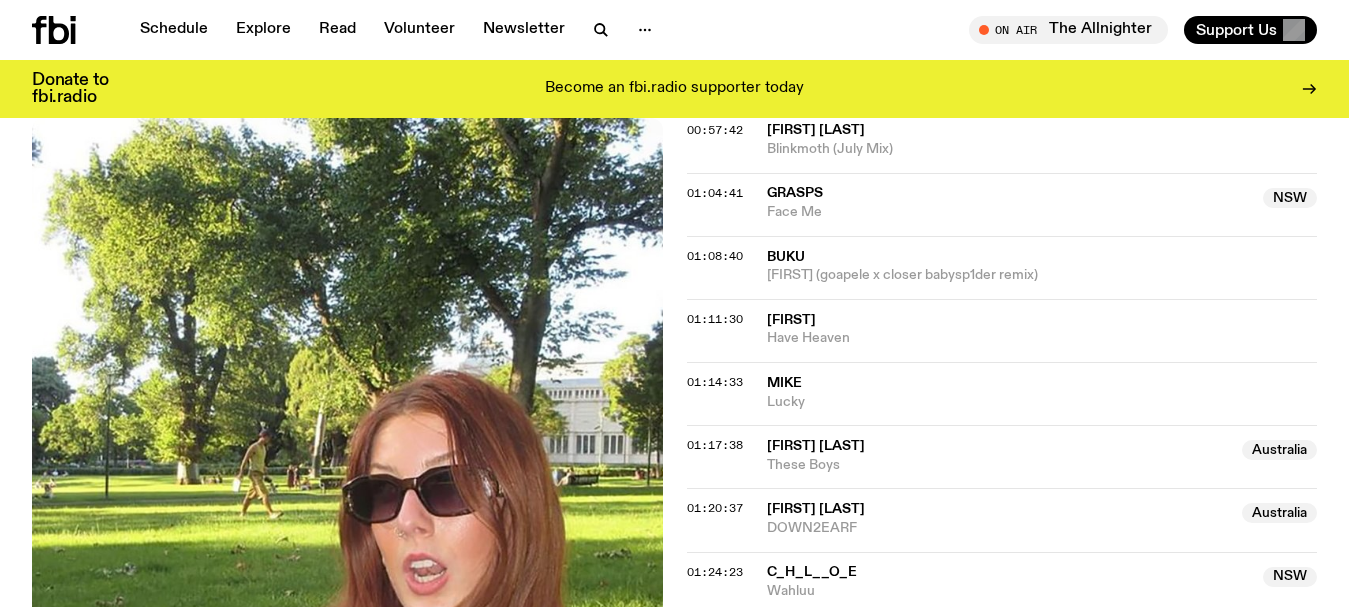 scroll, scrollTop: 1708, scrollLeft: 0, axis: vertical 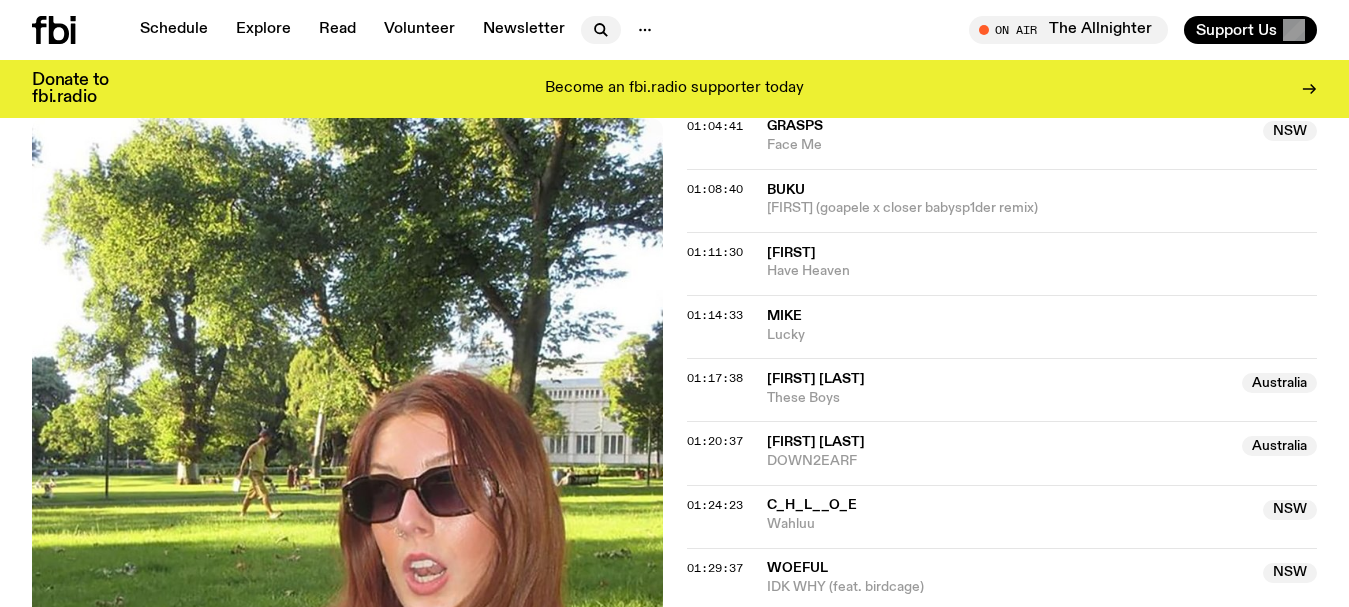 click 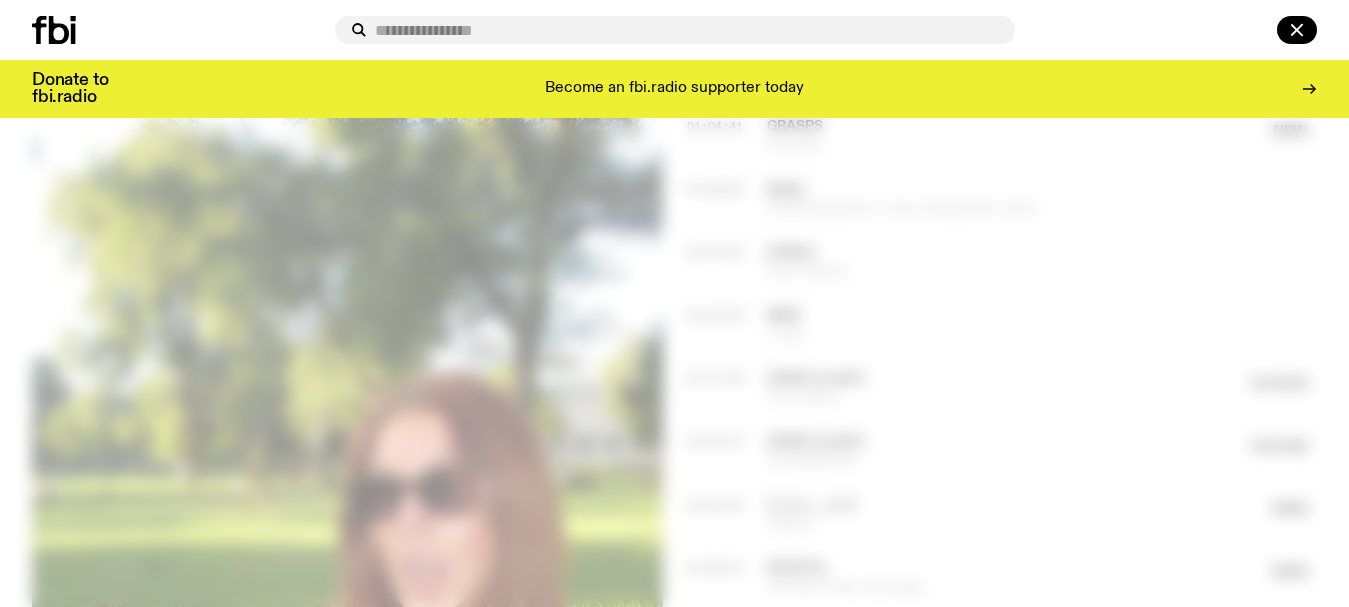 click at bounding box center (687, 30) 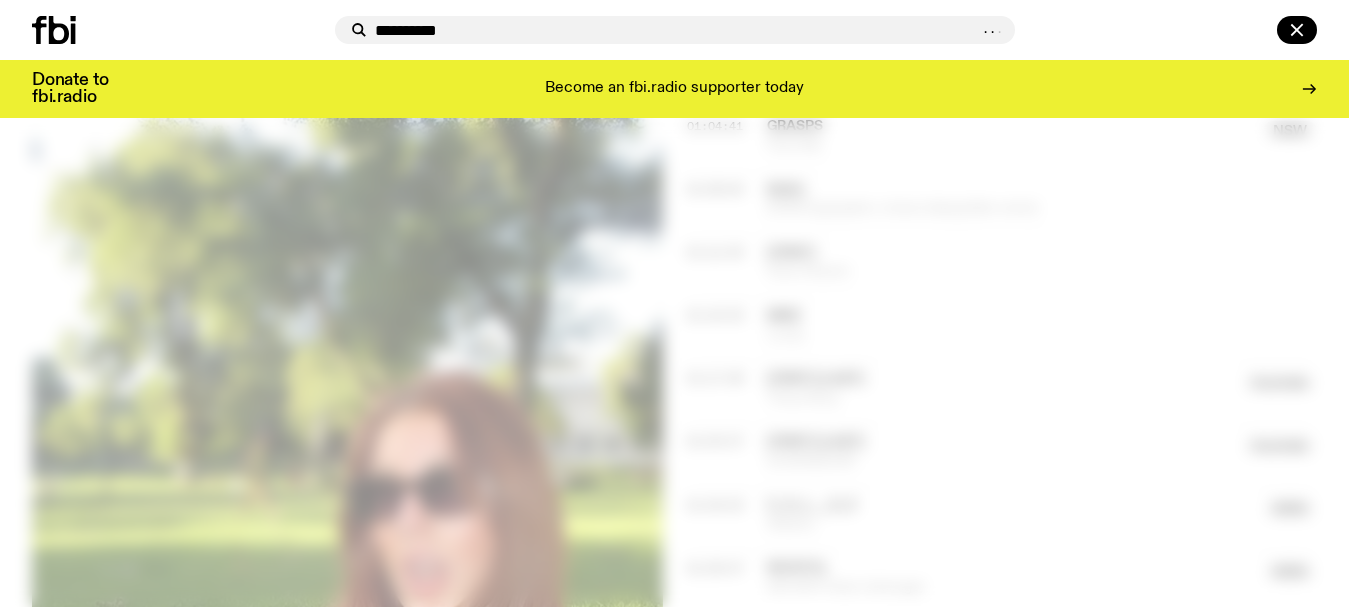 type on "**********" 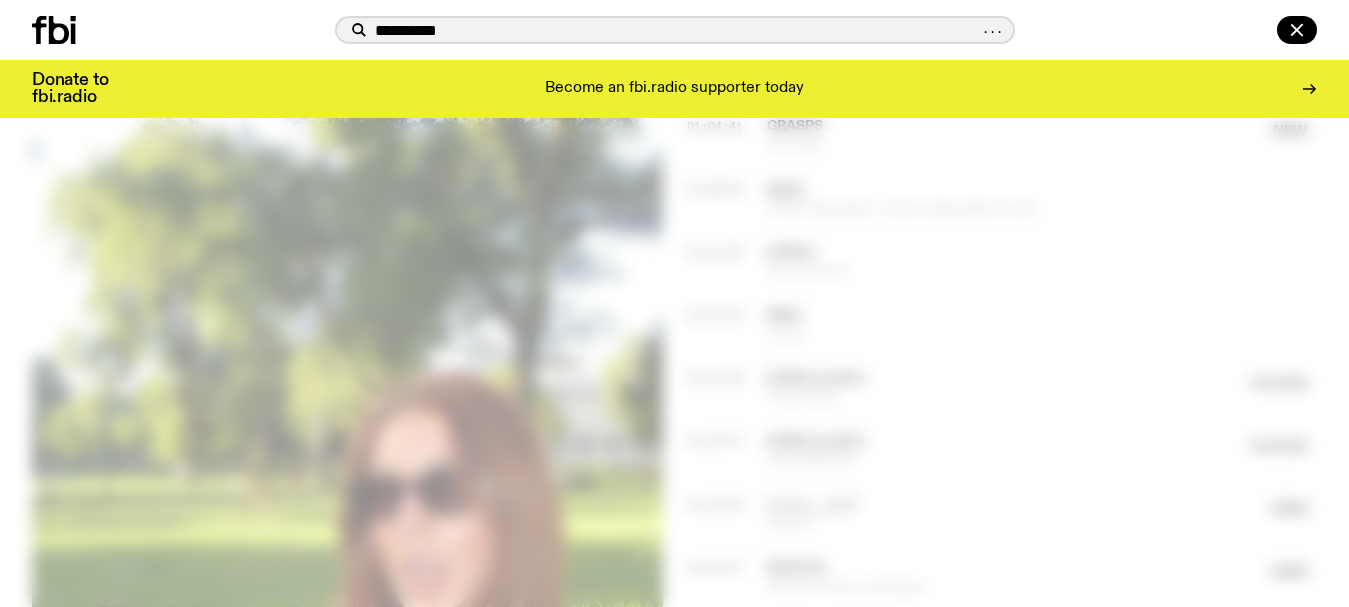 click on "**********" at bounding box center (676, 30) 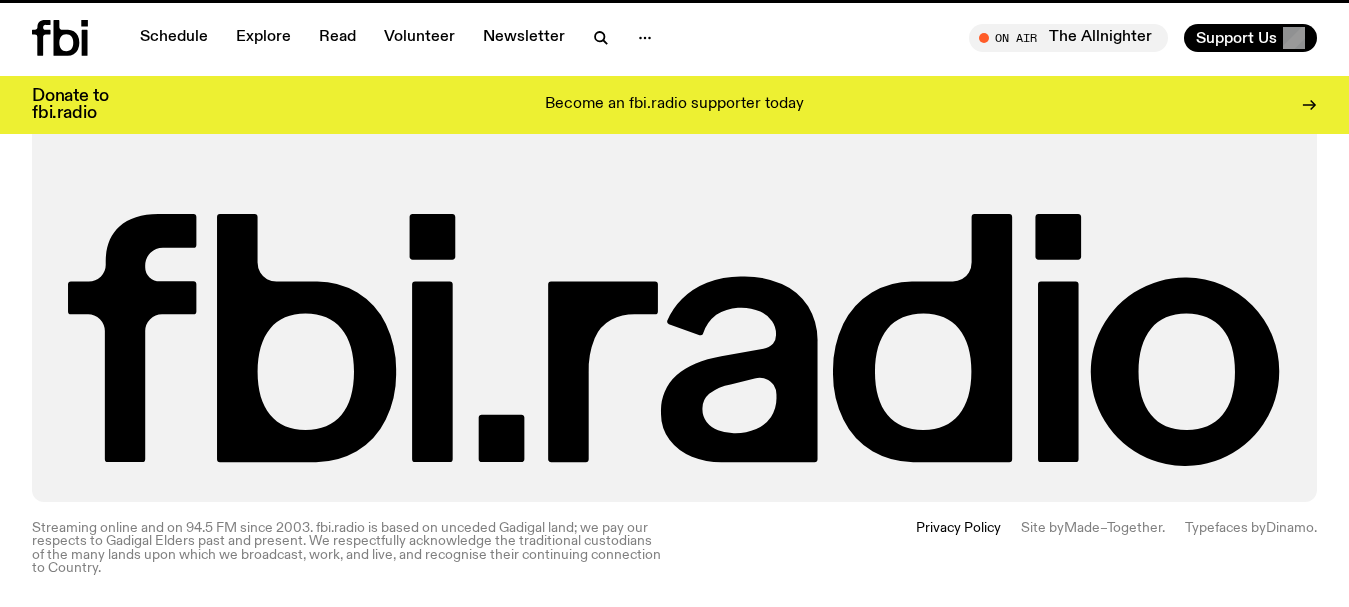 scroll, scrollTop: 0, scrollLeft: 0, axis: both 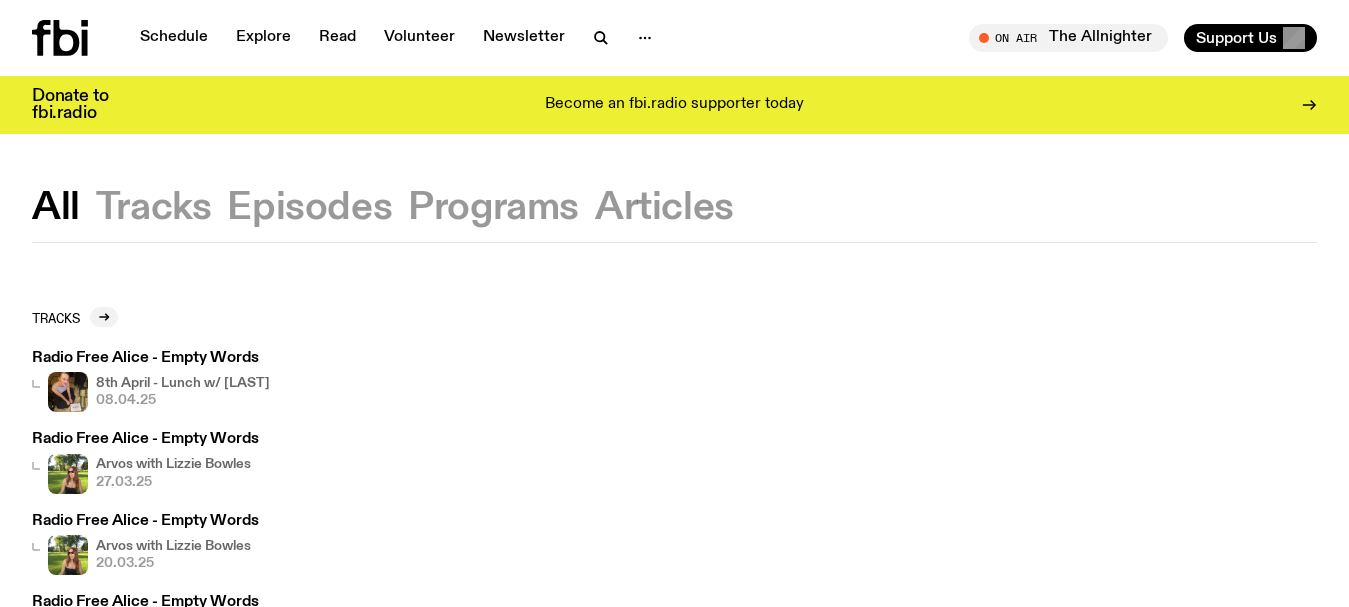 click on "Radio Free Alice - Empty Words" at bounding box center (151, 358) 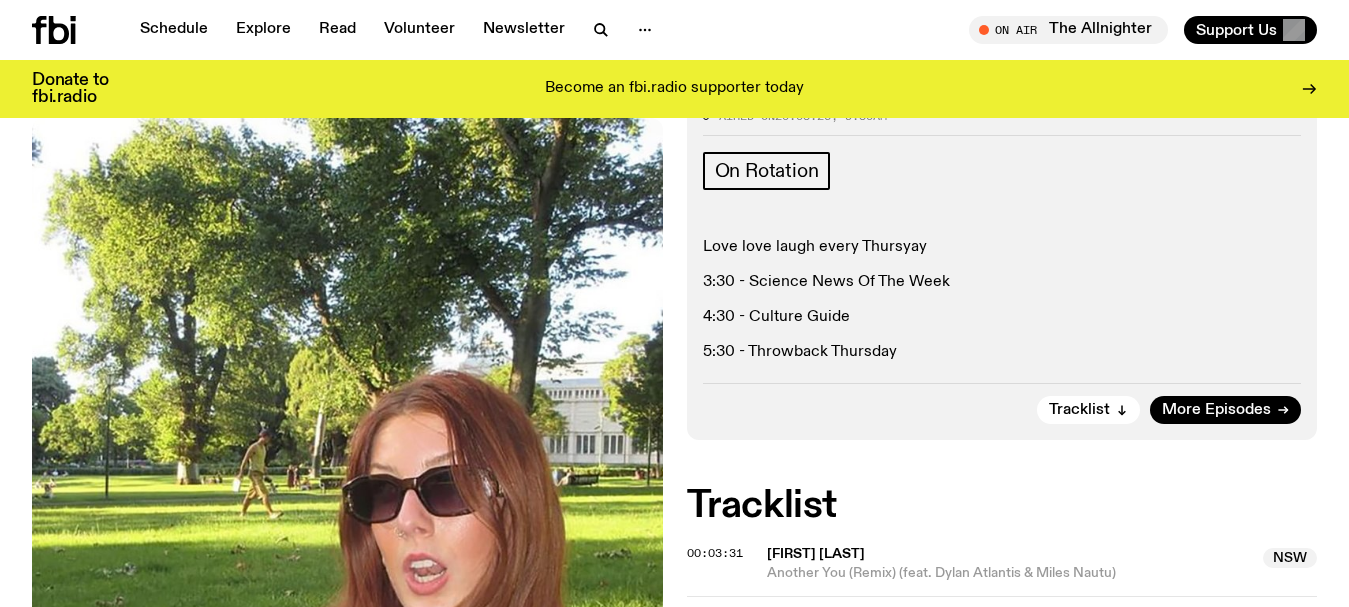 scroll, scrollTop: 2214, scrollLeft: 0, axis: vertical 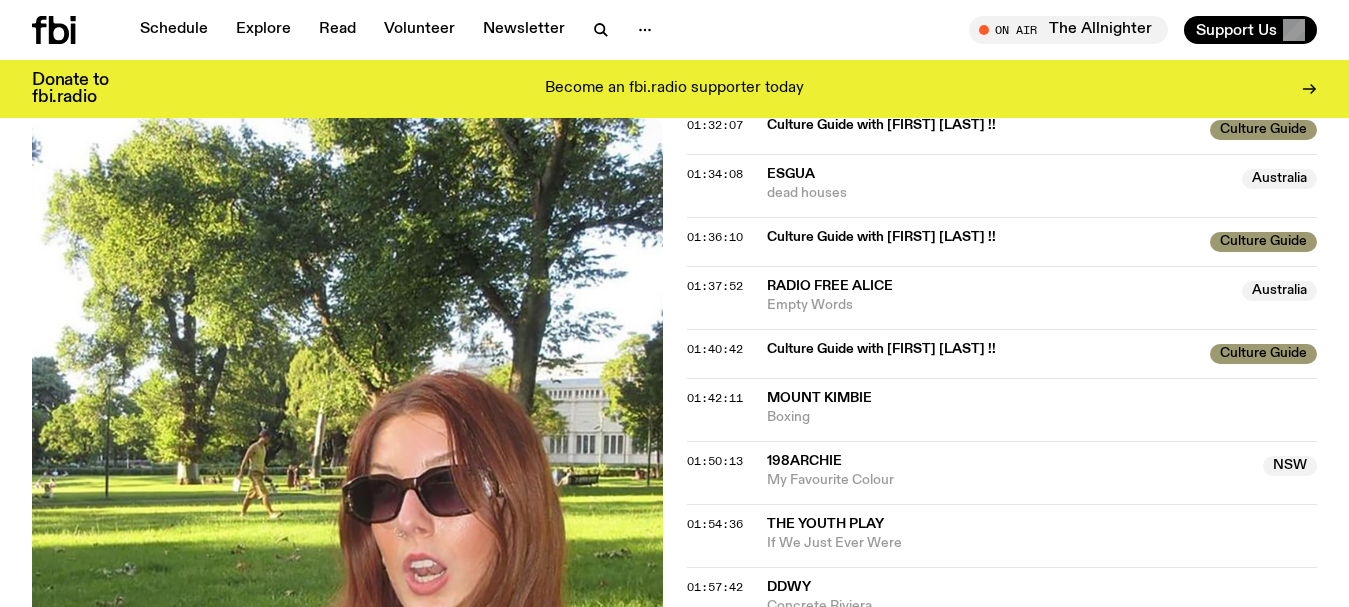 click on "Radio Free Alice" at bounding box center [999, 286] 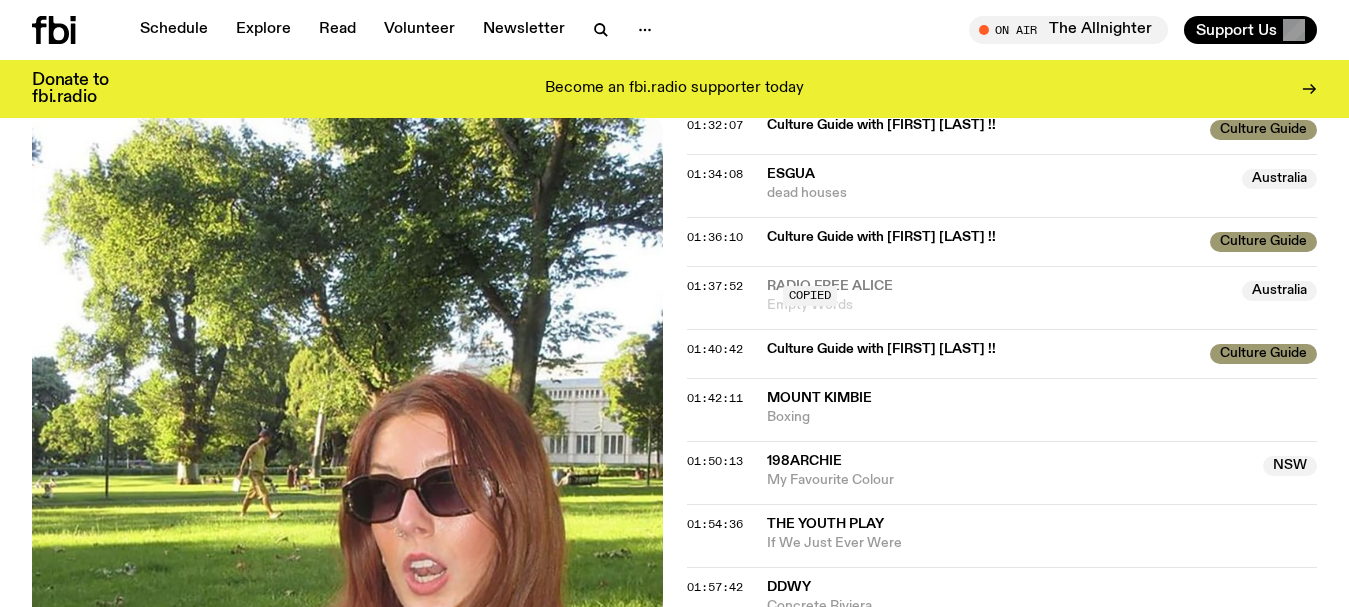 drag, startPoint x: 931, startPoint y: 288, endPoint x: 789, endPoint y: 275, distance: 142.59383 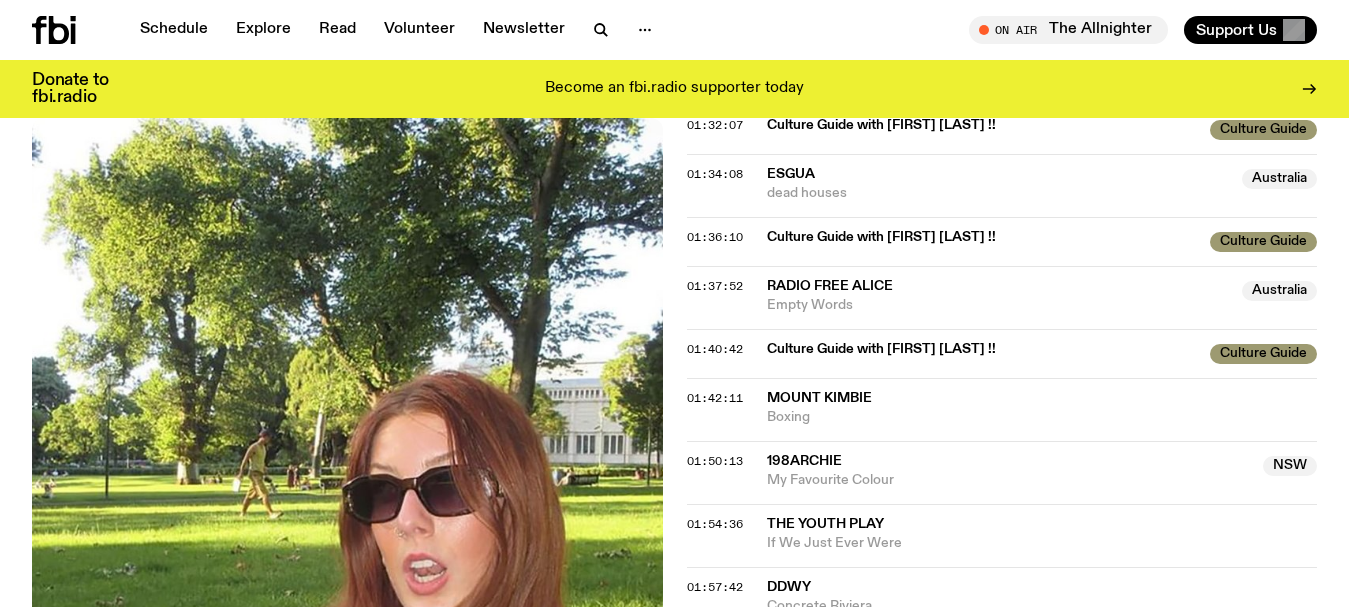 click on "Radio Free Alice" at bounding box center [999, 286] 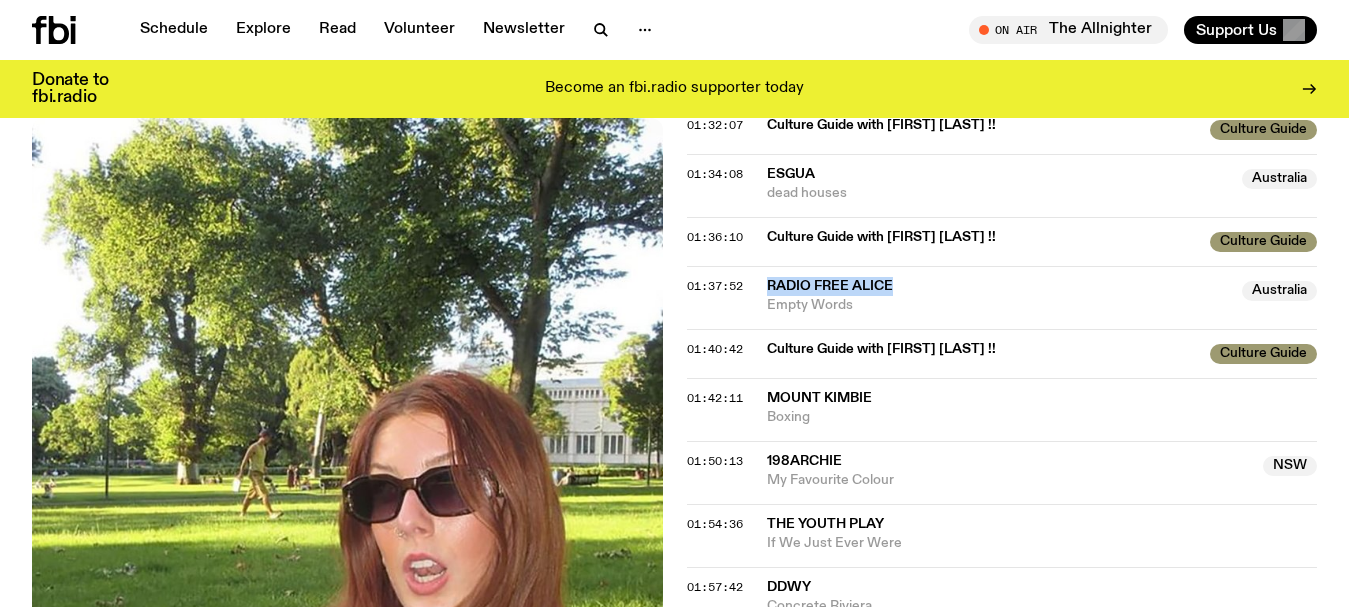 drag, startPoint x: 762, startPoint y: 279, endPoint x: 891, endPoint y: 282, distance: 129.03488 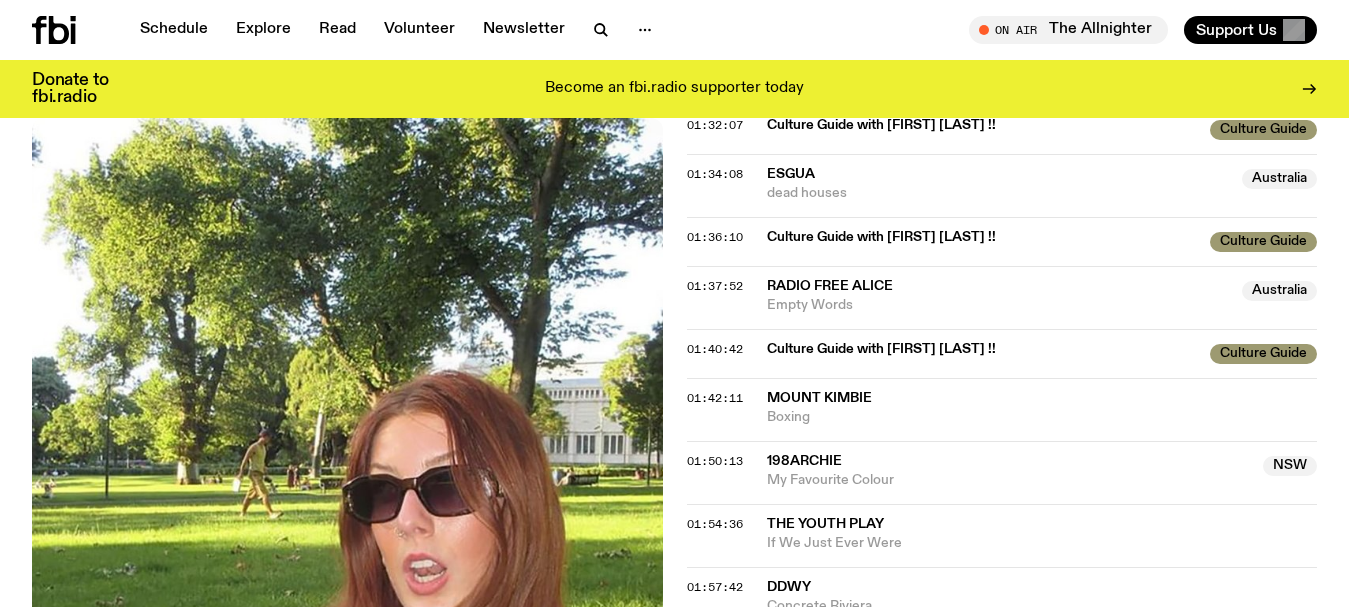 click on "Empty Words" at bounding box center (999, 305) 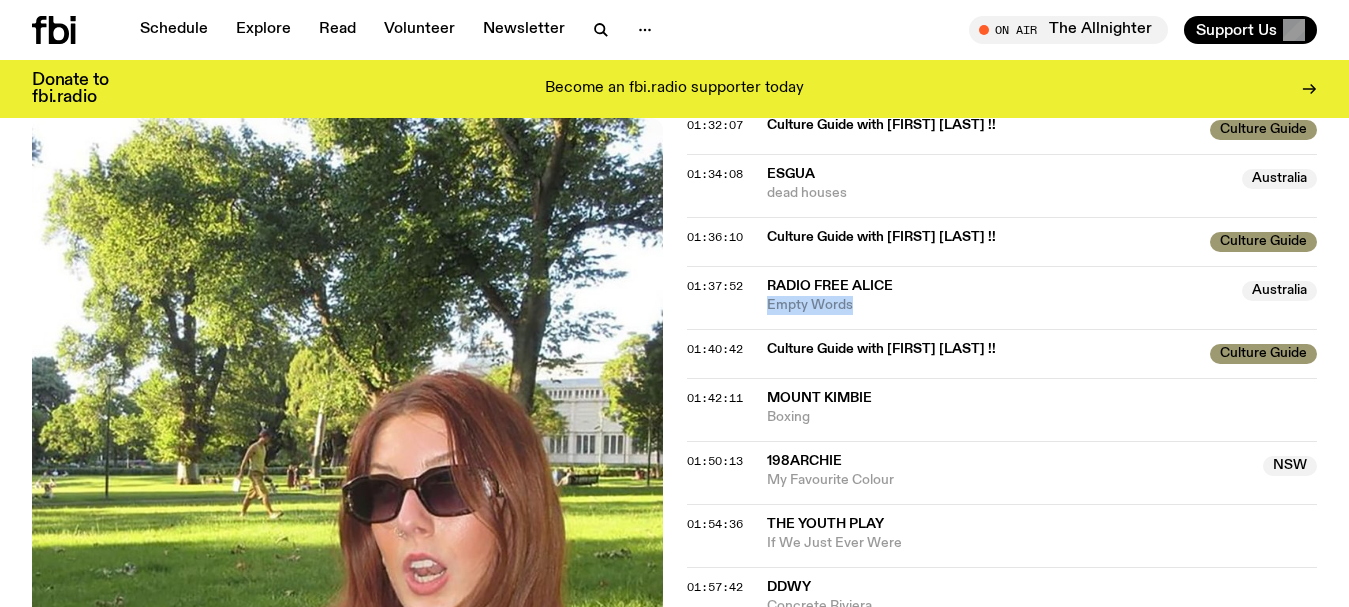drag, startPoint x: 888, startPoint y: 310, endPoint x: 757, endPoint y: 306, distance: 131.06105 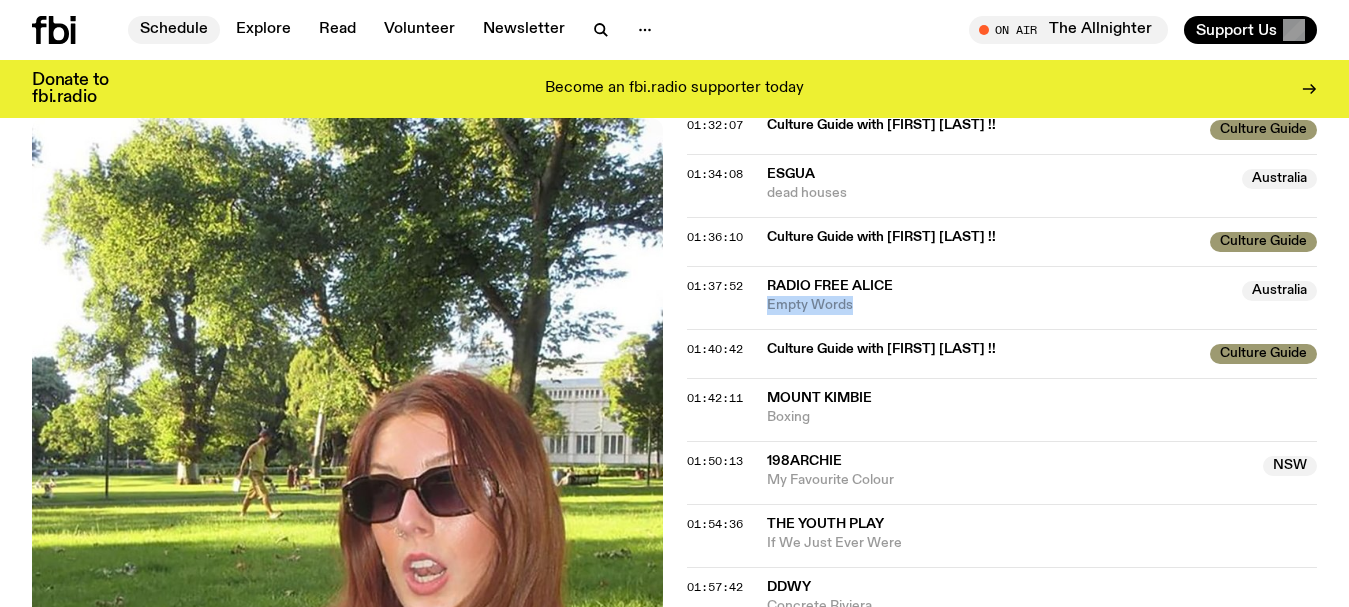 click on "Schedule" 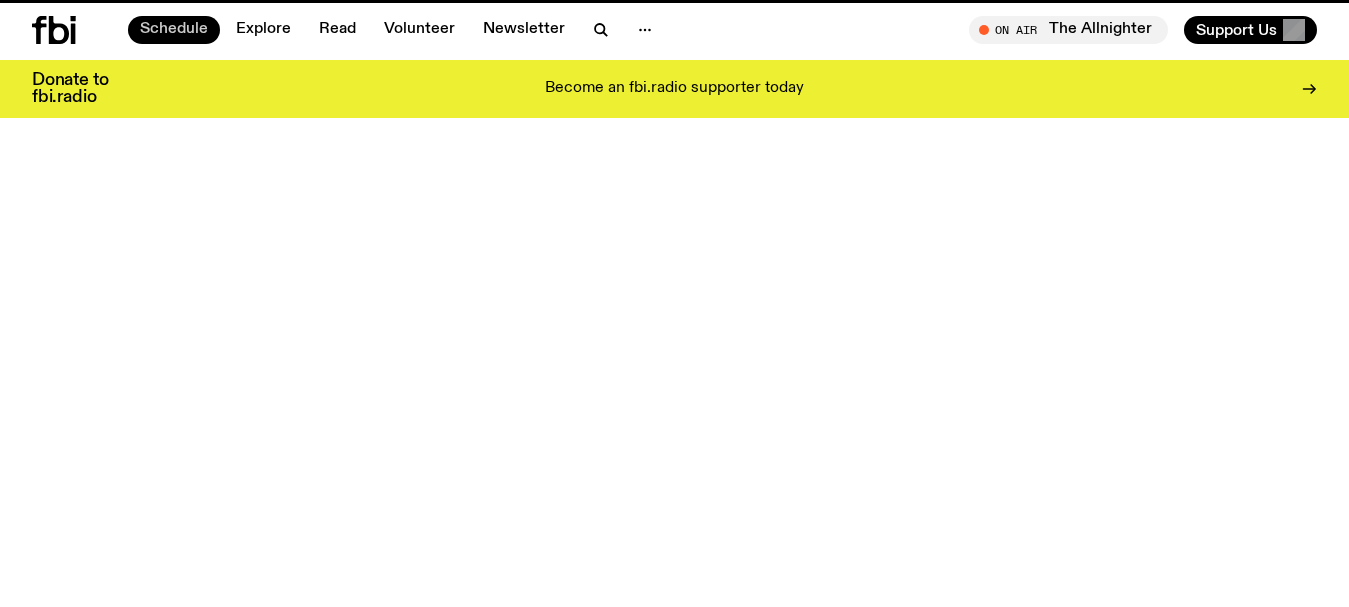 scroll, scrollTop: 0, scrollLeft: 0, axis: both 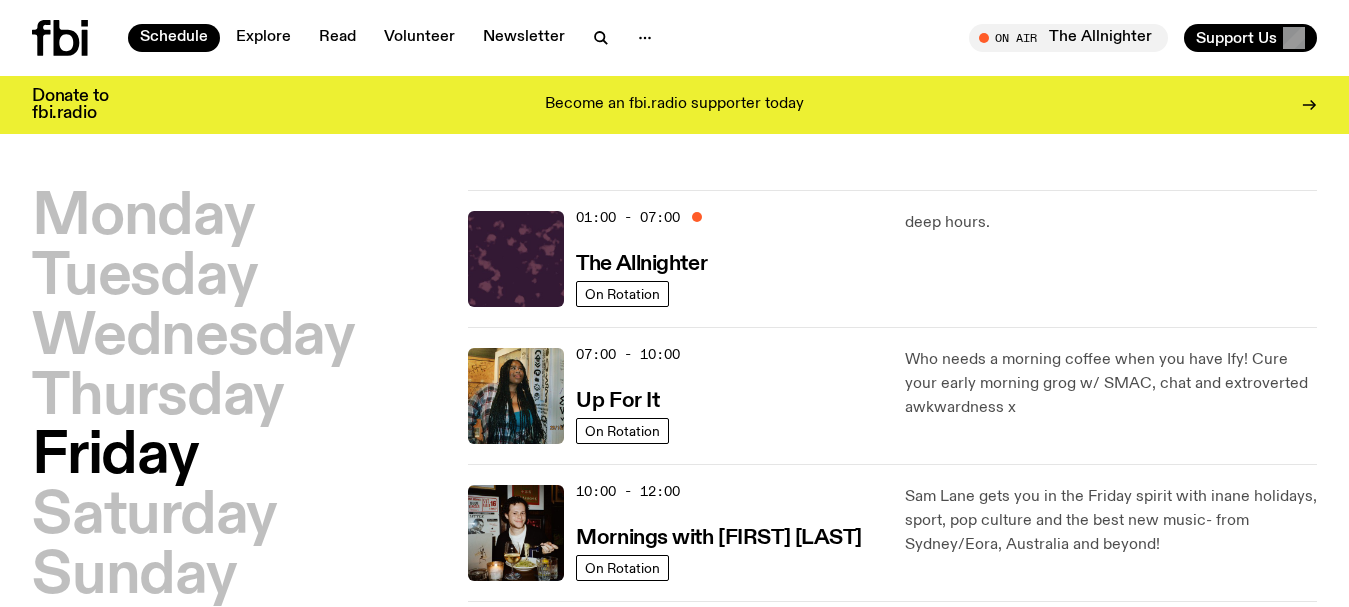 click on "Friday" at bounding box center (115, 457) 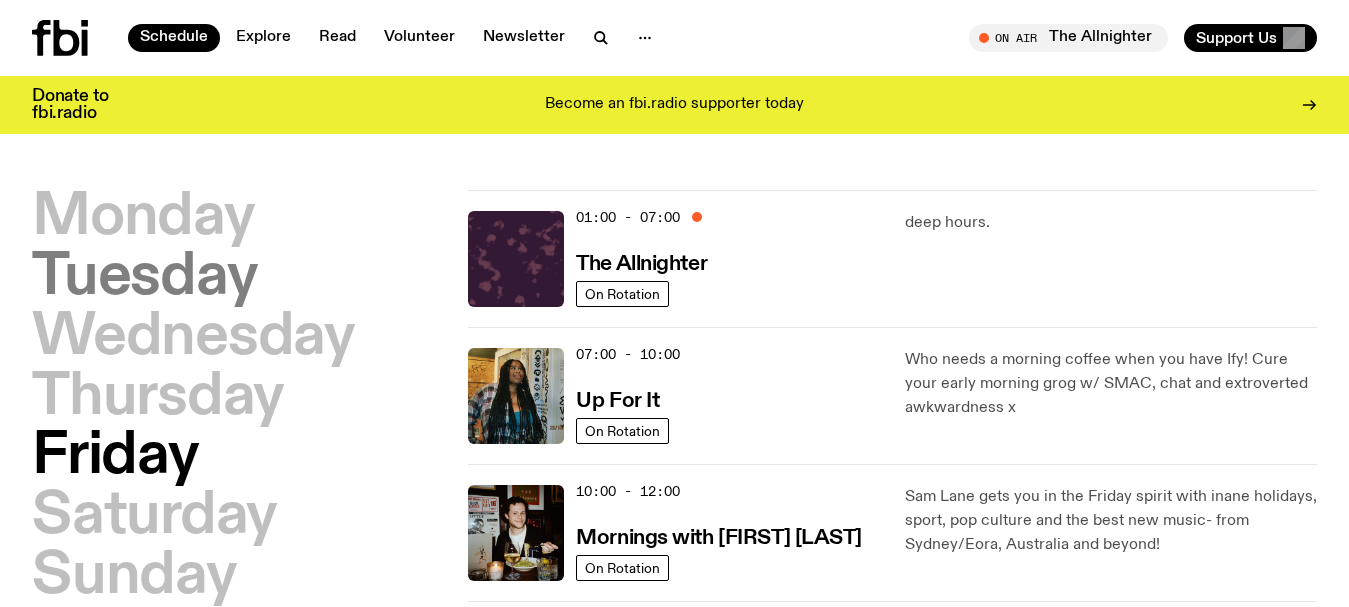 type 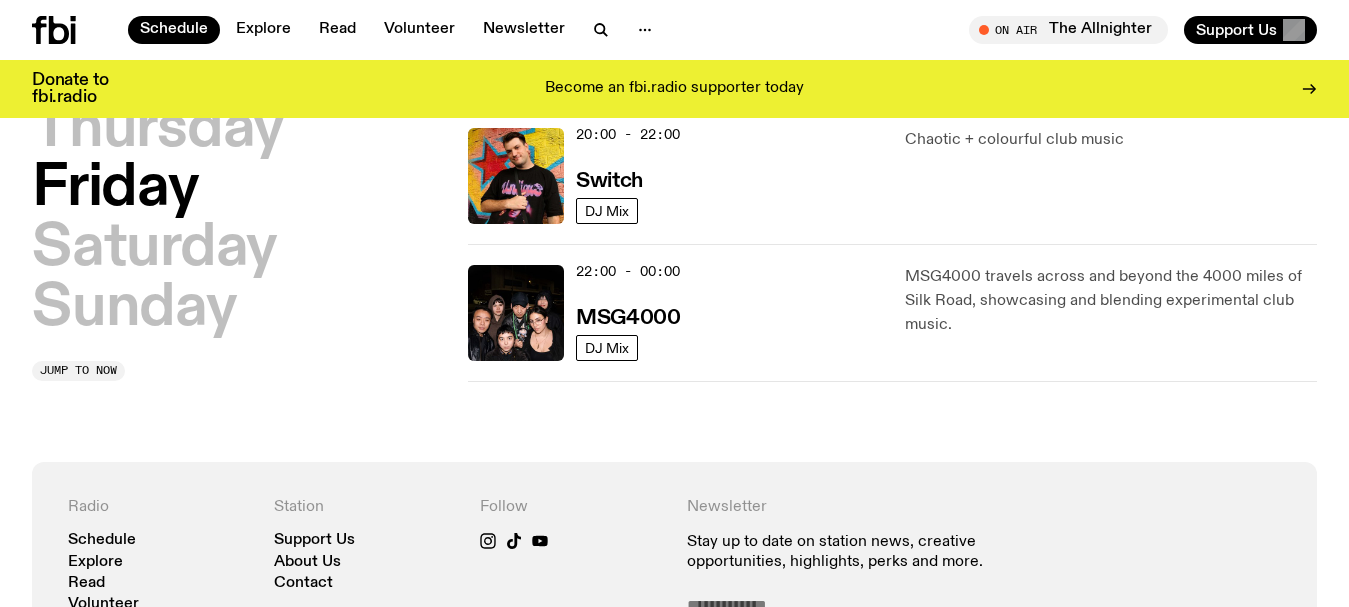 scroll, scrollTop: 991, scrollLeft: 0, axis: vertical 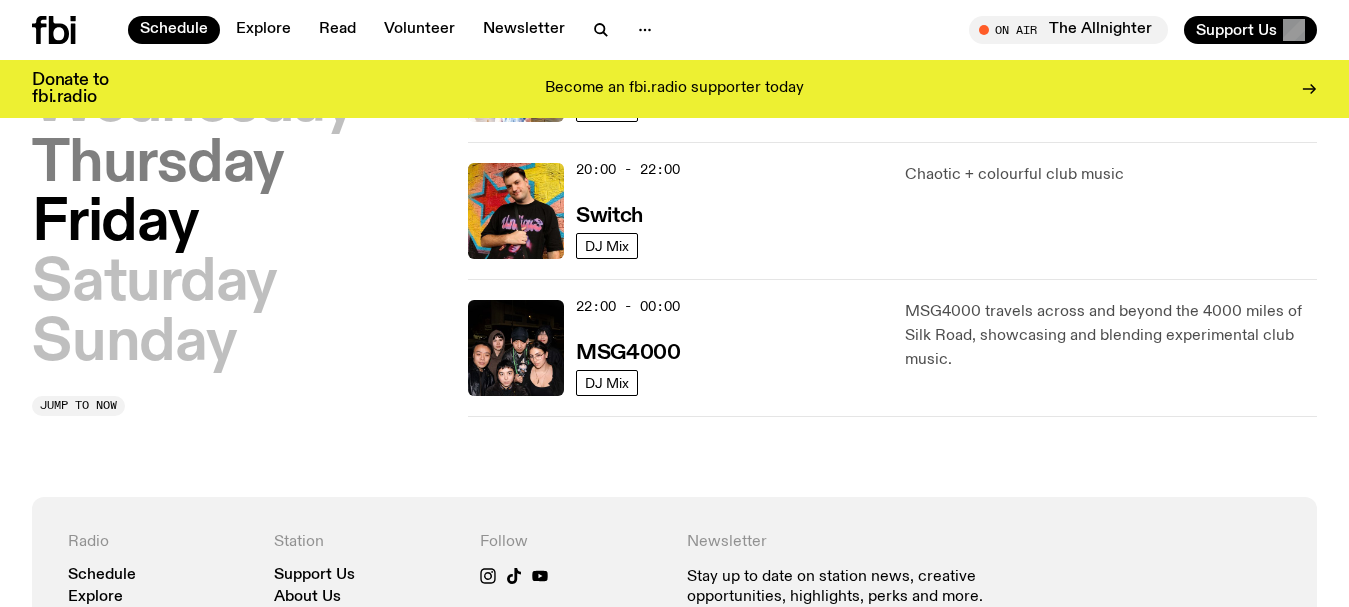 click on "Thursday" at bounding box center [158, 165] 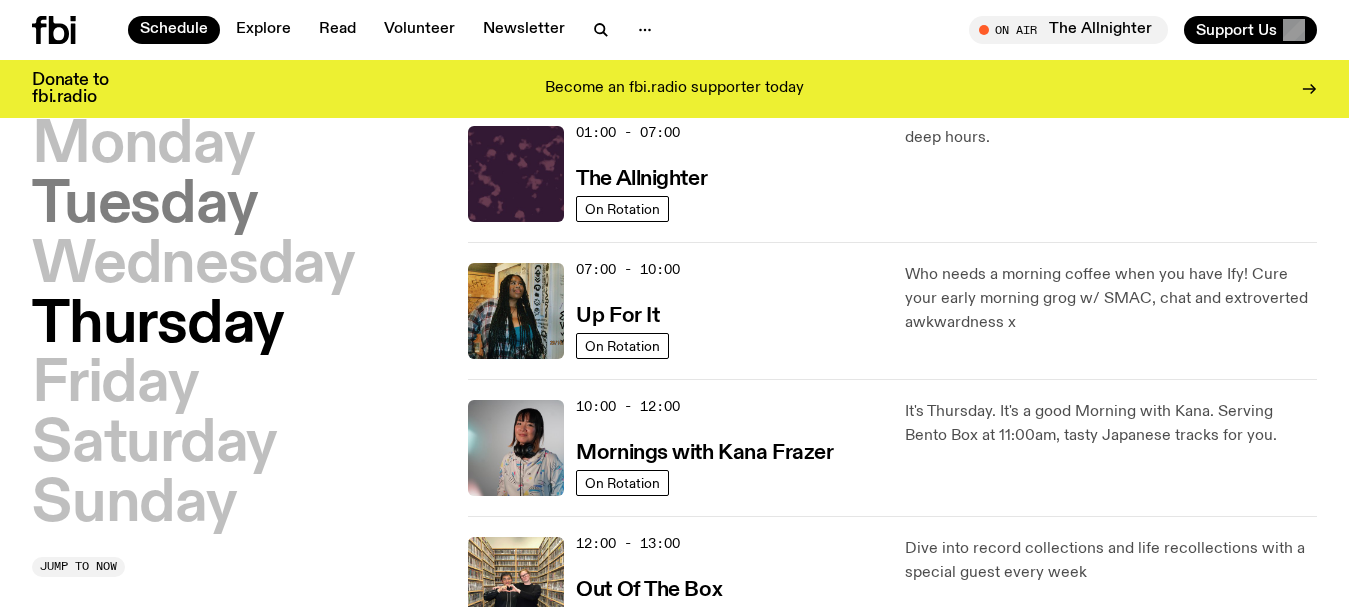 scroll, scrollTop: 56, scrollLeft: 0, axis: vertical 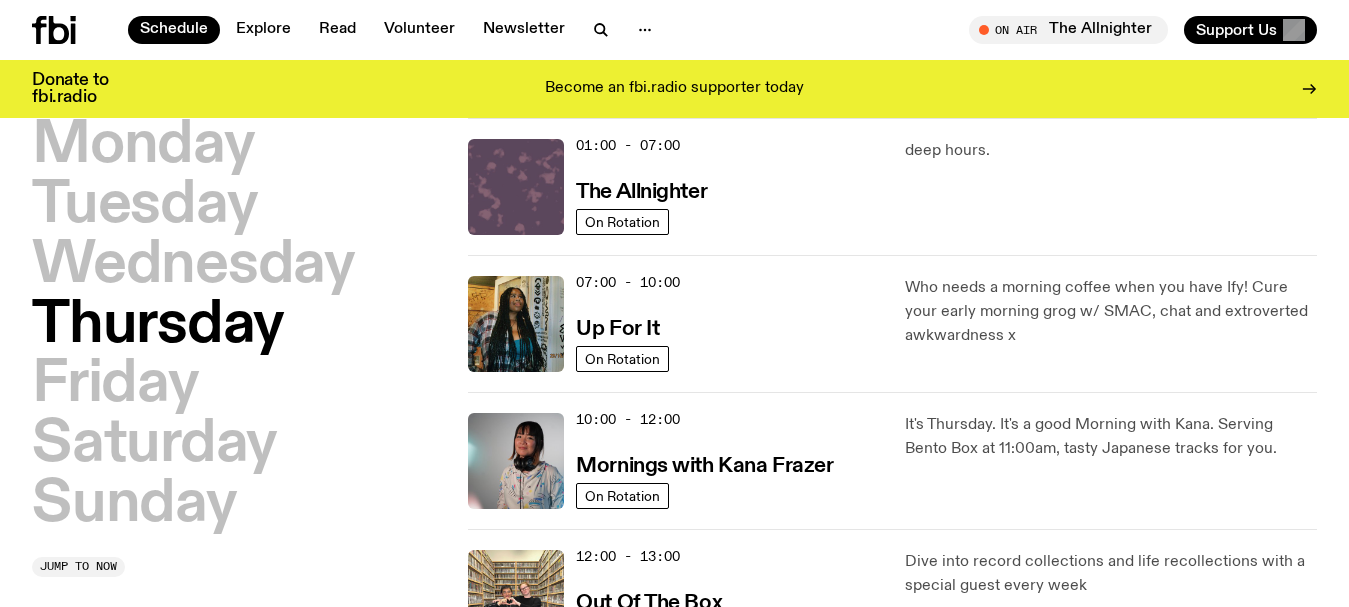 click 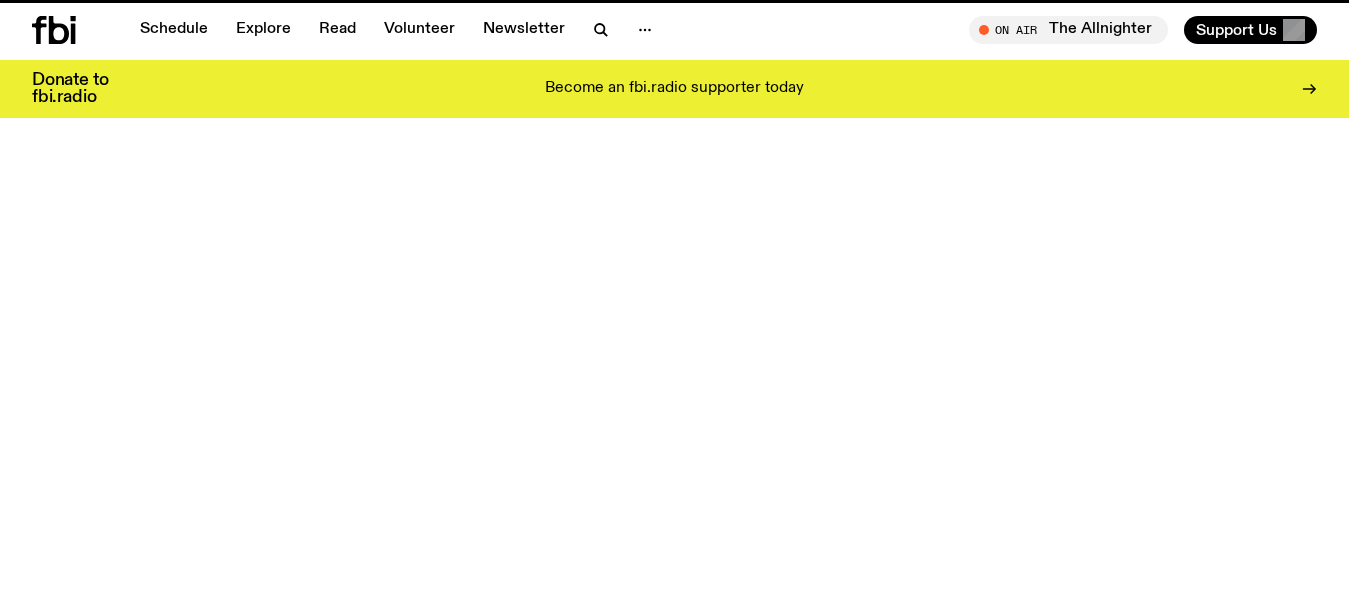 scroll, scrollTop: 0, scrollLeft: 0, axis: both 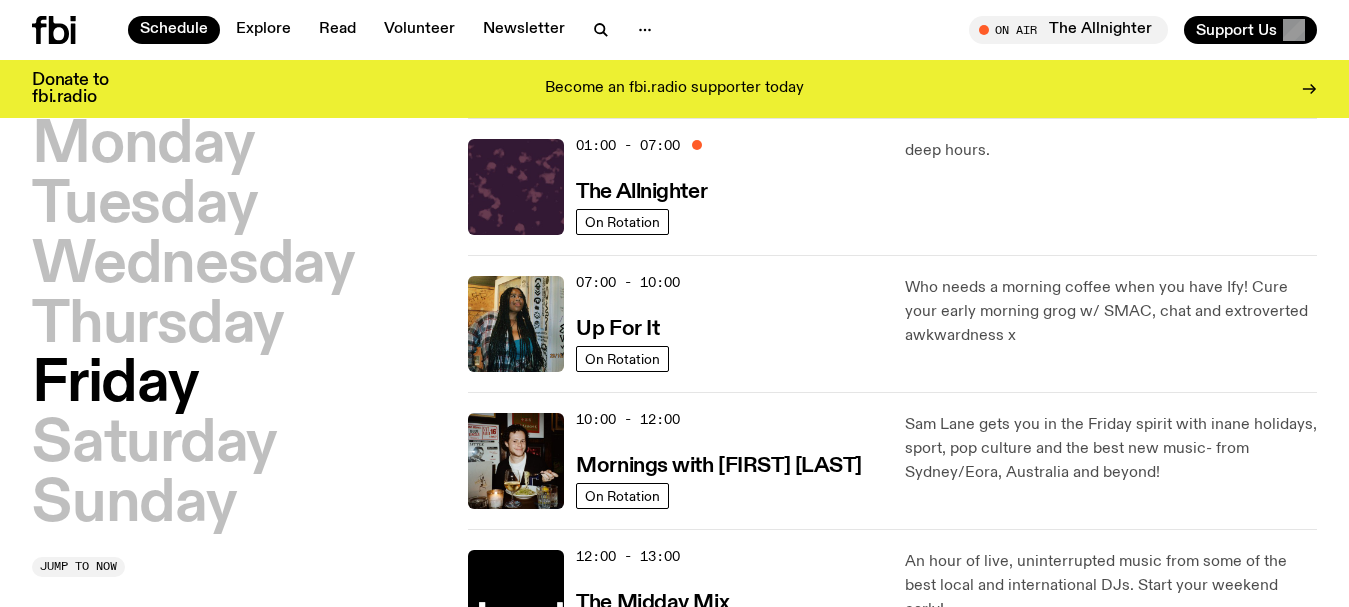 click on "Friday" at bounding box center (115, 385) 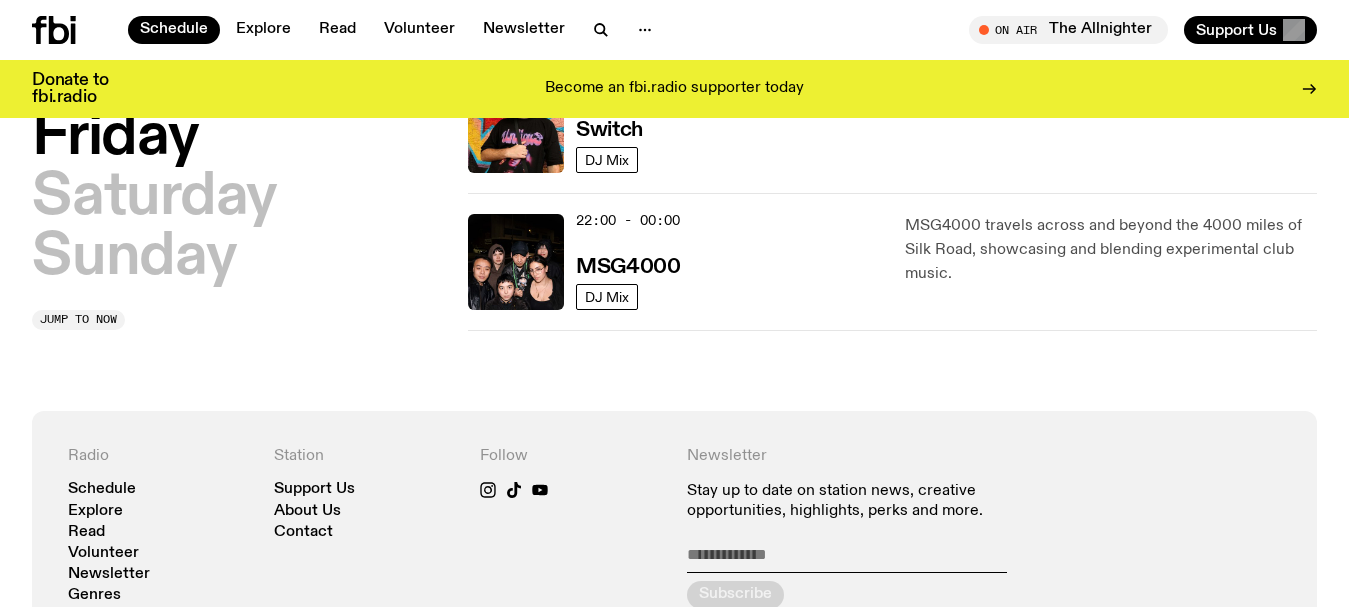 scroll, scrollTop: 1056, scrollLeft: 0, axis: vertical 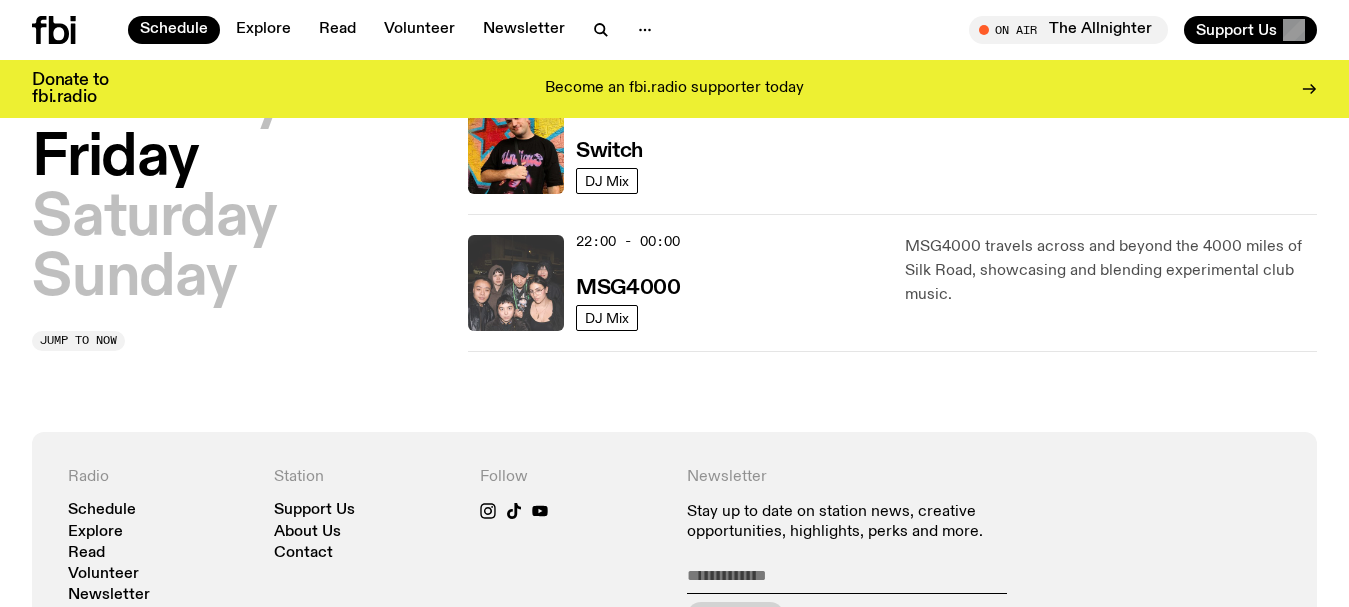 click 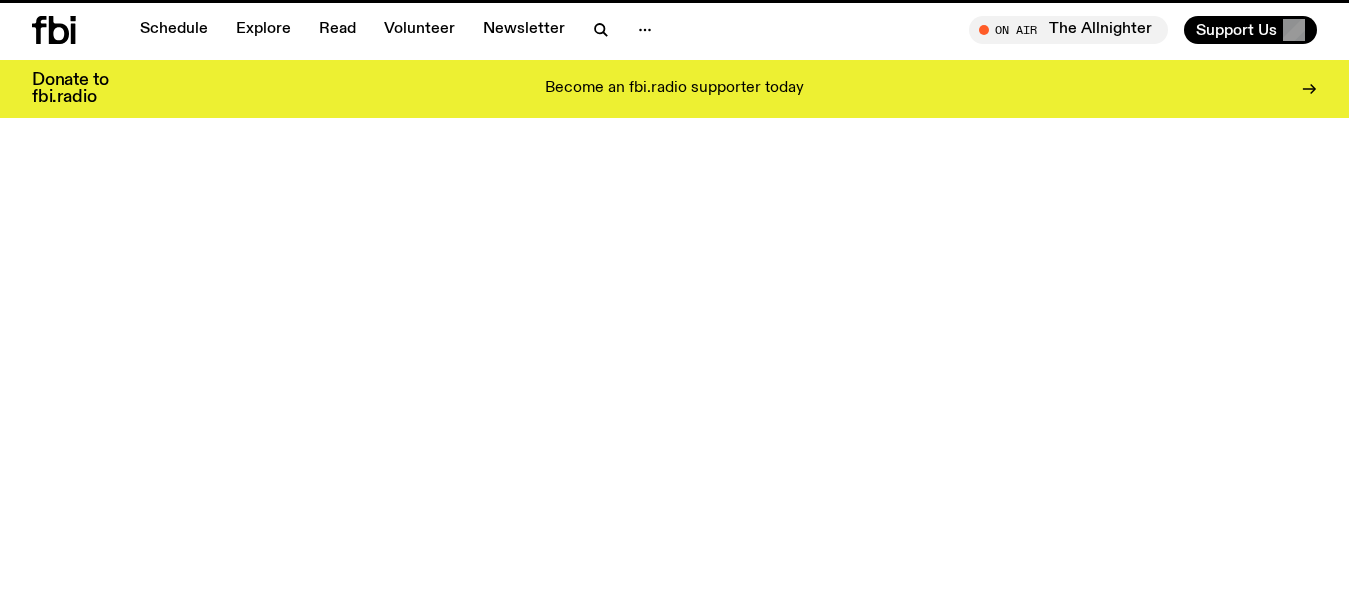 scroll, scrollTop: 0, scrollLeft: 0, axis: both 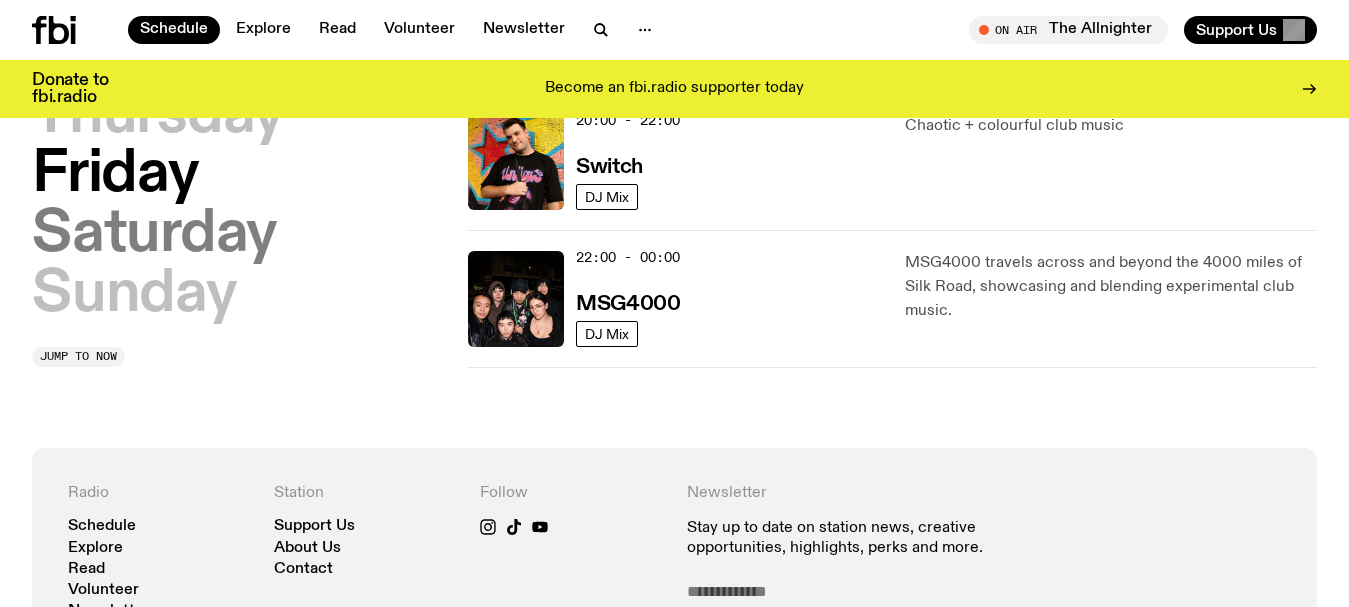 click on "Saturday" at bounding box center [154, 235] 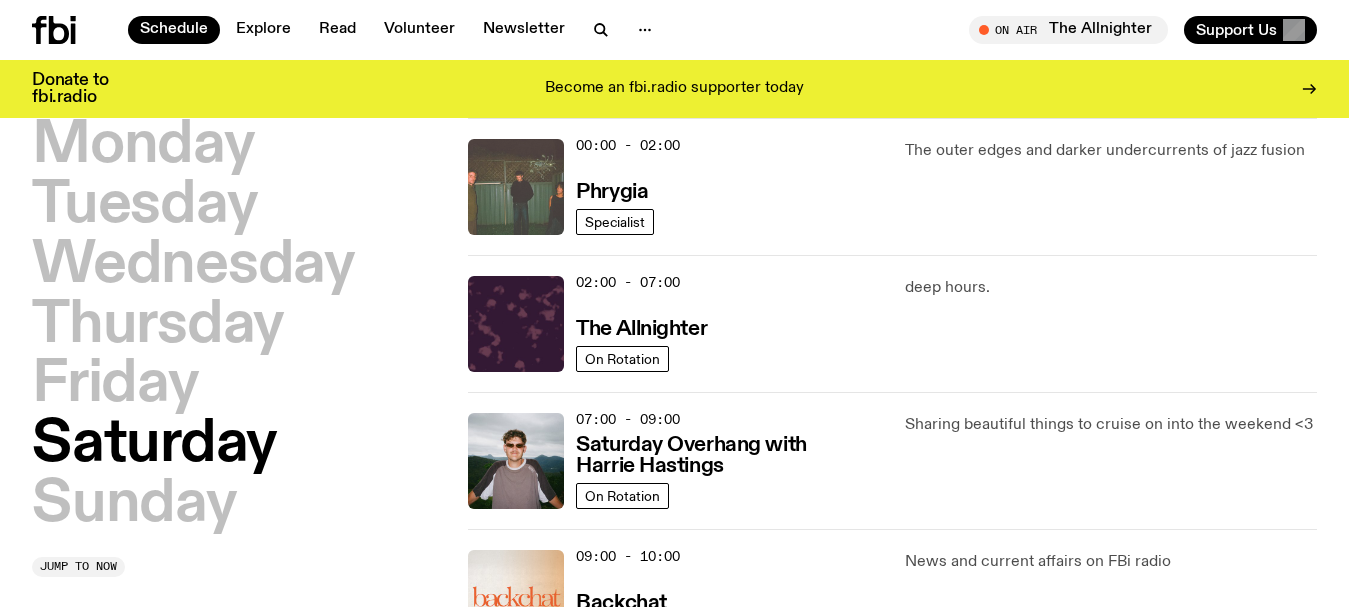 scroll, scrollTop: 0, scrollLeft: 0, axis: both 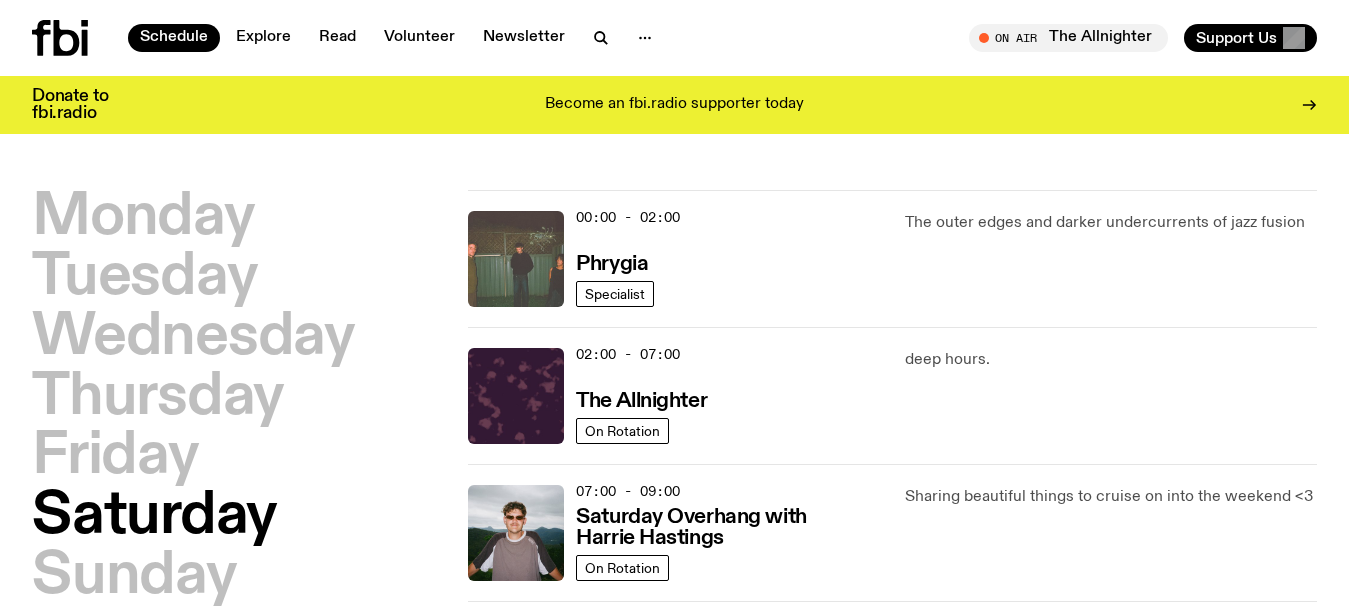 click 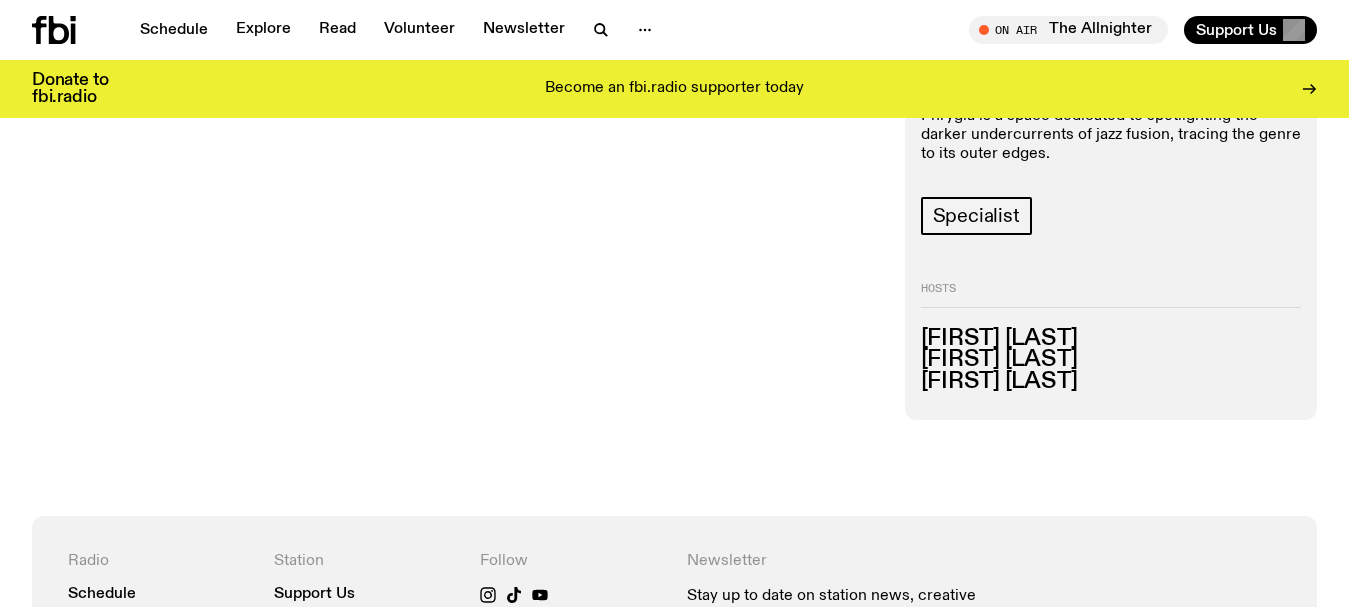 scroll, scrollTop: 993, scrollLeft: 0, axis: vertical 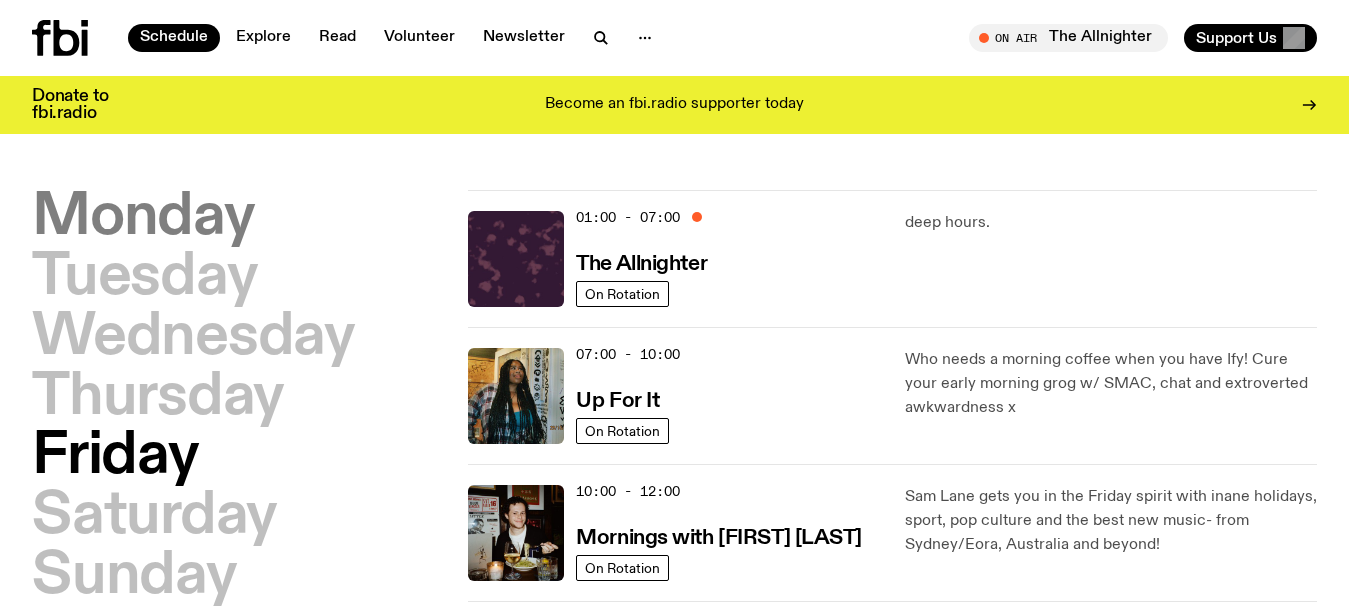 click on "Monday" at bounding box center [143, 218] 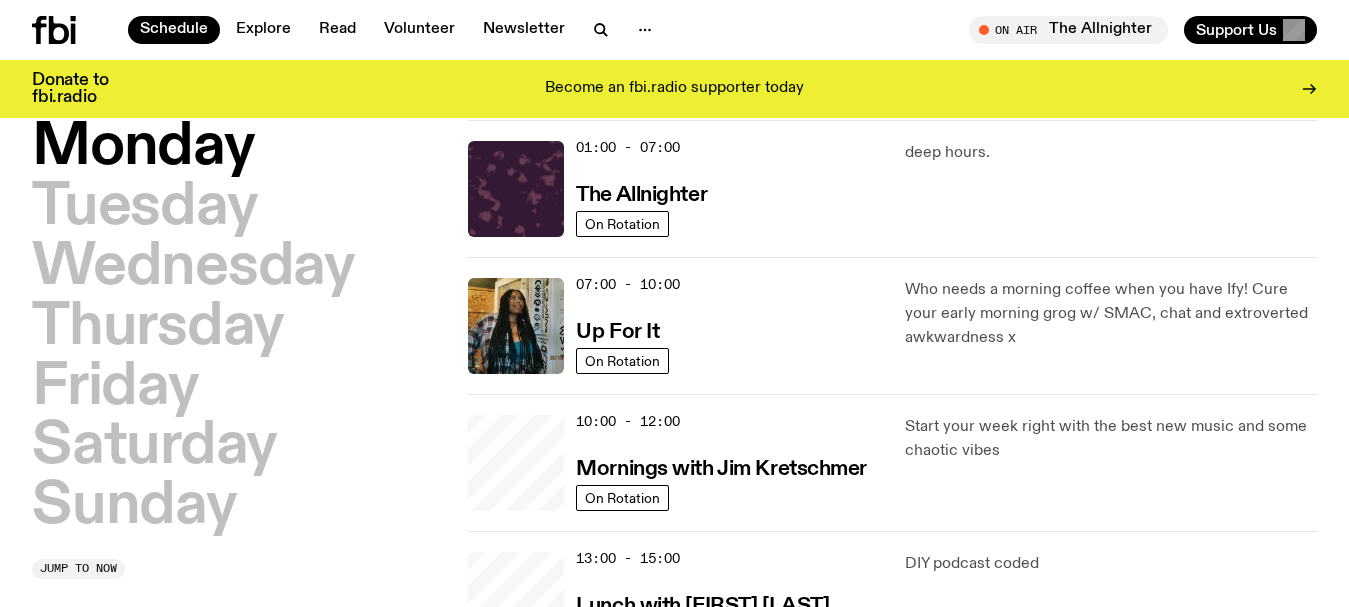 scroll, scrollTop: 56, scrollLeft: 0, axis: vertical 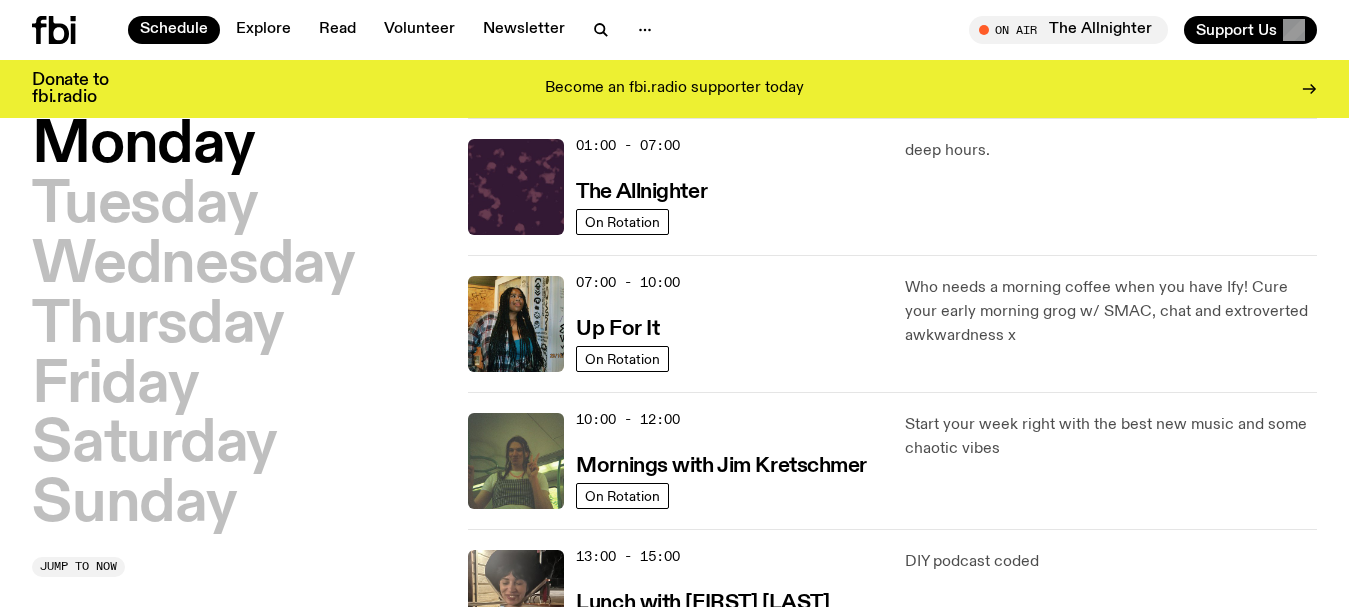 type 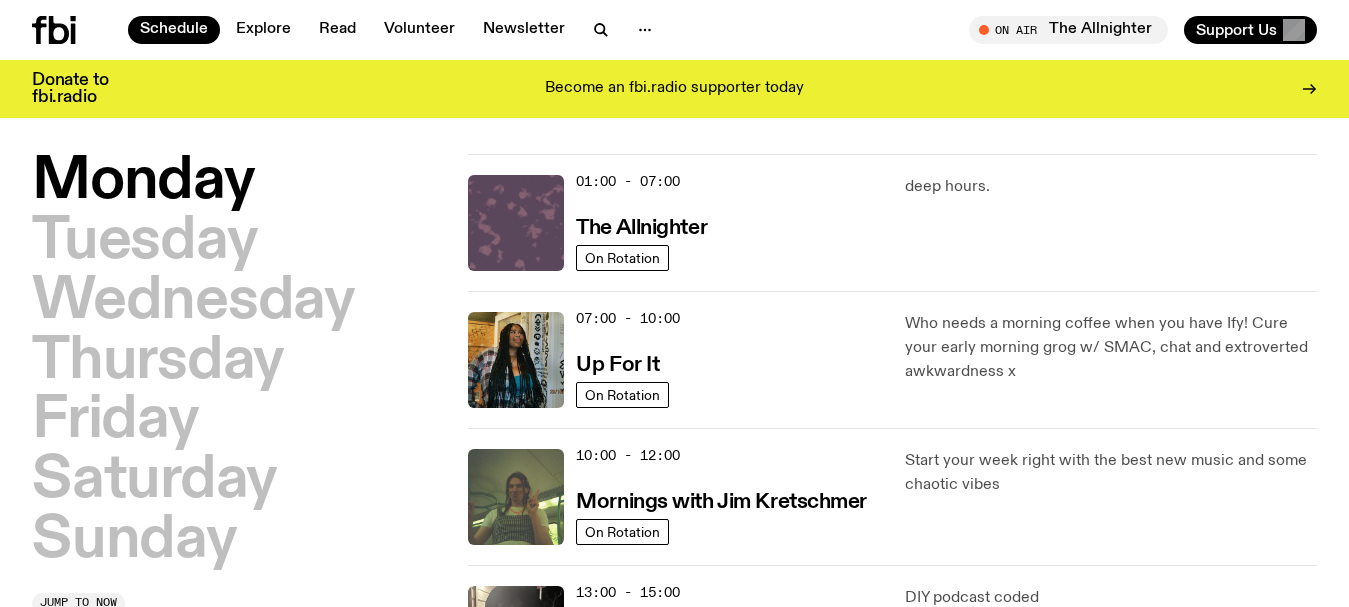 scroll, scrollTop: 0, scrollLeft: 0, axis: both 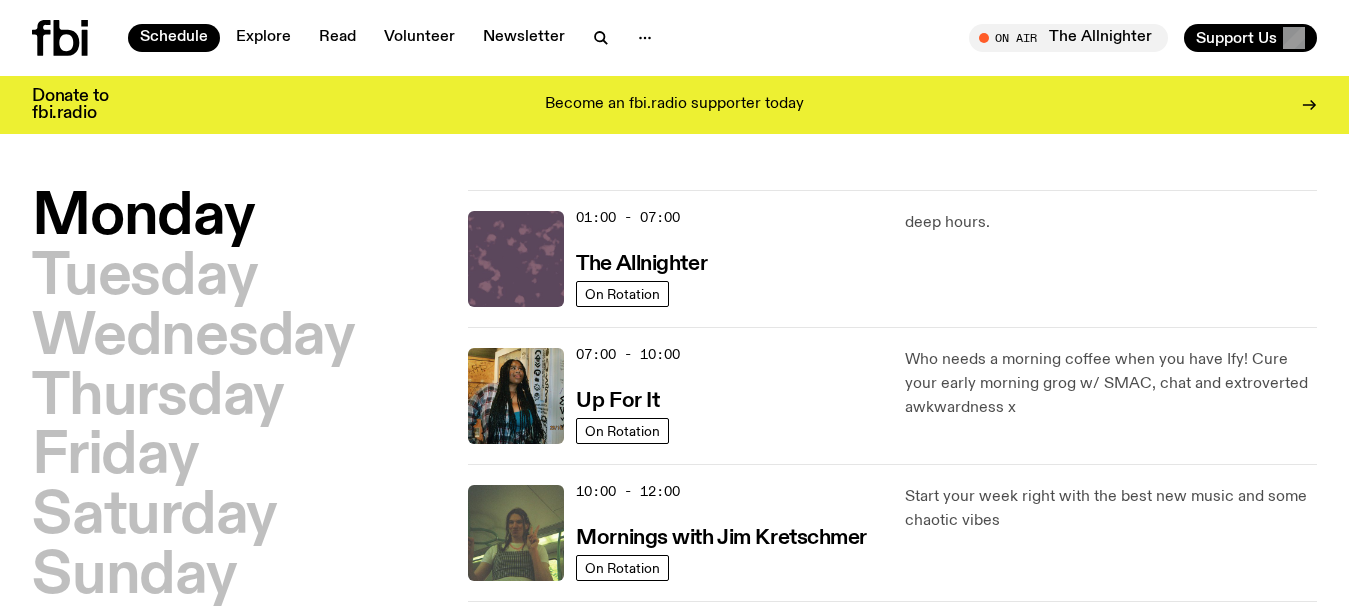 click 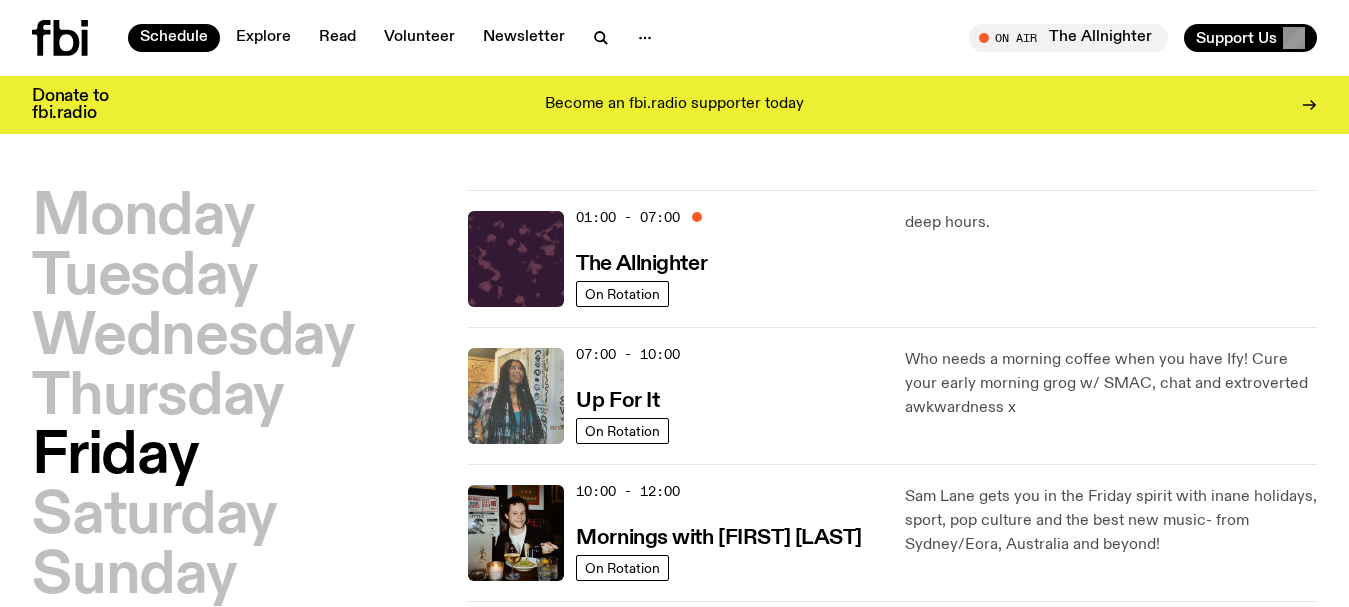 click 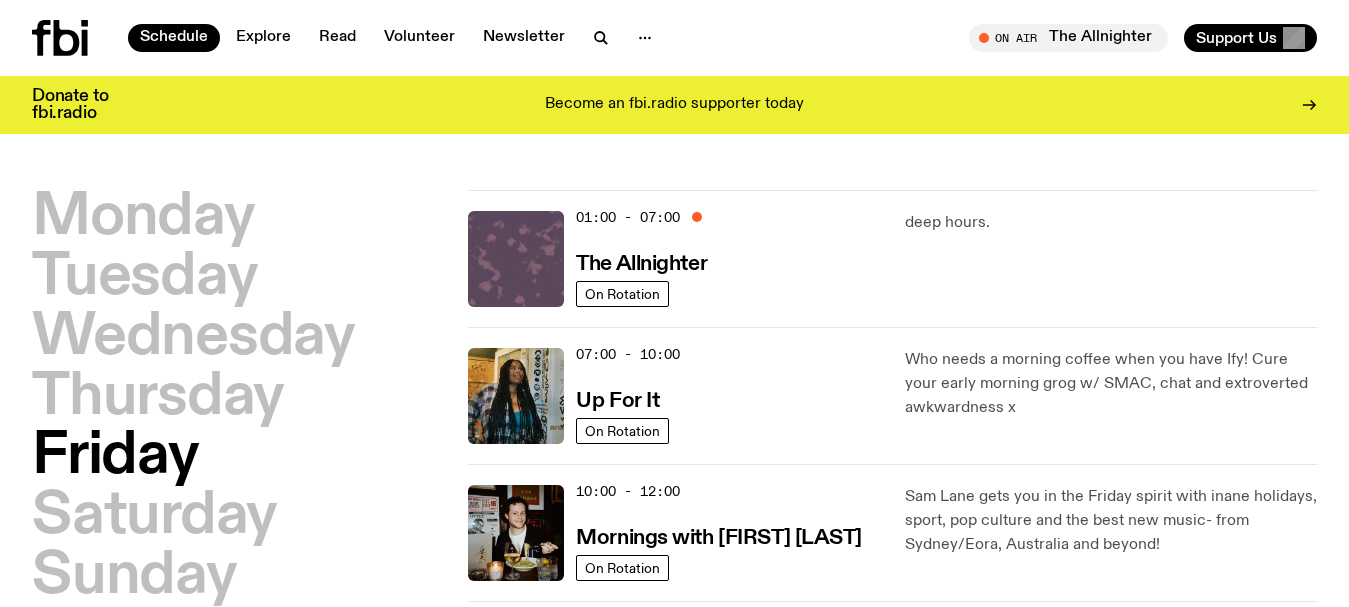click 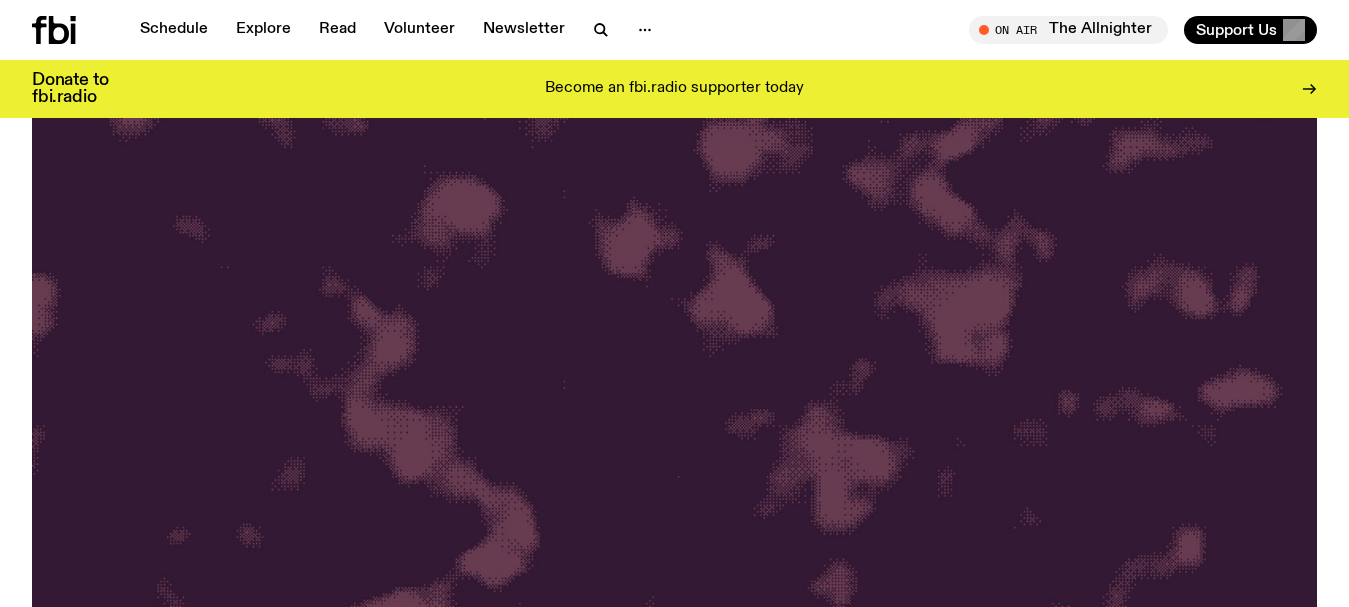 scroll, scrollTop: 0, scrollLeft: 0, axis: both 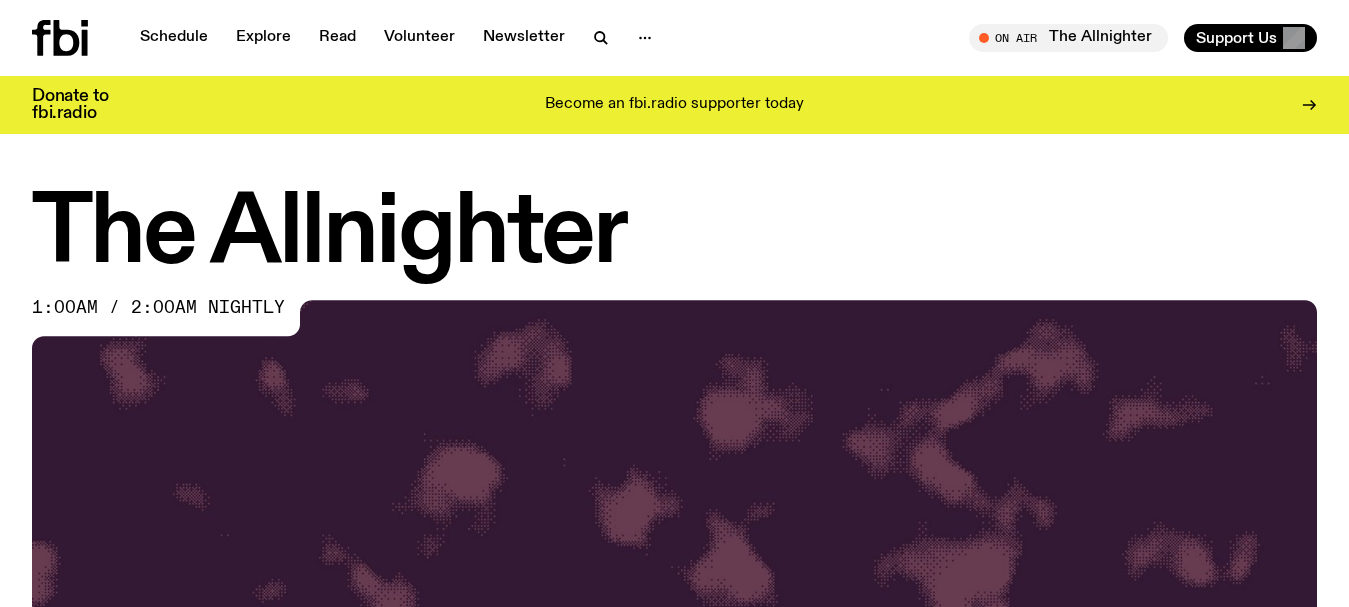 click on "The Allnighter 1:00am / 2:00am nightly" 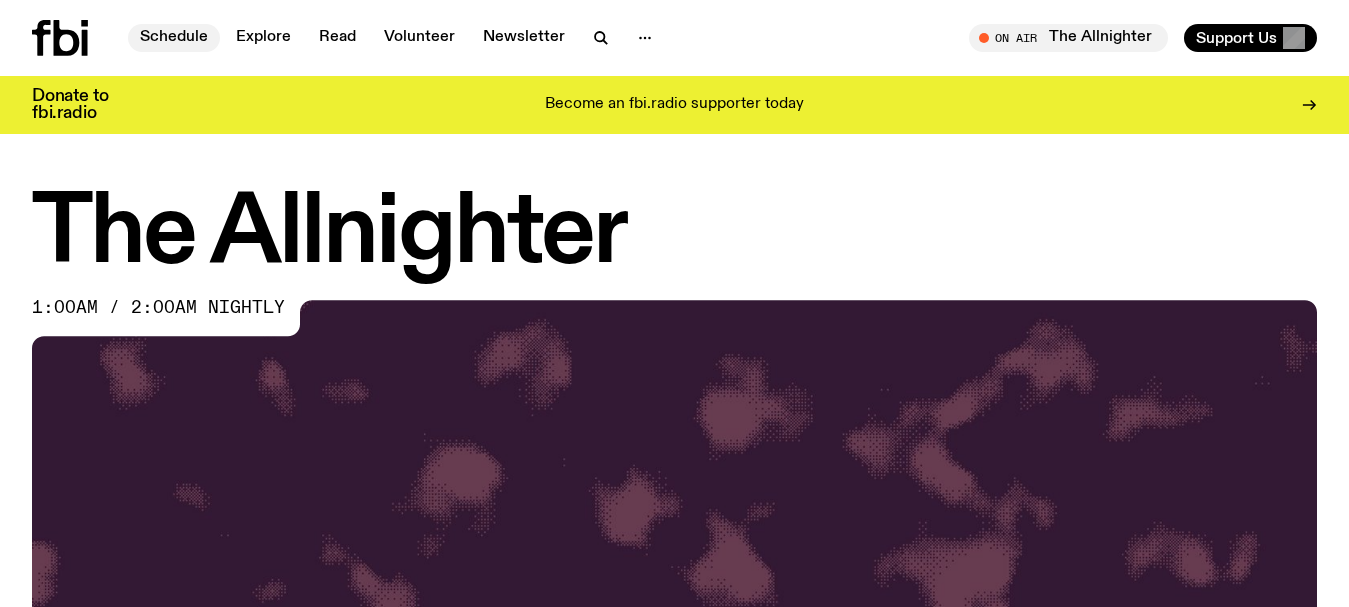 click on "Schedule" 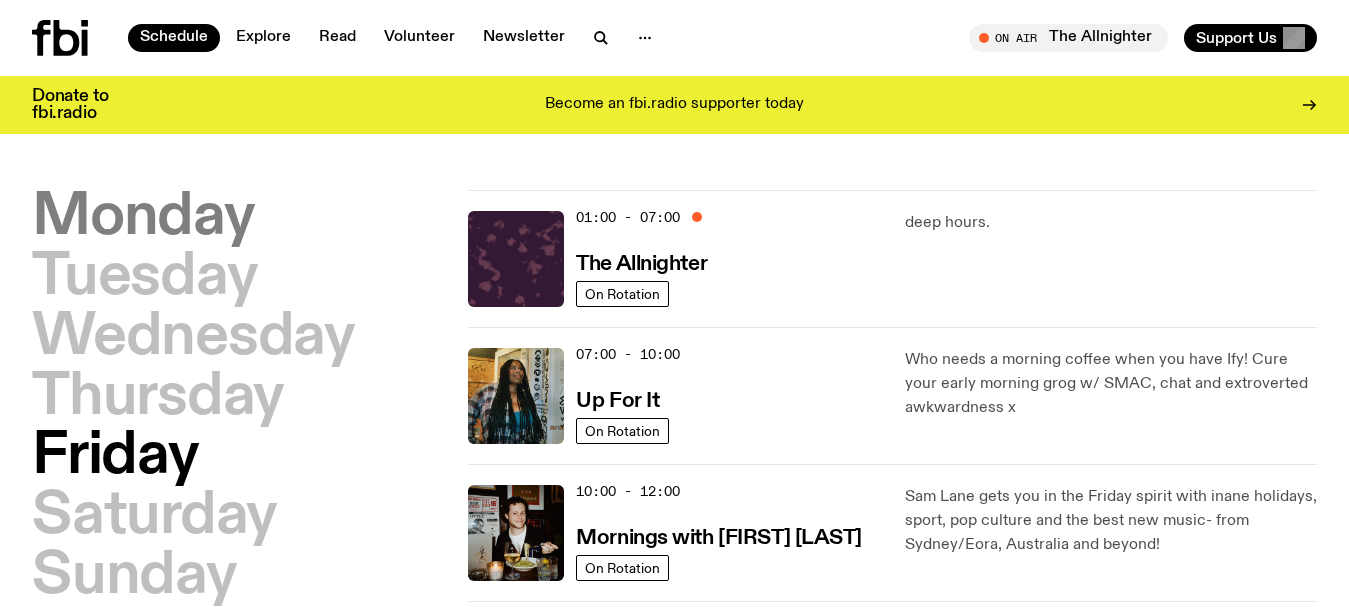 click on "Monday" at bounding box center (143, 218) 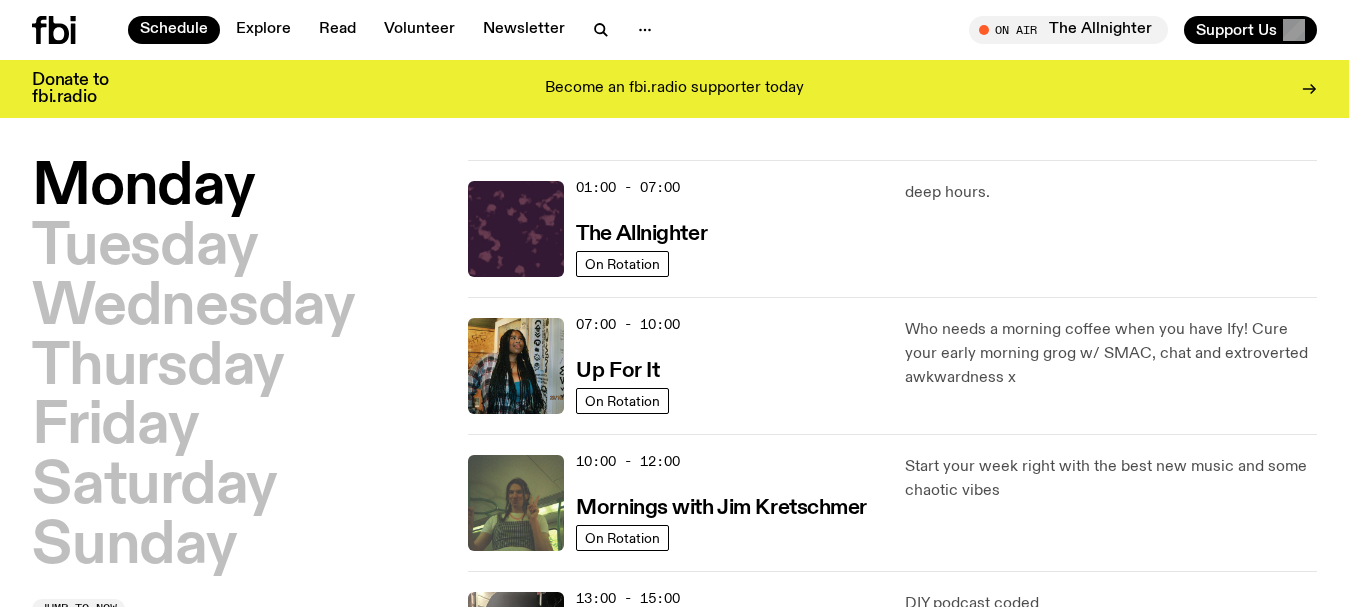 scroll, scrollTop: 0, scrollLeft: 0, axis: both 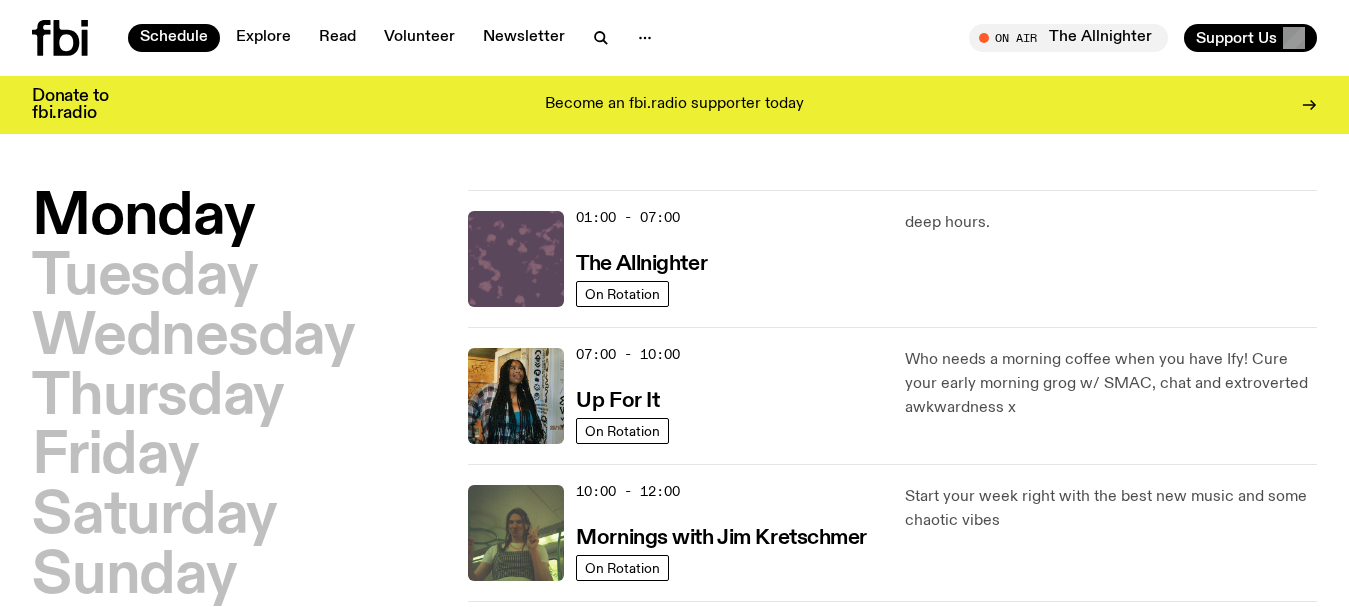 click 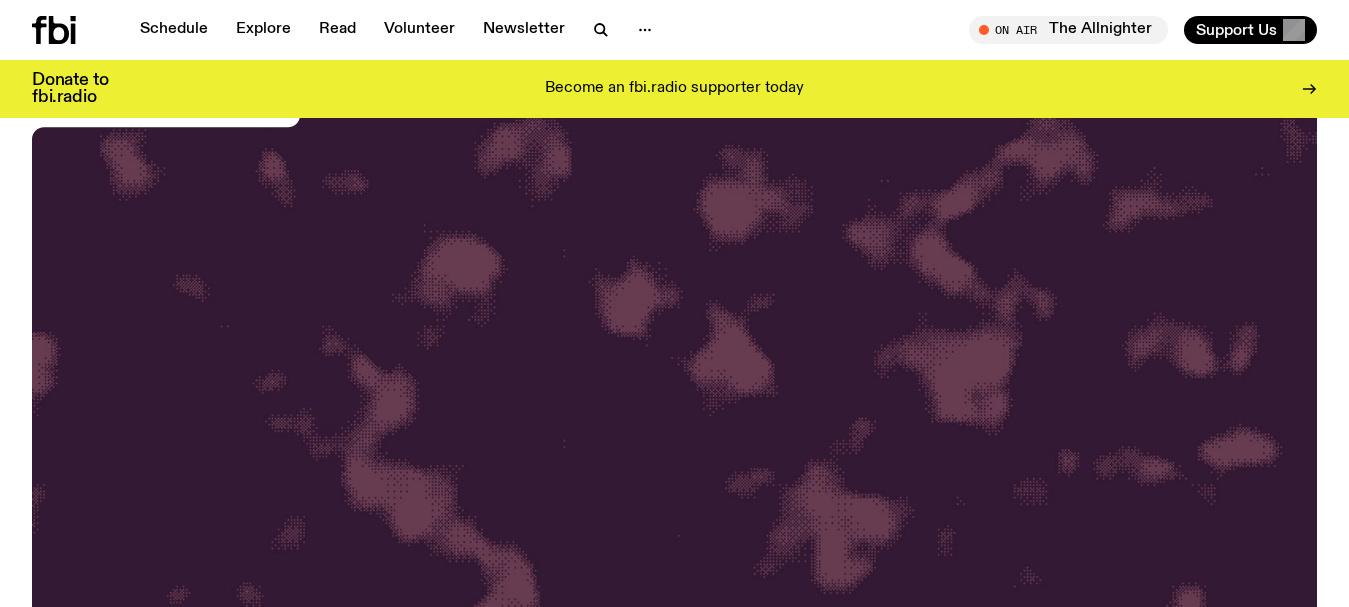 scroll, scrollTop: 0, scrollLeft: 0, axis: both 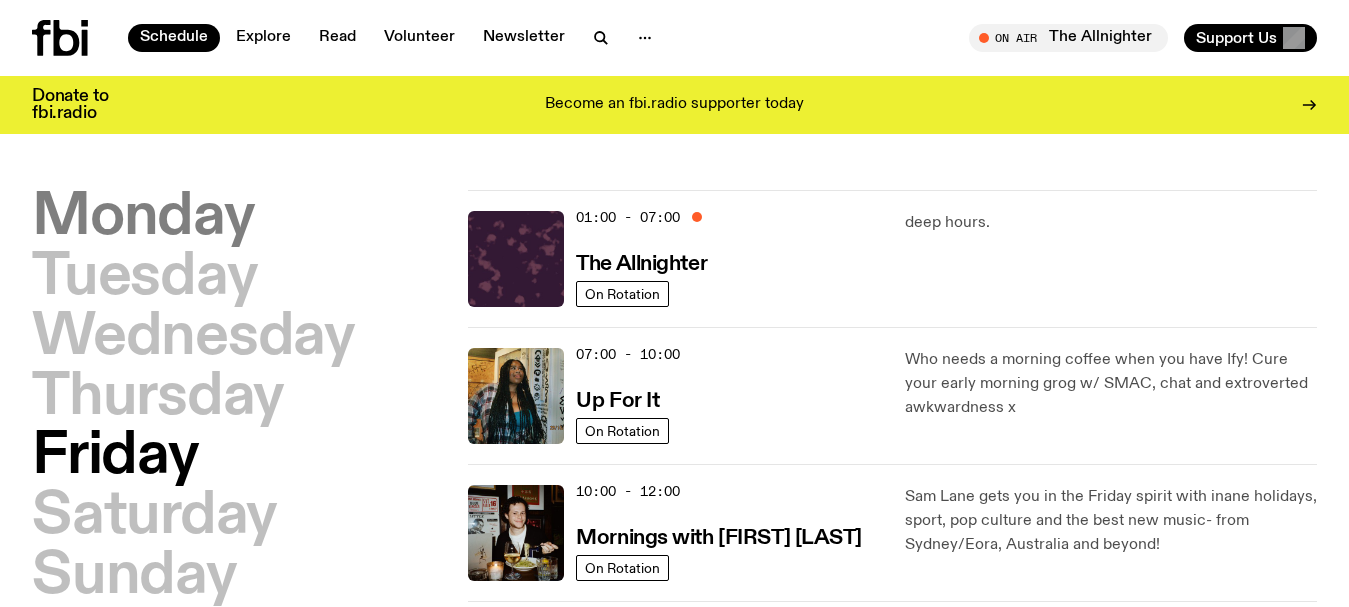 click on "Monday" at bounding box center (143, 218) 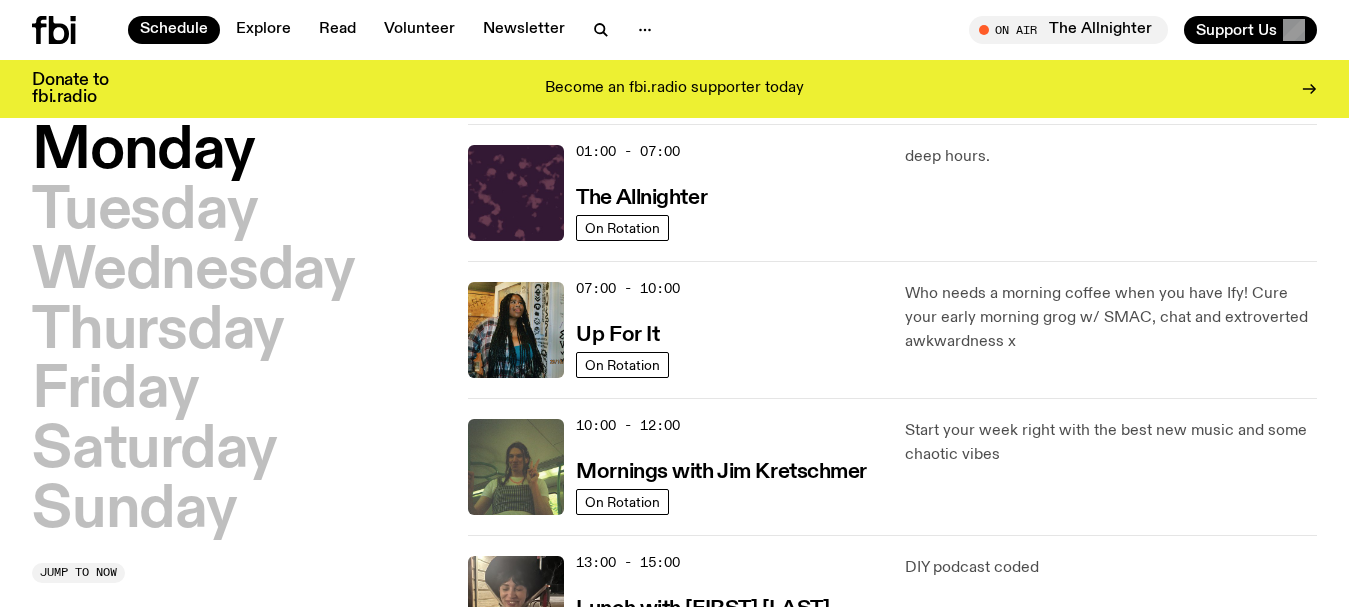 scroll, scrollTop: 56, scrollLeft: 0, axis: vertical 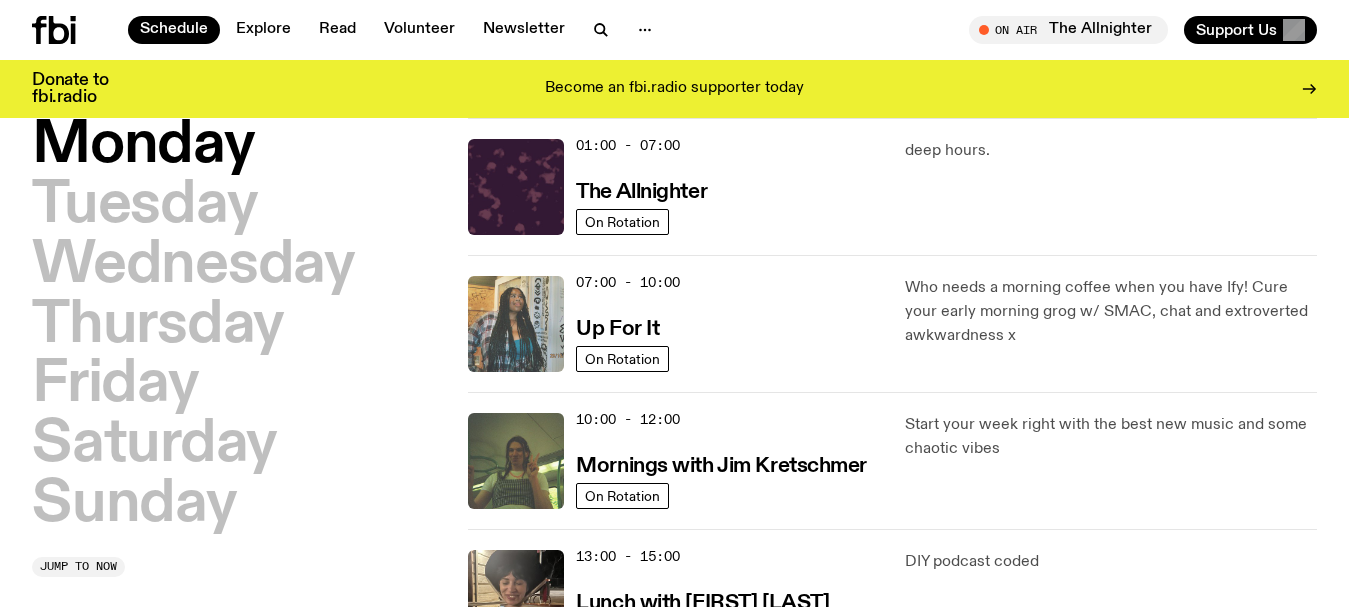 click 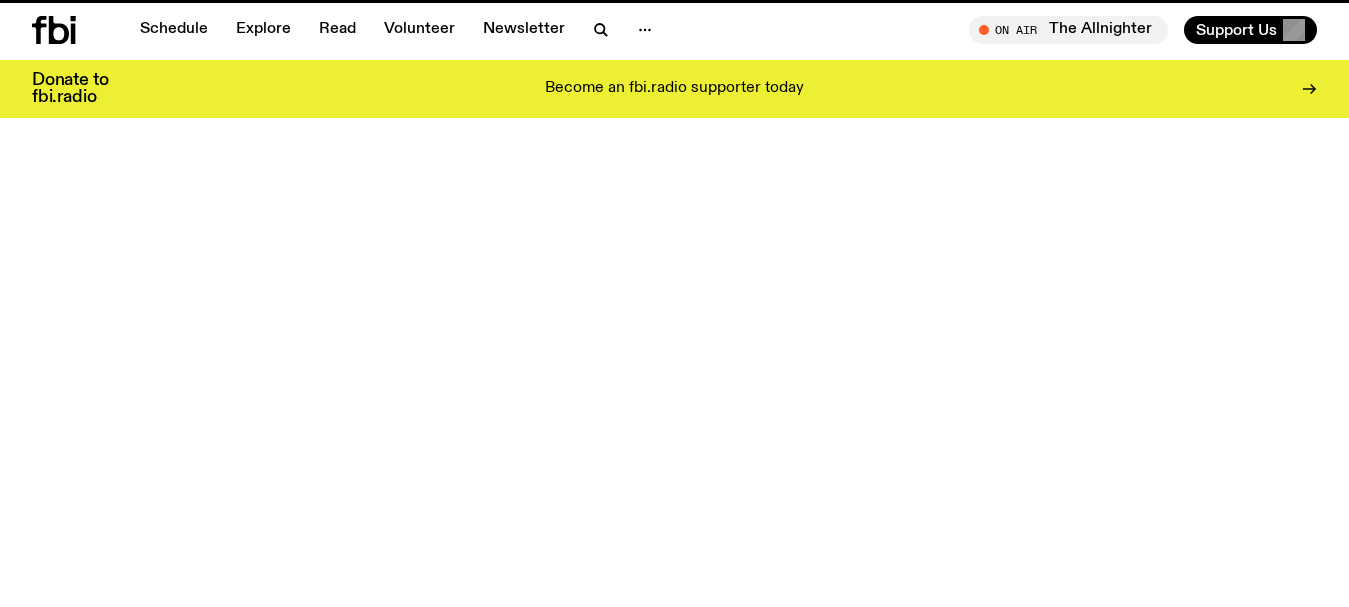 scroll, scrollTop: 0, scrollLeft: 0, axis: both 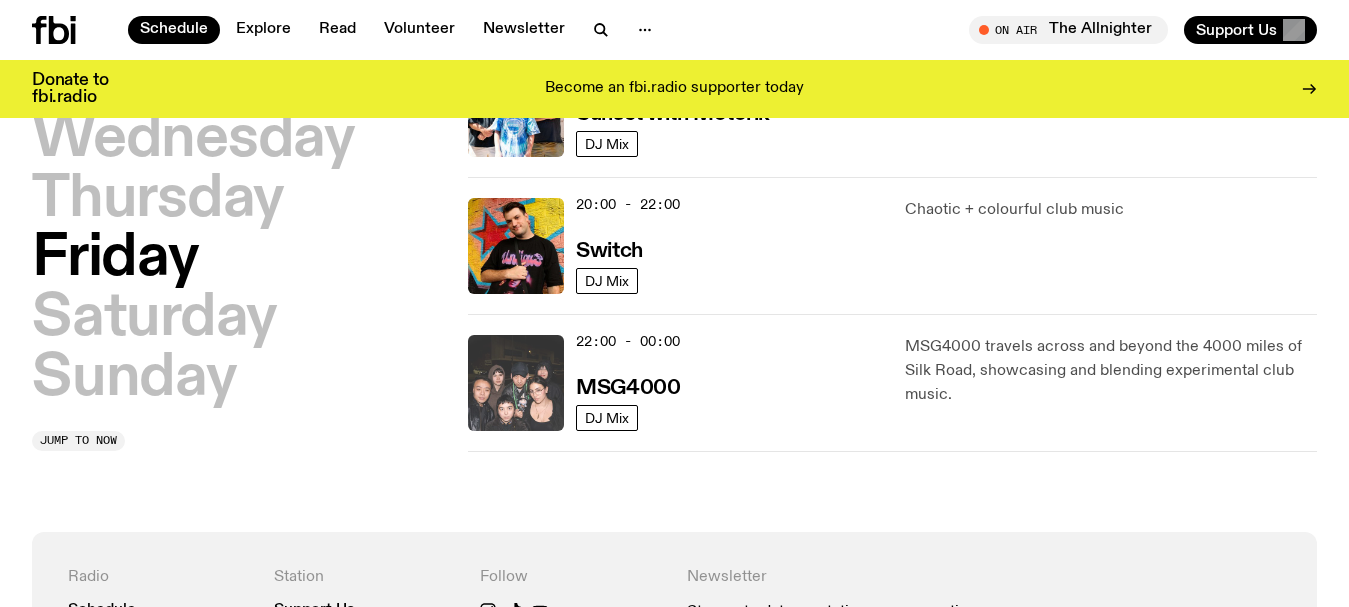 click 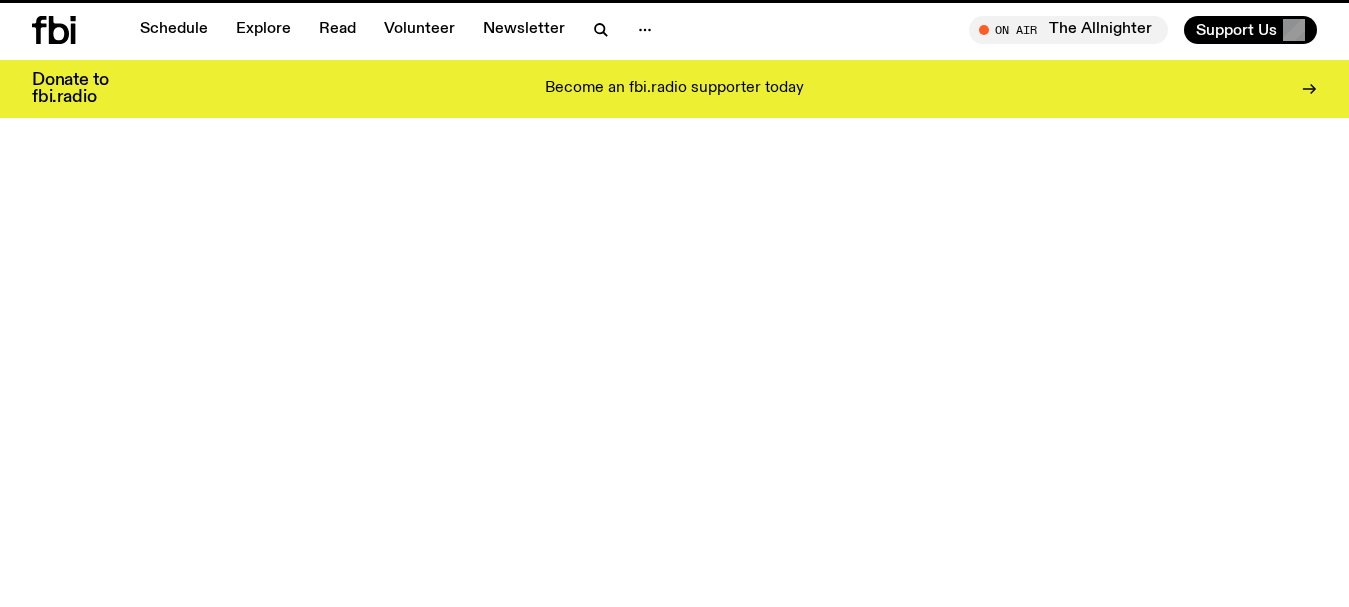 scroll, scrollTop: 0, scrollLeft: 0, axis: both 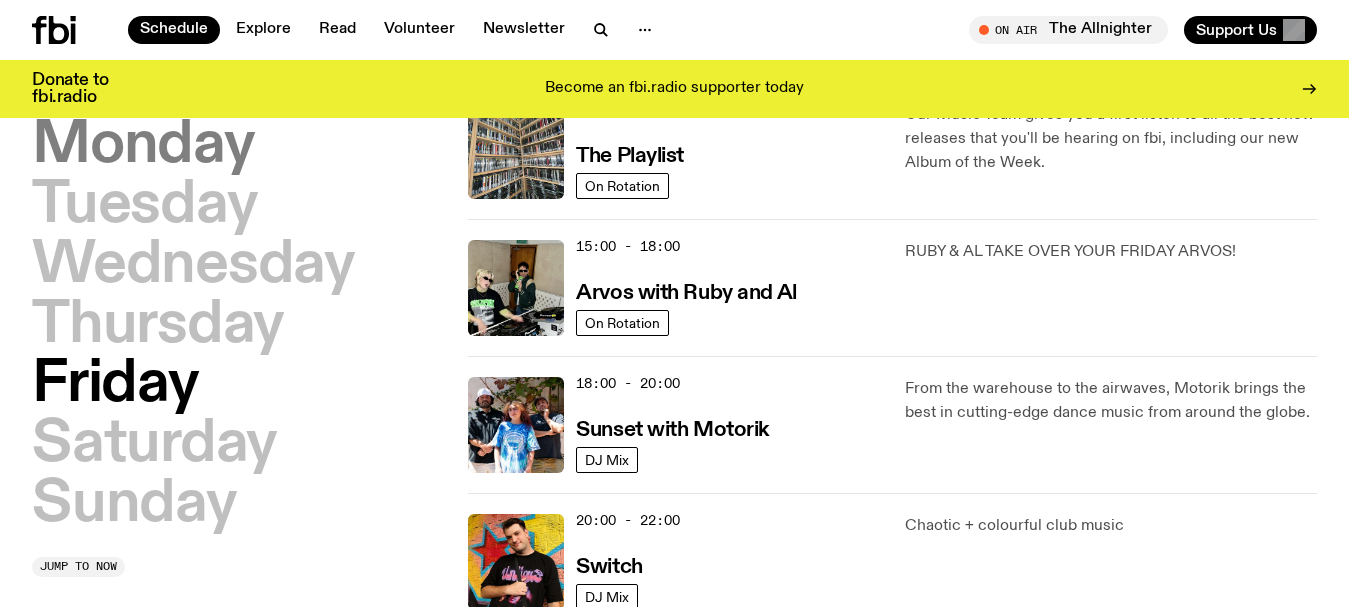 click on "Monday" at bounding box center (143, 146) 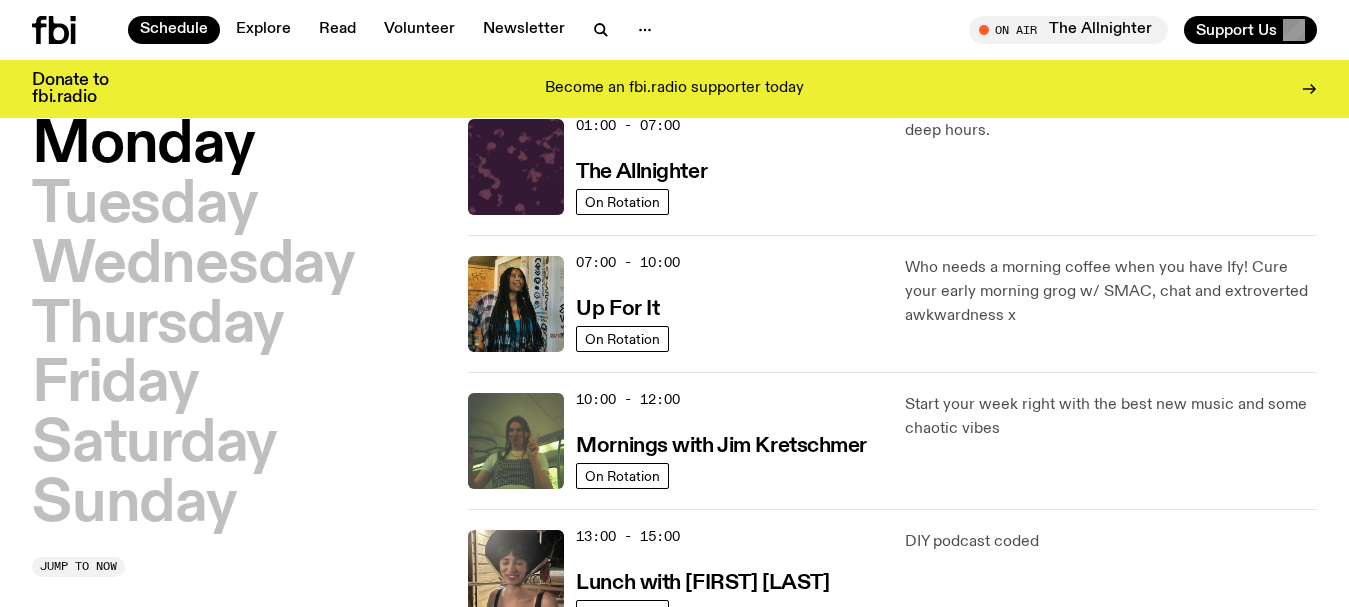 scroll, scrollTop: 56, scrollLeft: 0, axis: vertical 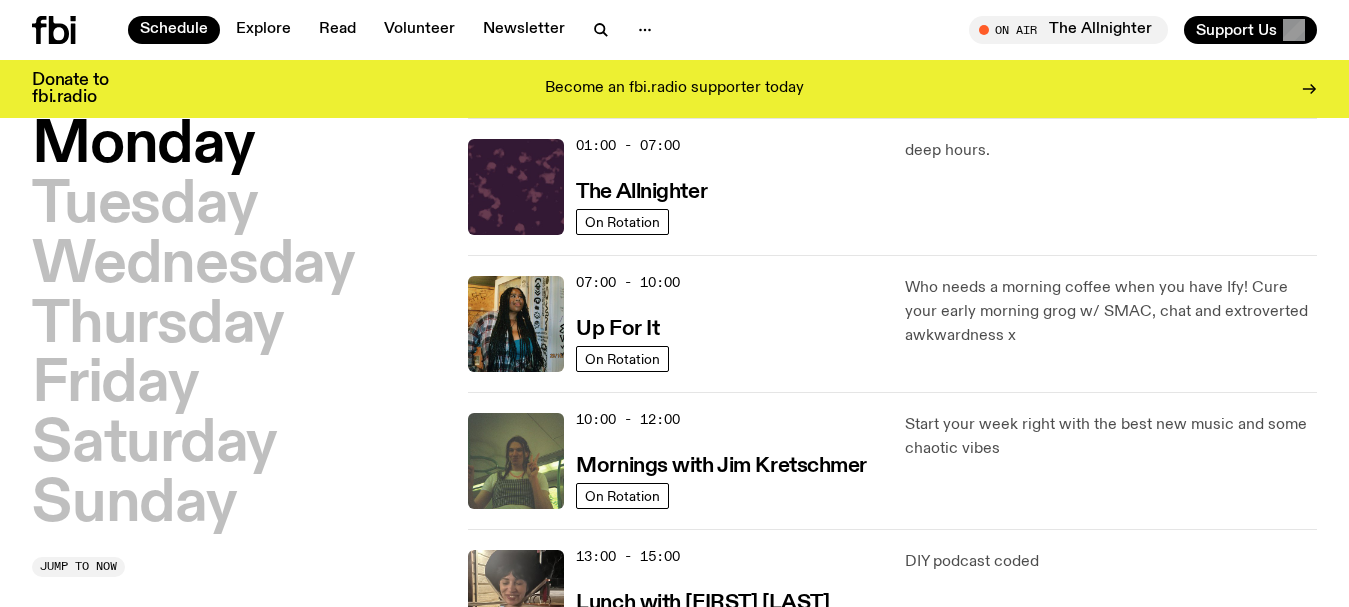 type 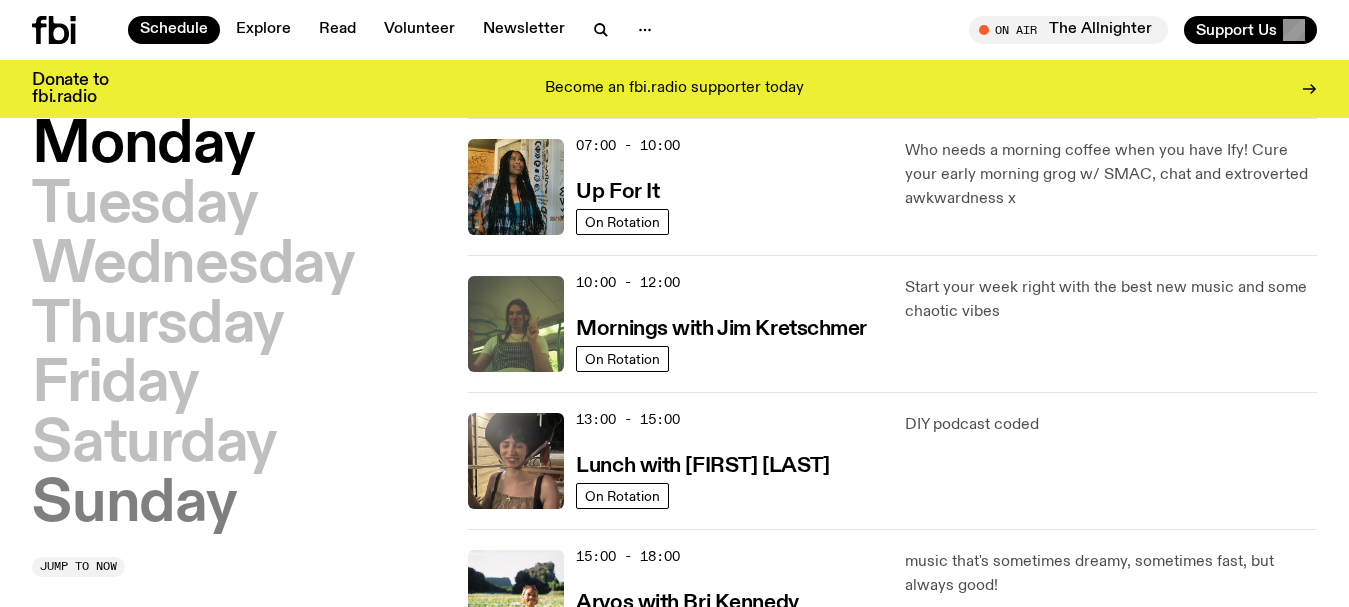 click on "Sunday" at bounding box center [134, 505] 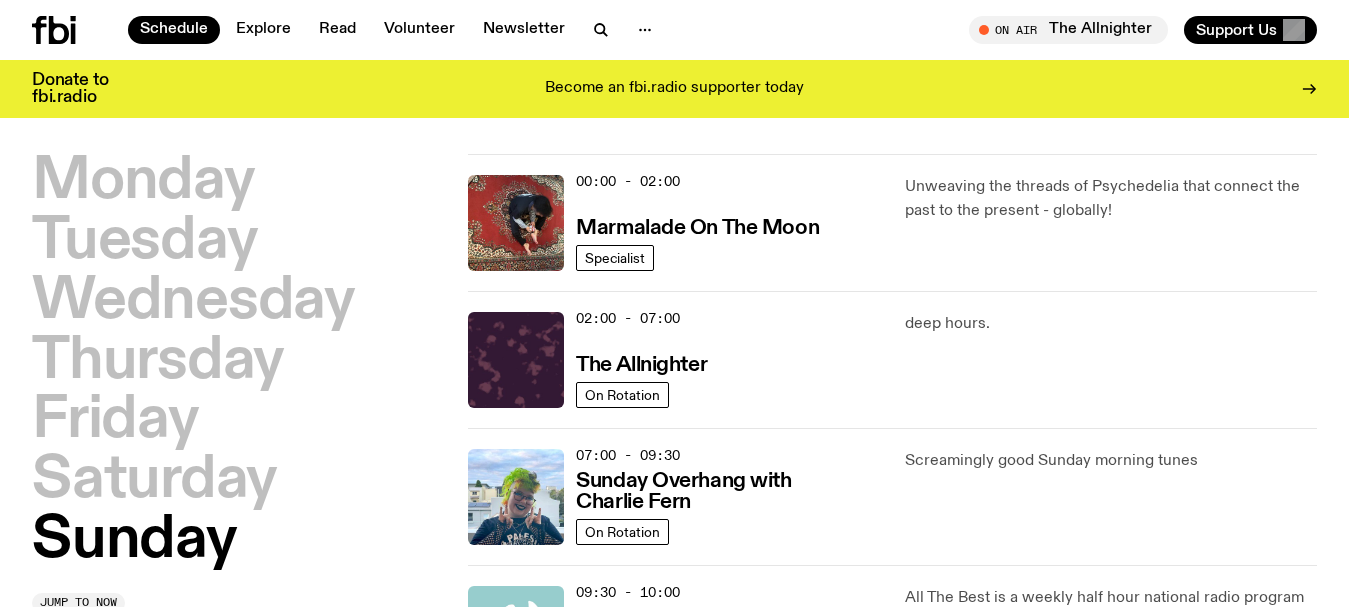 scroll, scrollTop: 0, scrollLeft: 0, axis: both 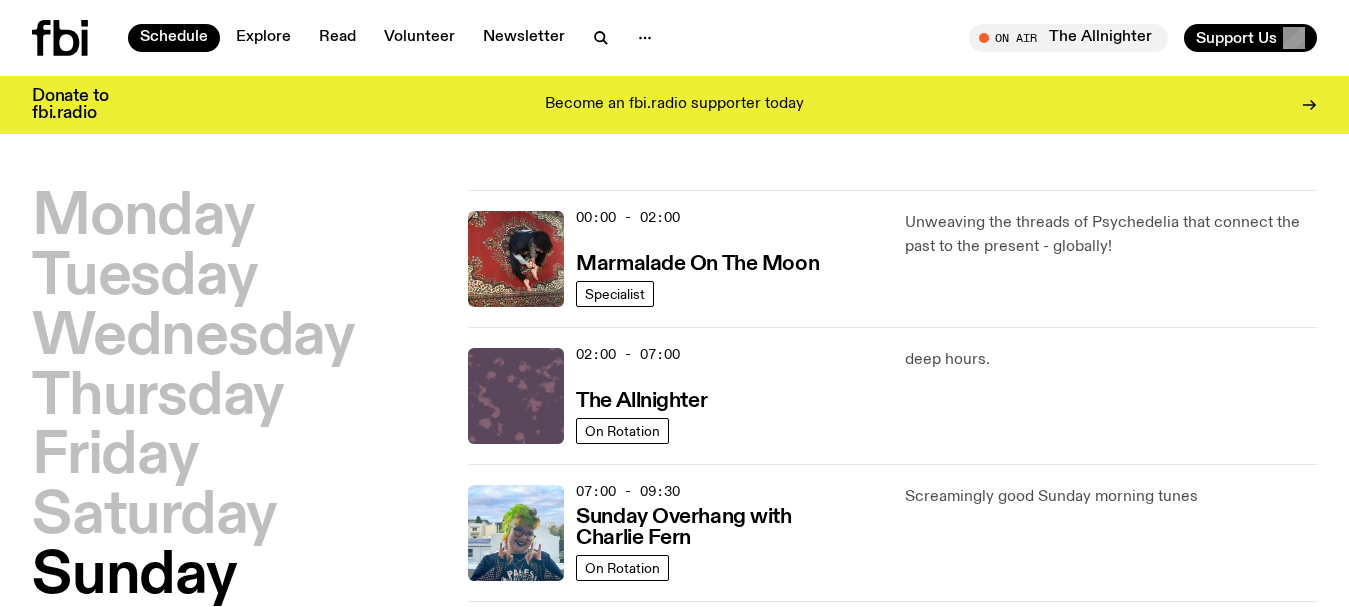 click 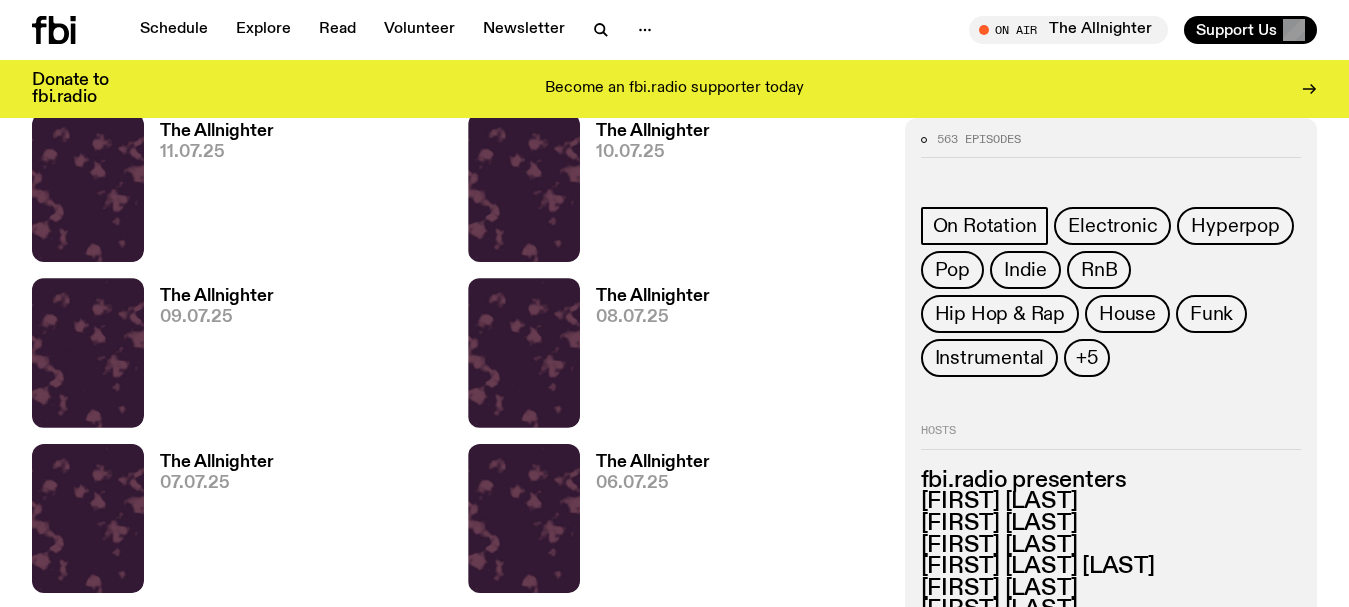 scroll, scrollTop: 1593, scrollLeft: 0, axis: vertical 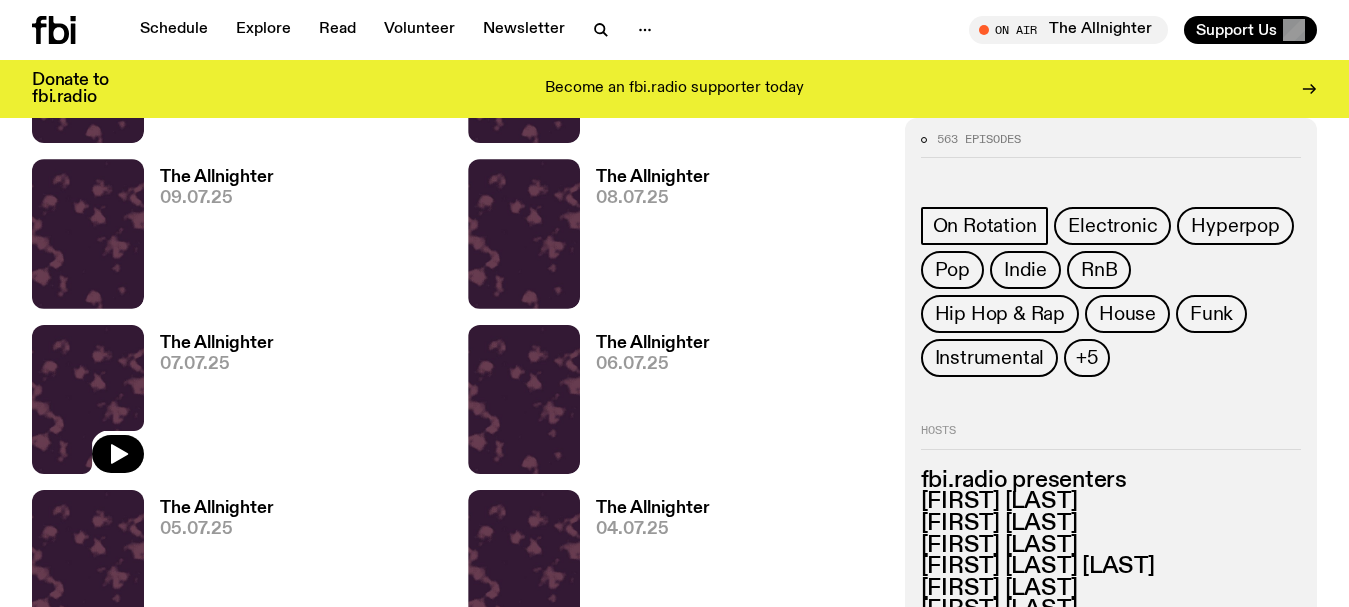click 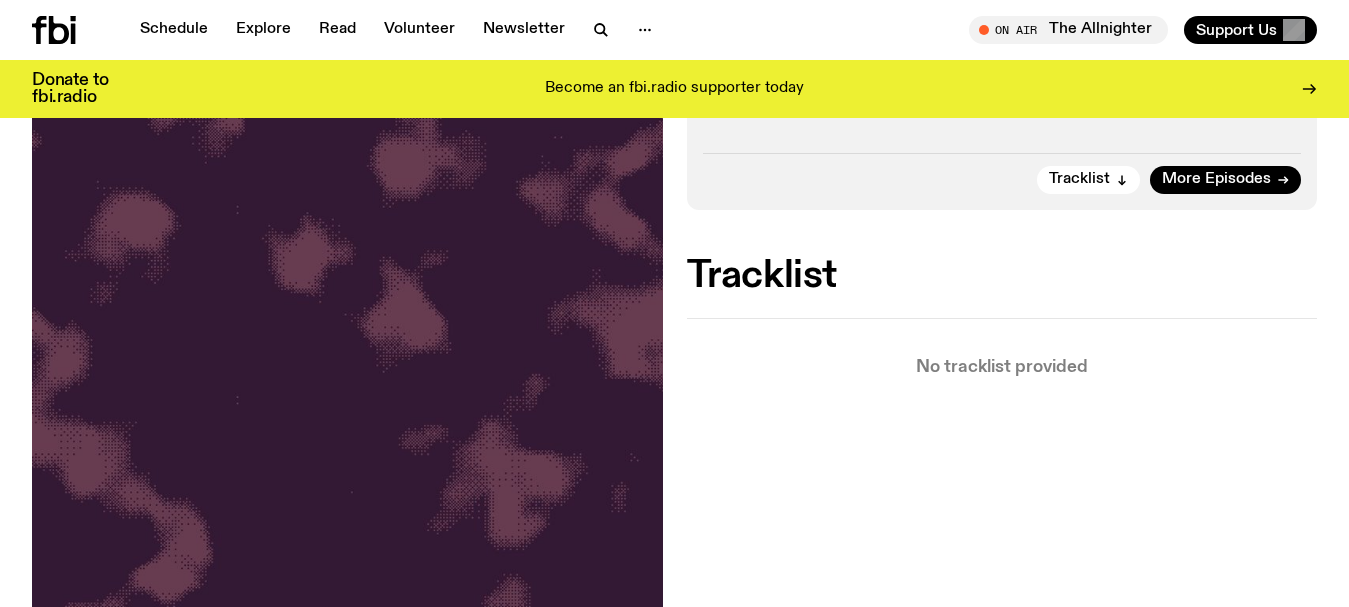 scroll, scrollTop: 293, scrollLeft: 0, axis: vertical 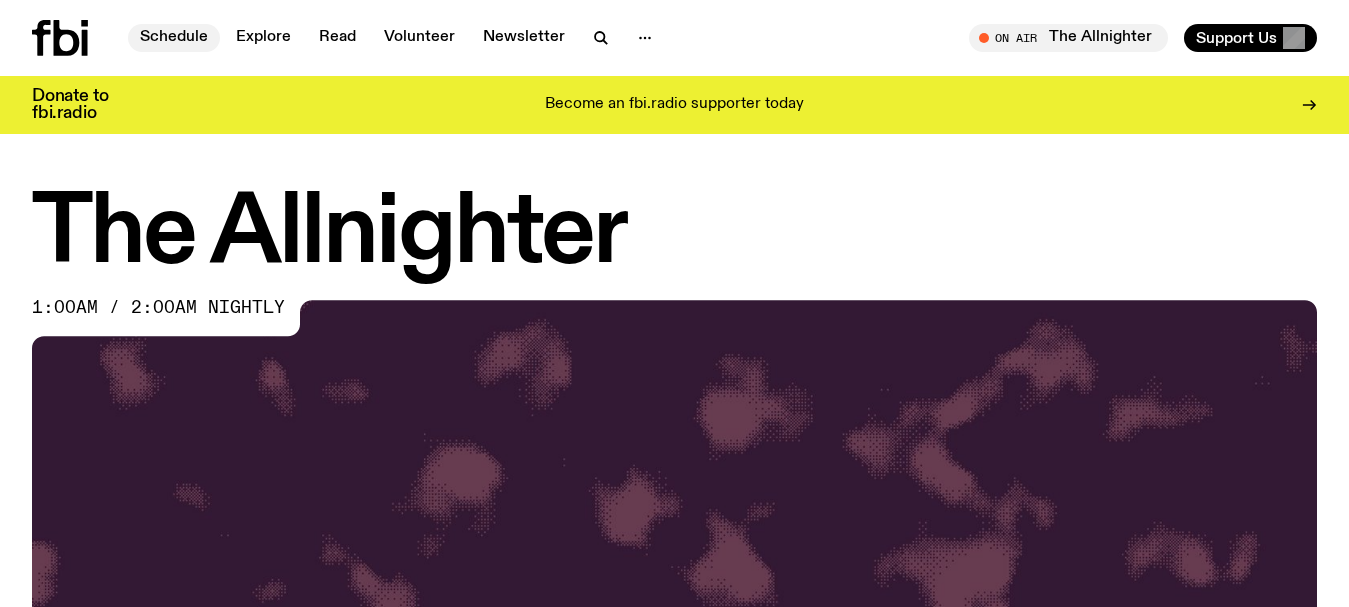 click on "Schedule" 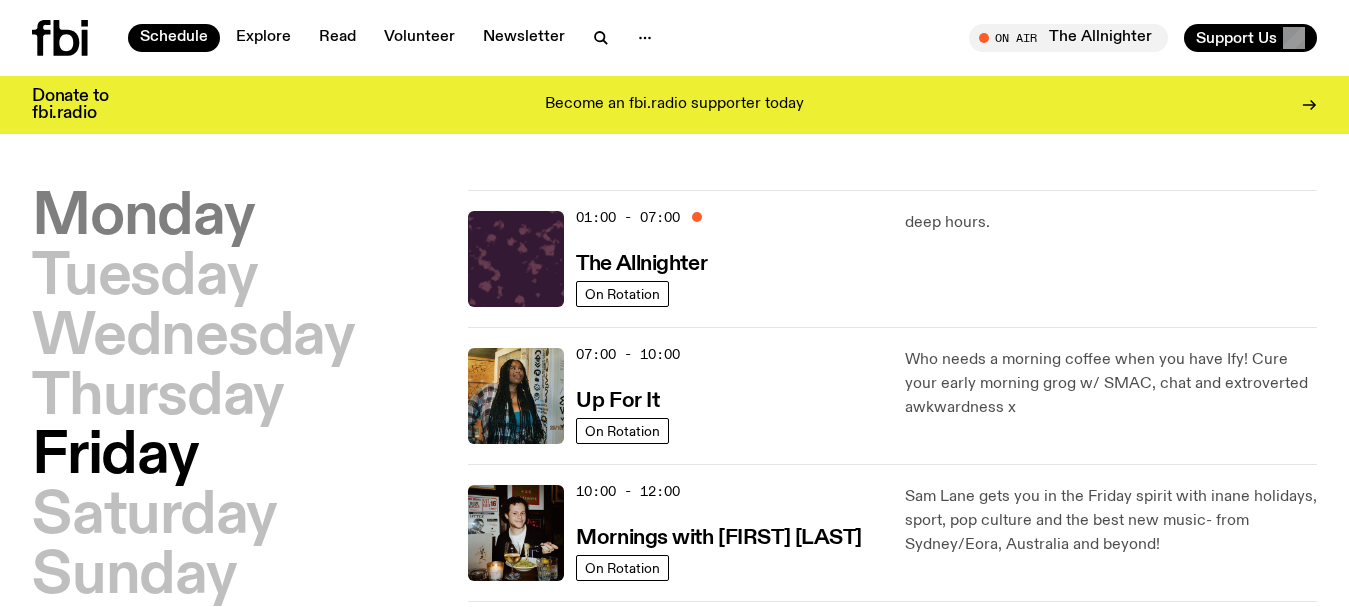 click on "Monday" at bounding box center (143, 218) 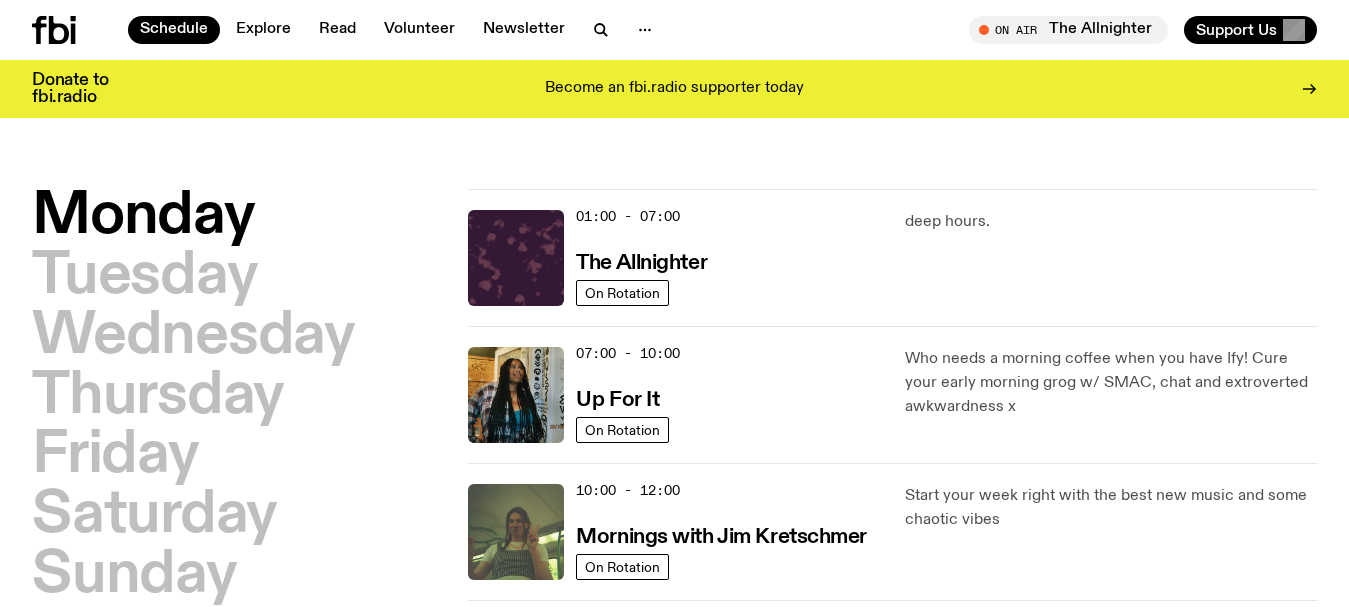 scroll, scrollTop: 56, scrollLeft: 0, axis: vertical 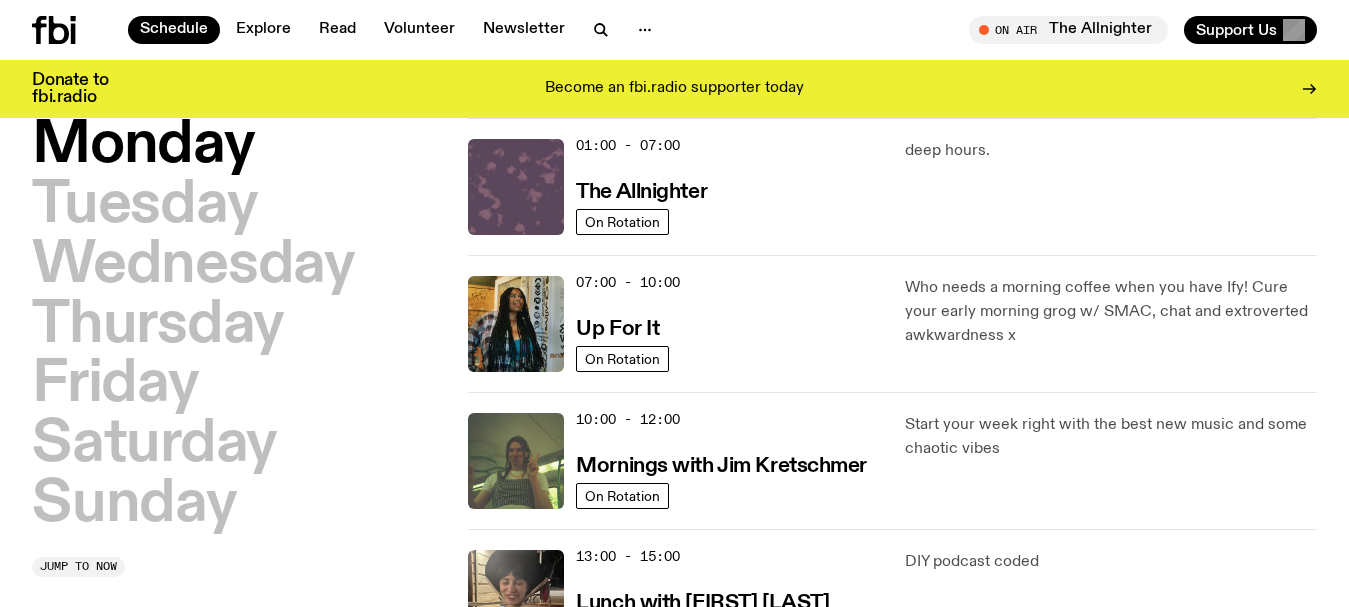 click 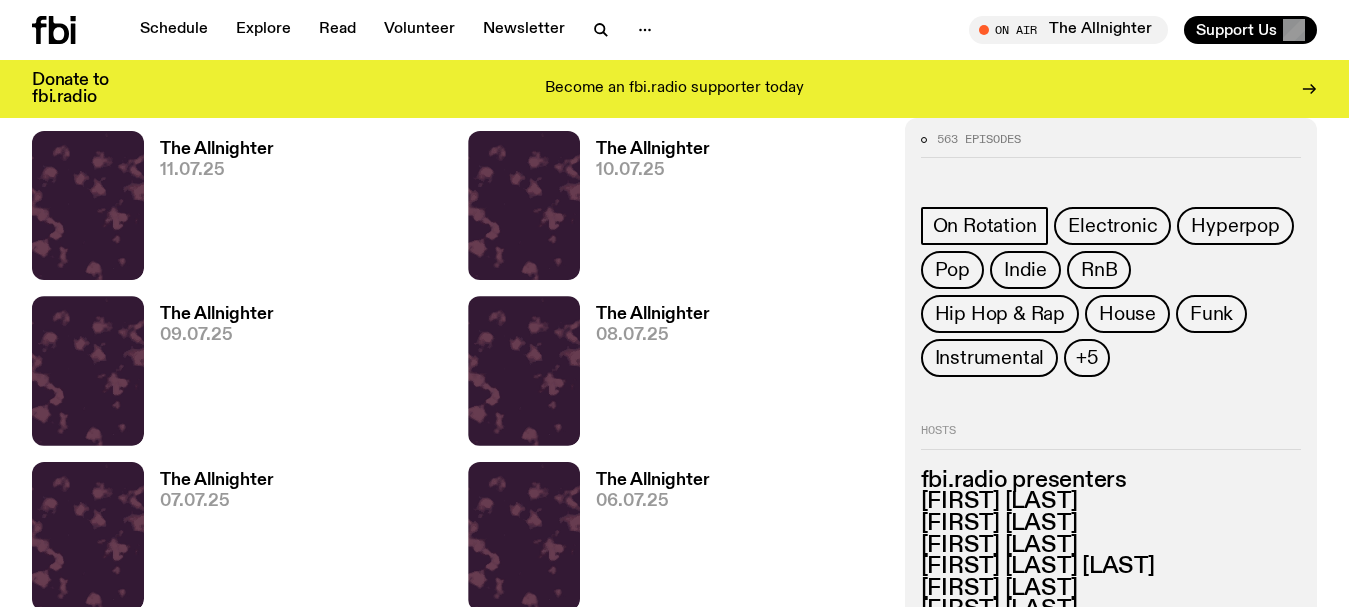 scroll, scrollTop: 1491, scrollLeft: 0, axis: vertical 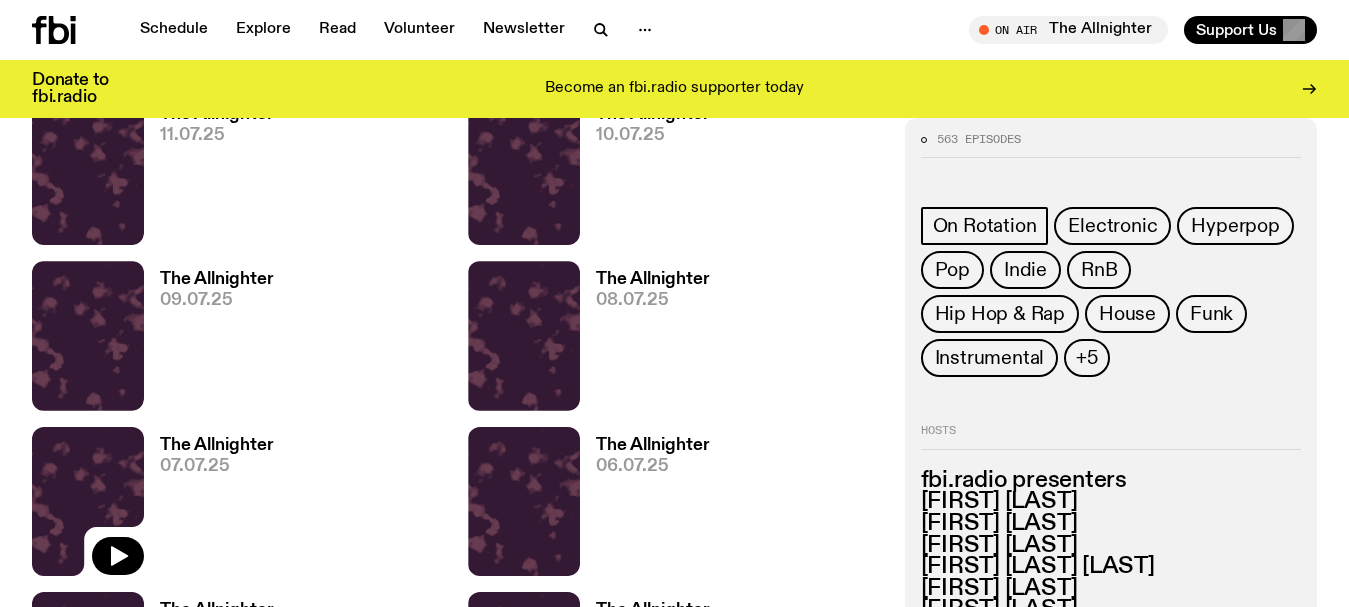 click 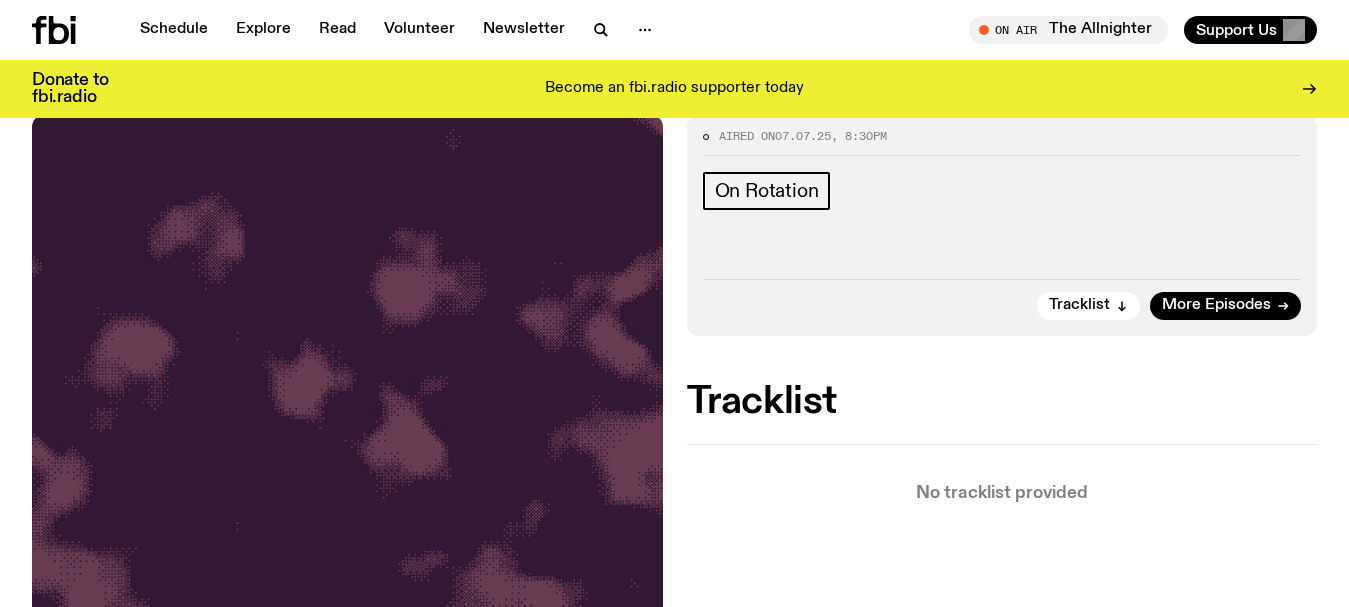 scroll, scrollTop: 93, scrollLeft: 0, axis: vertical 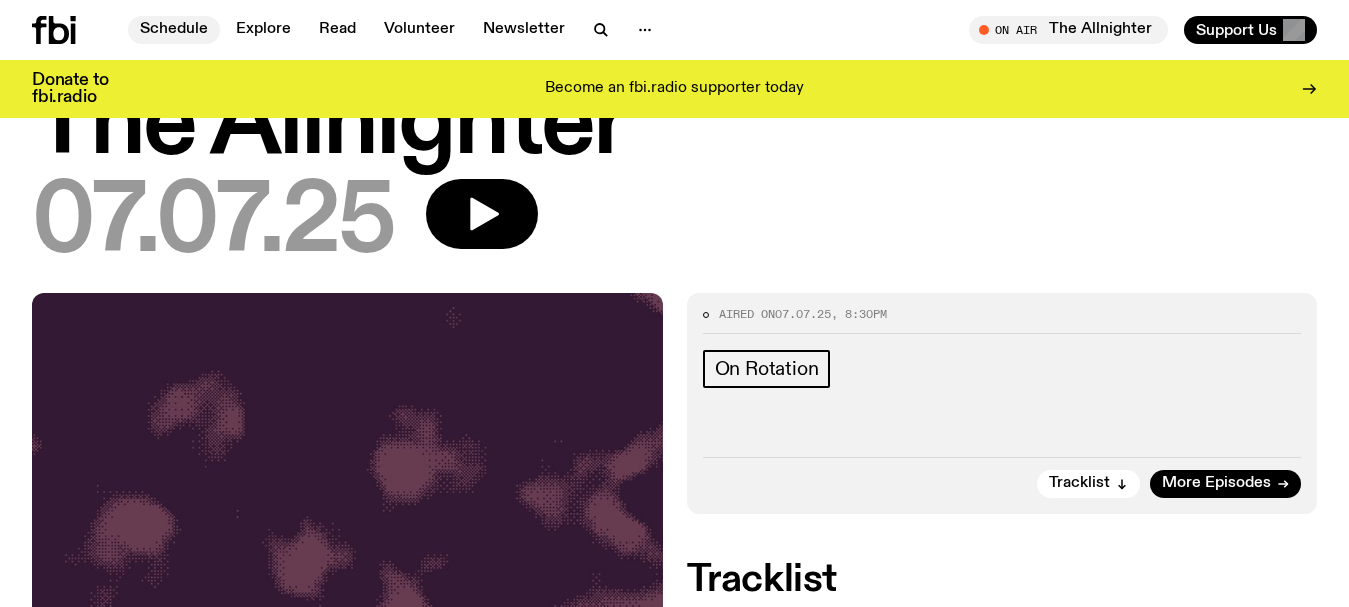 click on "Schedule" 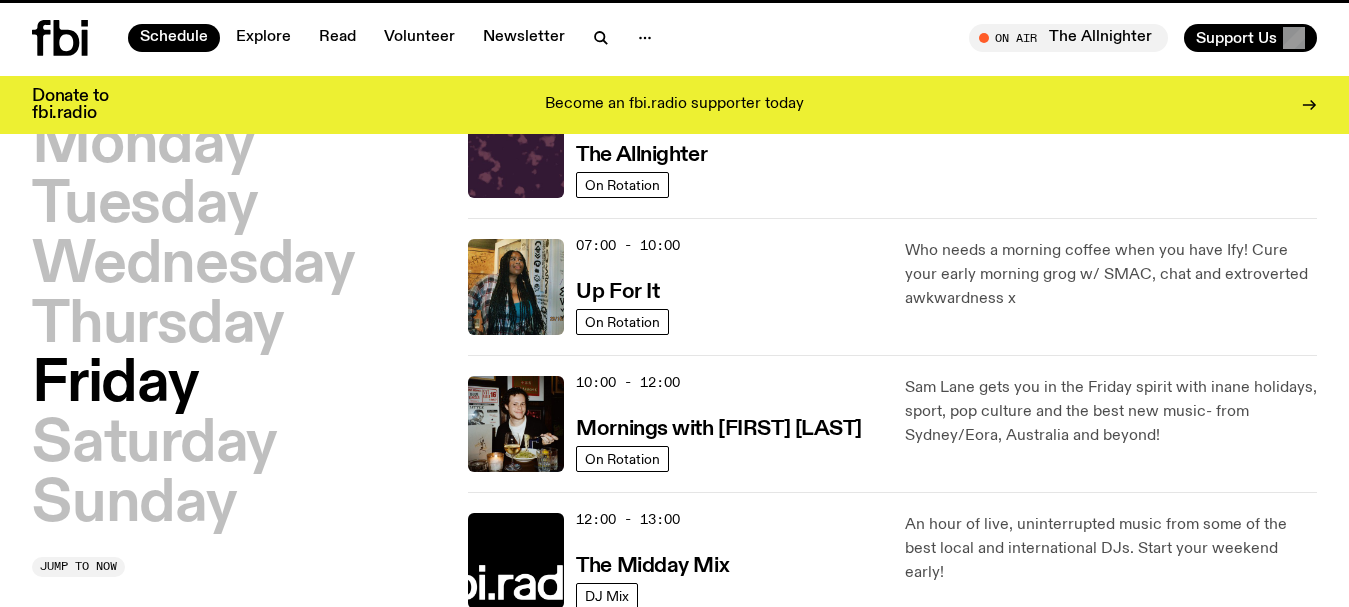 scroll, scrollTop: 0, scrollLeft: 0, axis: both 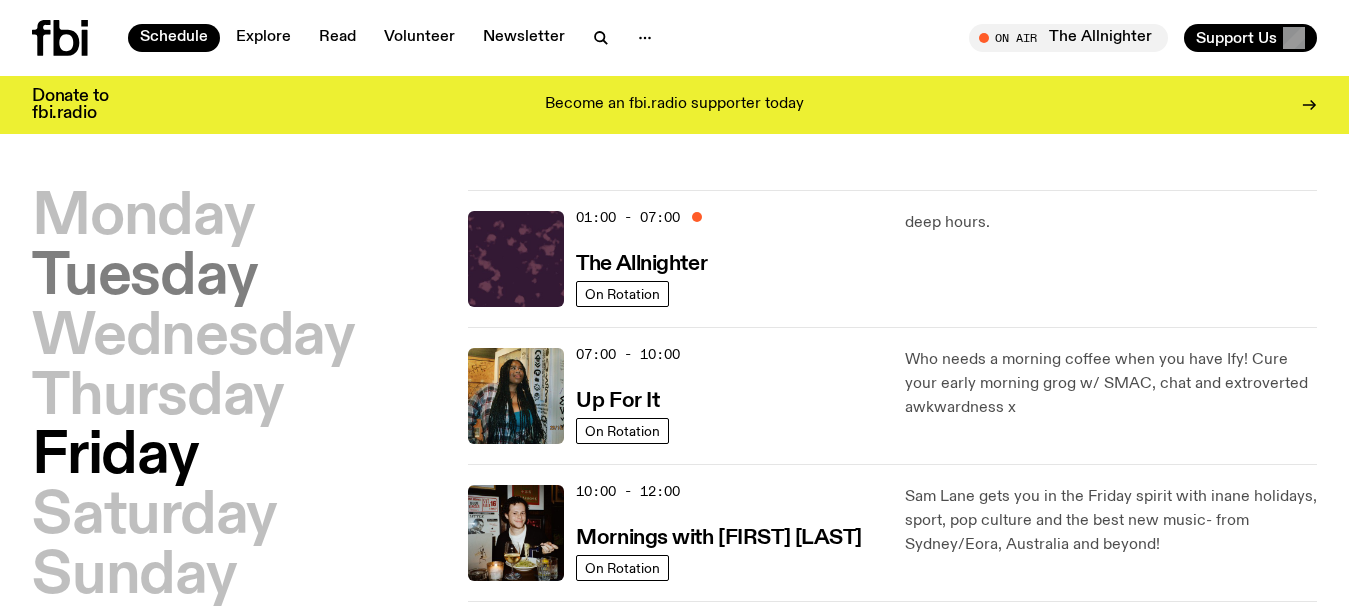 click on "Tuesday" at bounding box center (144, 278) 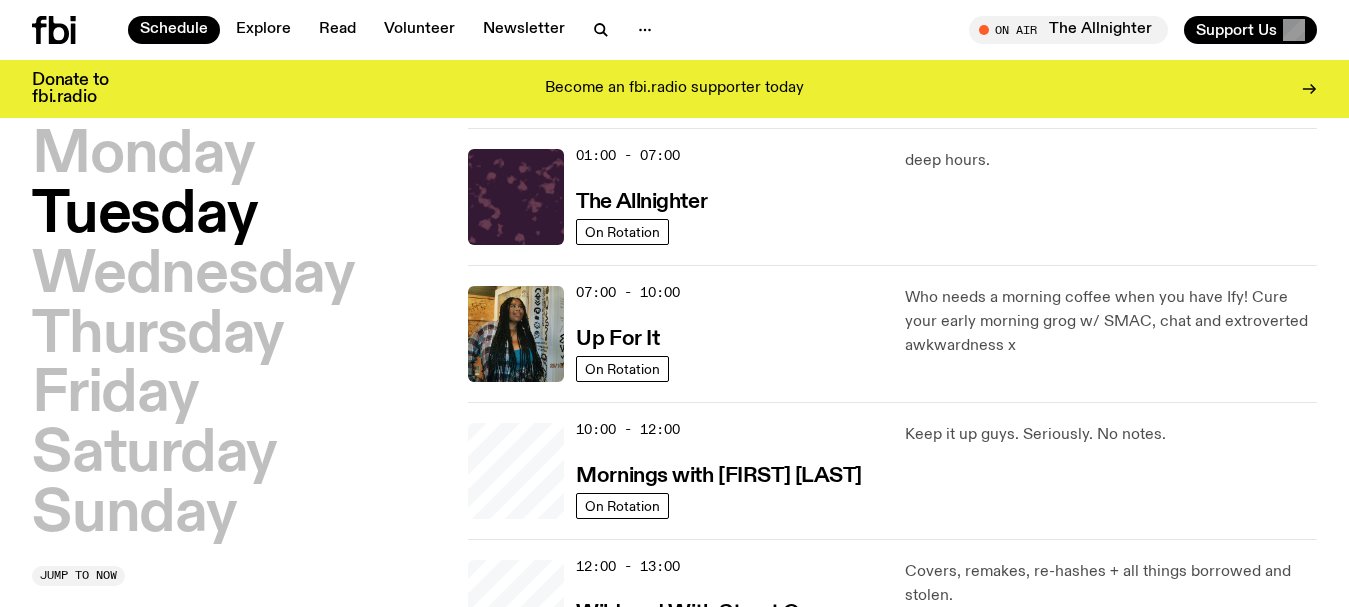 scroll, scrollTop: 56, scrollLeft: 0, axis: vertical 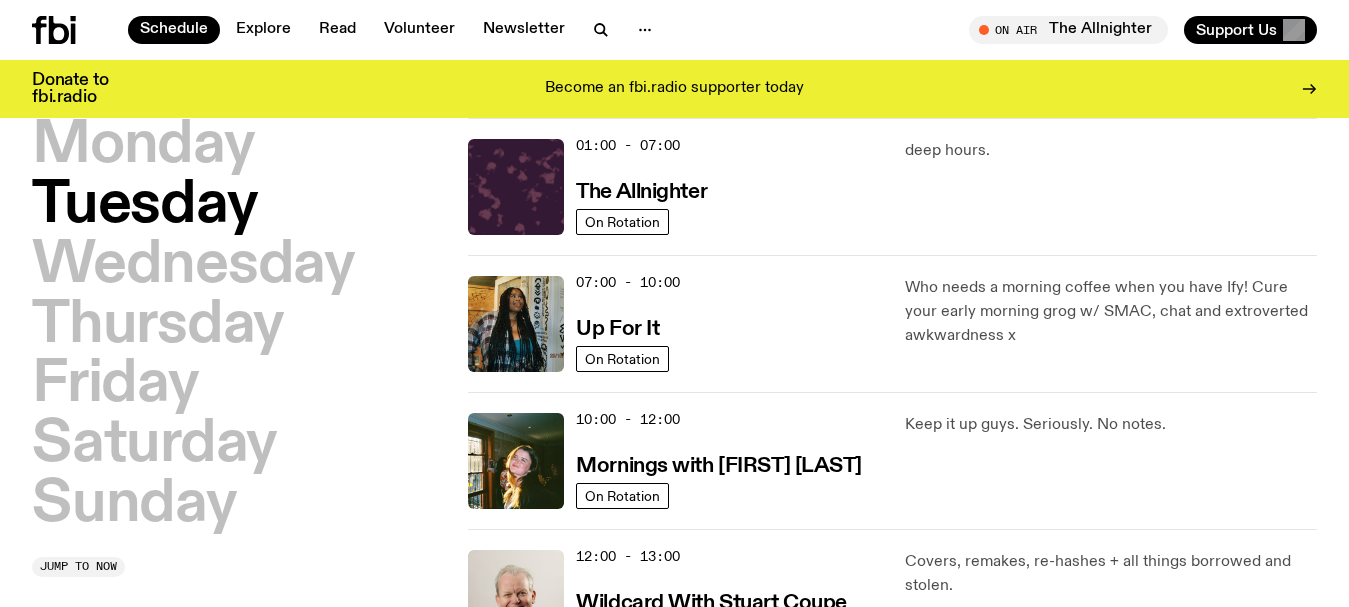 type 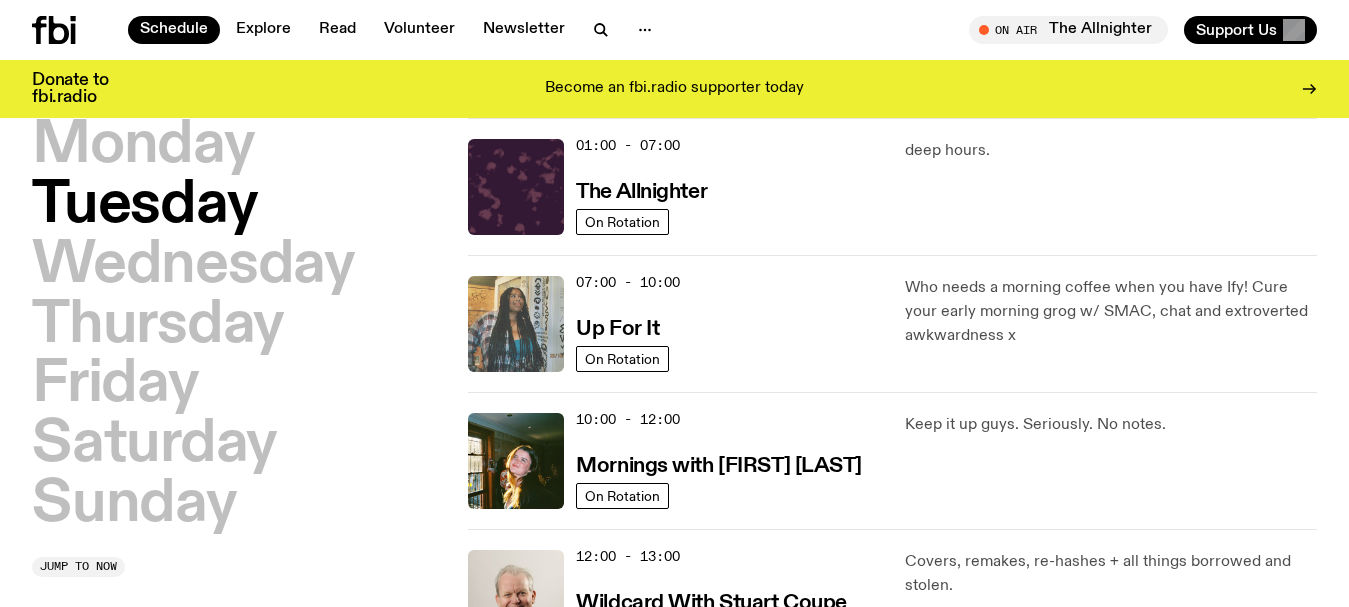 click 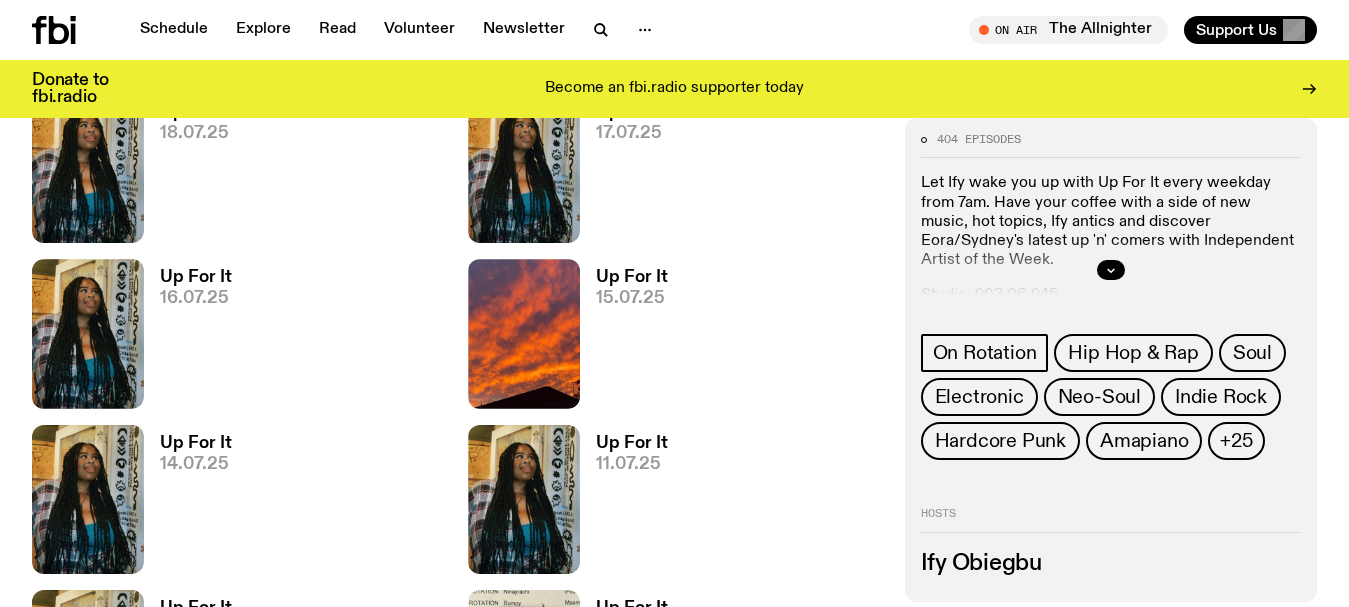 scroll, scrollTop: 889, scrollLeft: 0, axis: vertical 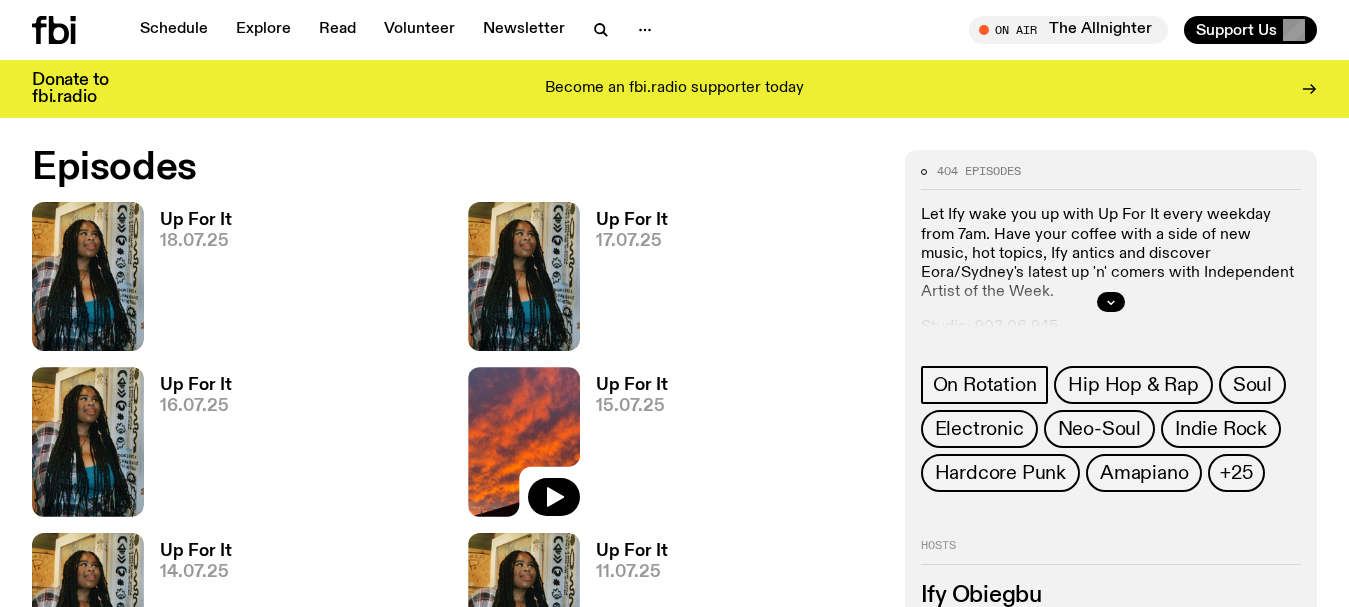 click 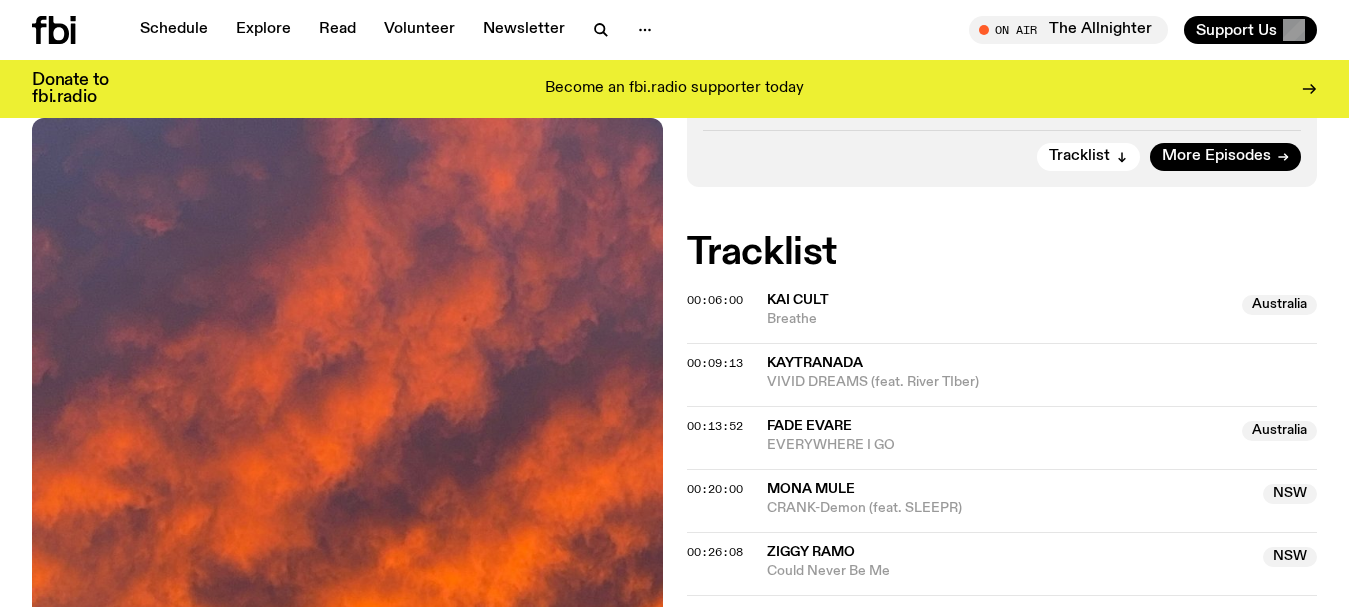 scroll, scrollTop: 693, scrollLeft: 0, axis: vertical 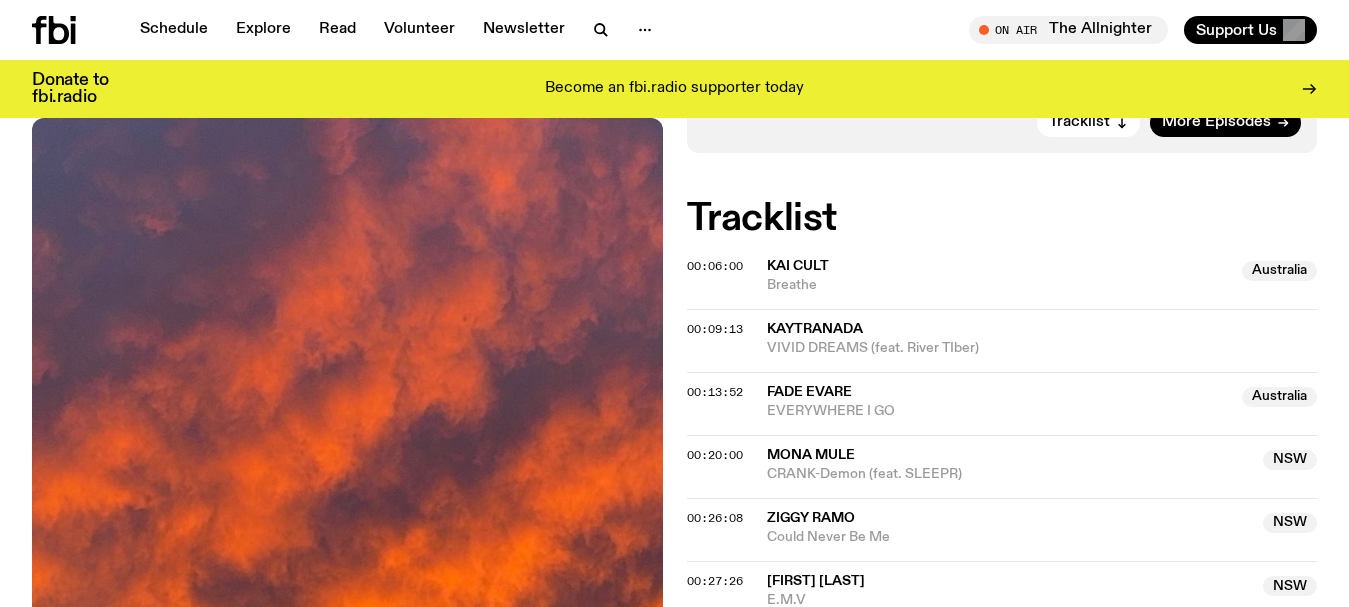 click on "Aired on  15.07.25 , 2:30am On Rotation HAPPY TUESDAY!! ──────────────────────────────────────── ⋆⭒˚.⋆🪐 ⋆⭒˚.⋆🧚‍♂️  GOT PLANS  🧚‍♂️⋆⭒˚.⋆🪐 ⋆⭒˚.⋆ WHAT : FREE HEALING WORKSHOP ONLINE OR IN PERSON (hahaha) WHERE : Online or Crows Nest WHEN : 6:45PM HOW MUCH : Free ──────────────────────────────────────── ˚₊‧🗓༺  YEAR PERCENTAGE TRACKER  ༻🗓‧₊˚ 53% complete - makes sense HAHAHAHA ──────────────────────────────────────── ˚🏦⋆✮⋆.˚  ARCHIVE DEEP DIVE ˚.⋆✮⋆🏦˚.⋆ I picked out  Carapace  (2007) by Children of the Wave - I played Underwater Song Producer [LAST] picked out  The Long Now  (2008) by Children Collide - He played Farewell Rocketship ˚🏦⋆✮⋆.˚  MUSIC FINDS Validation  by" 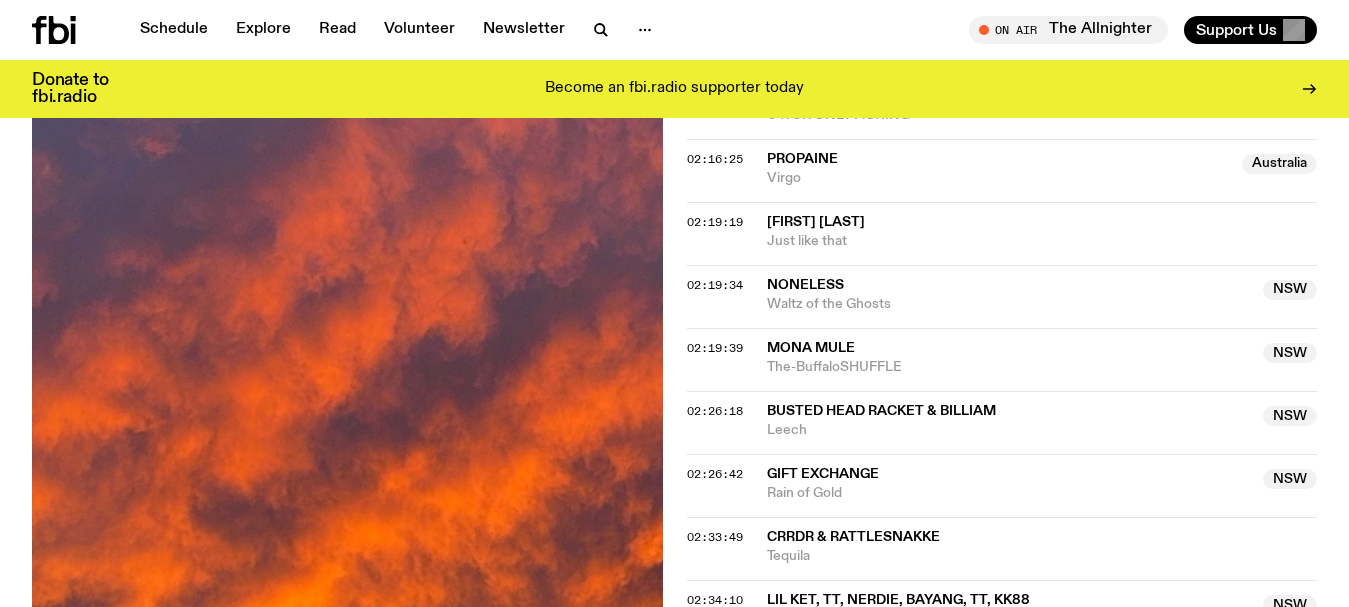 scroll, scrollTop: 2150, scrollLeft: 0, axis: vertical 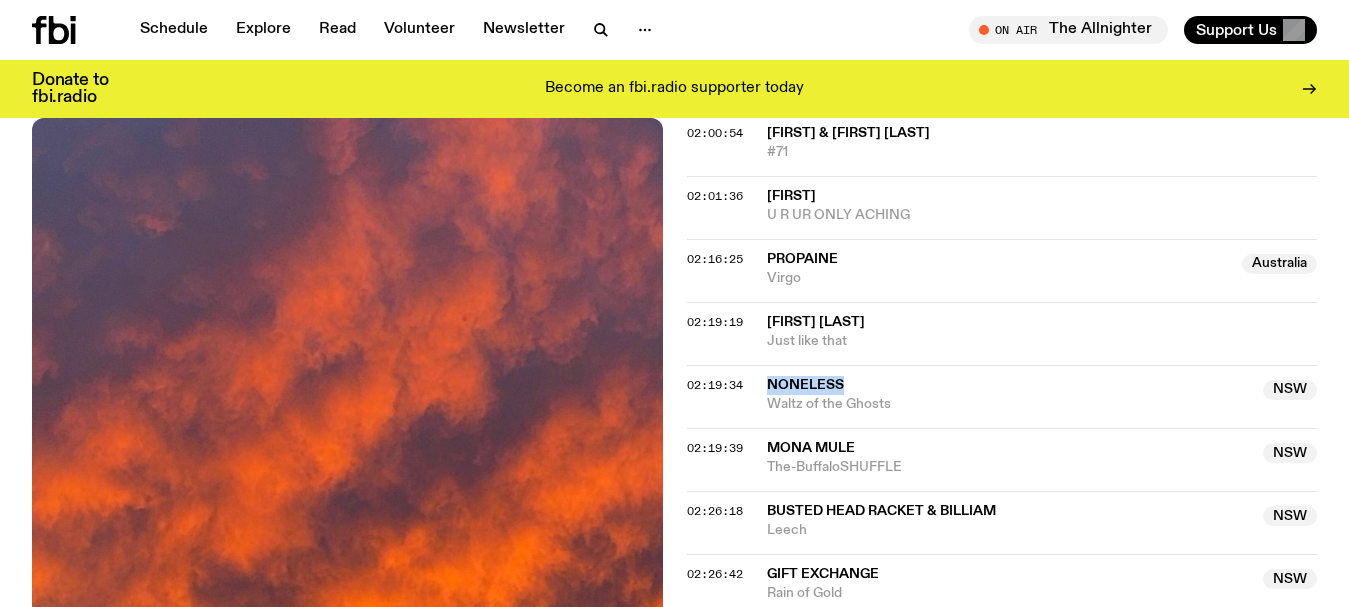 drag, startPoint x: 851, startPoint y: 385, endPoint x: 763, endPoint y: 382, distance: 88.051125 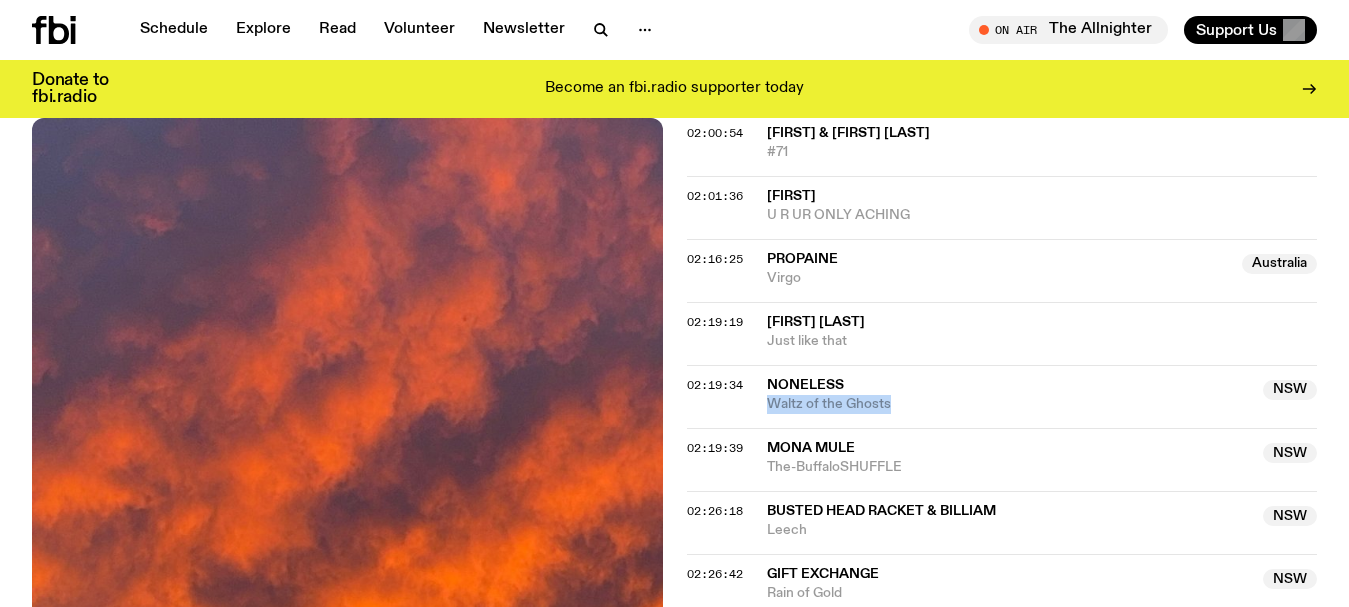 drag, startPoint x: 767, startPoint y: 405, endPoint x: 897, endPoint y: 404, distance: 130.00385 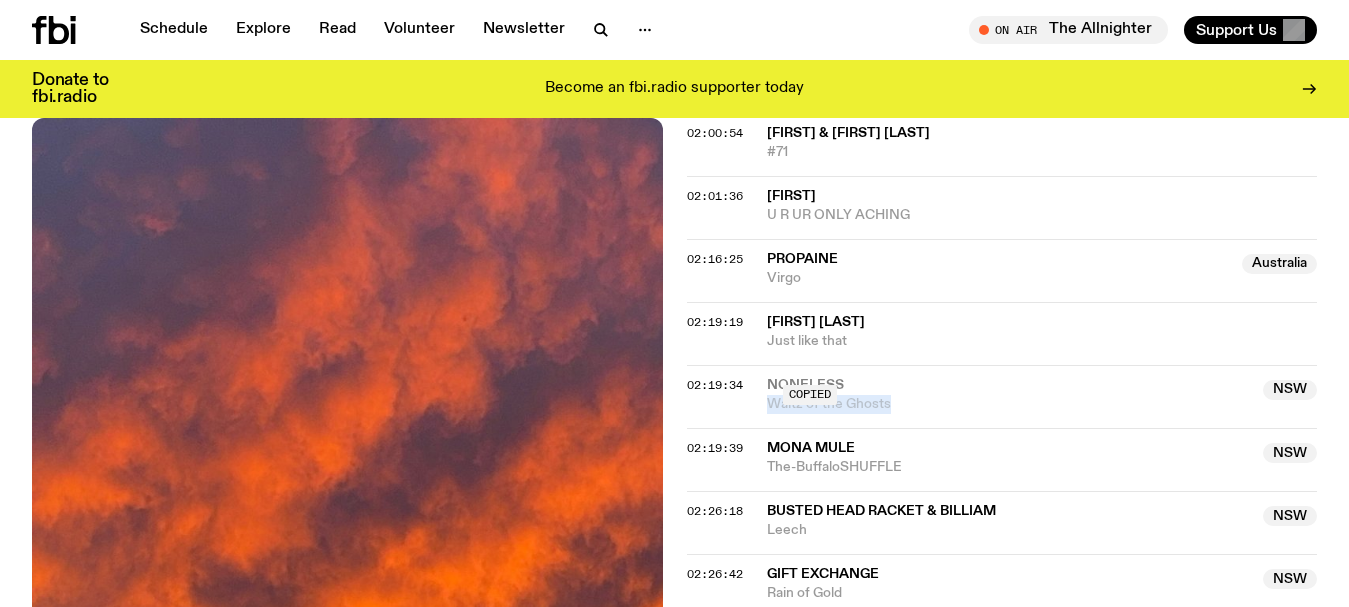 copy on "Waltz of the Ghosts" 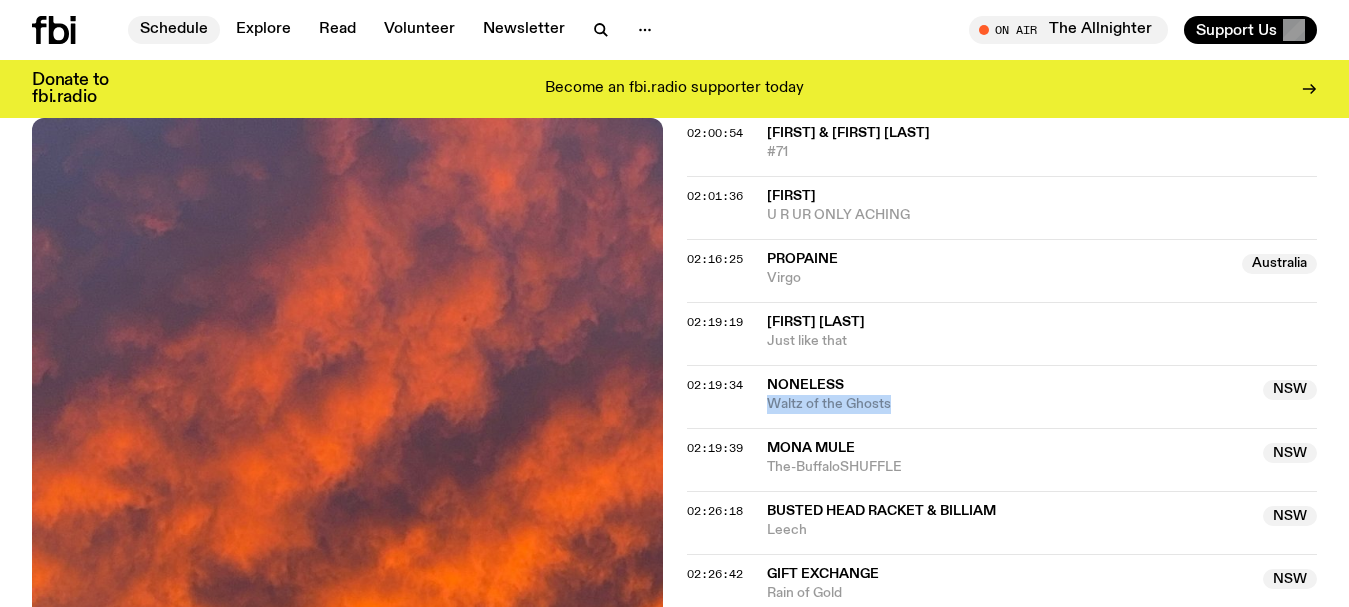 click on "Schedule" 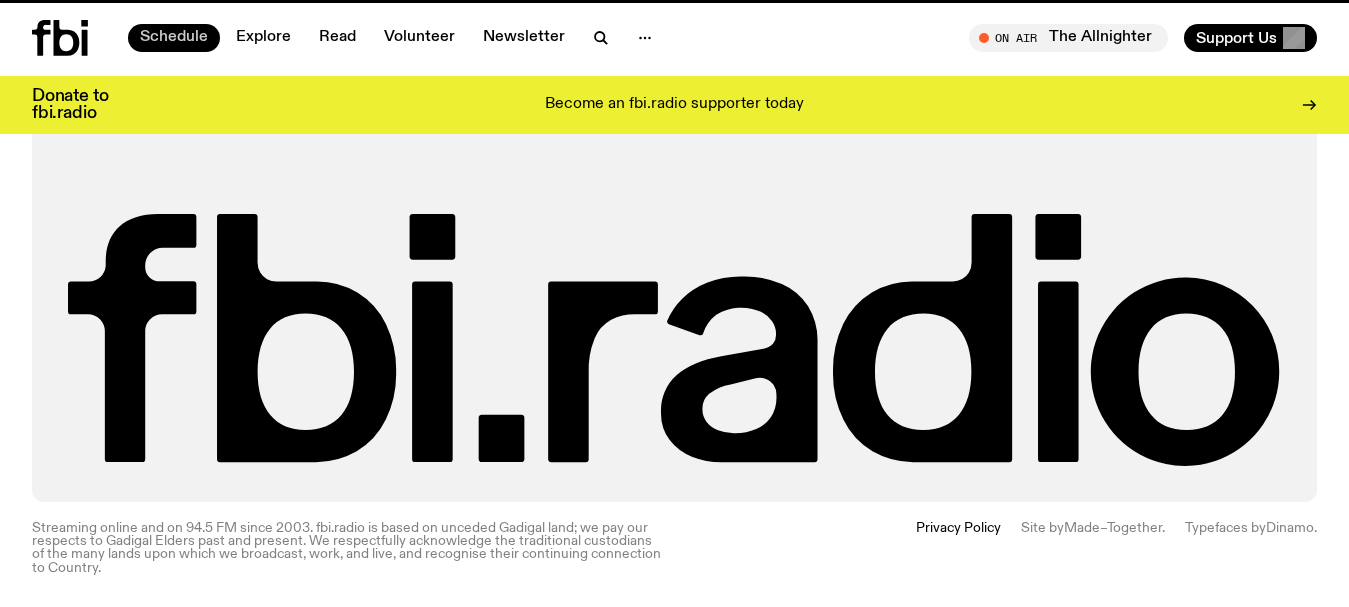 scroll, scrollTop: 0, scrollLeft: 0, axis: both 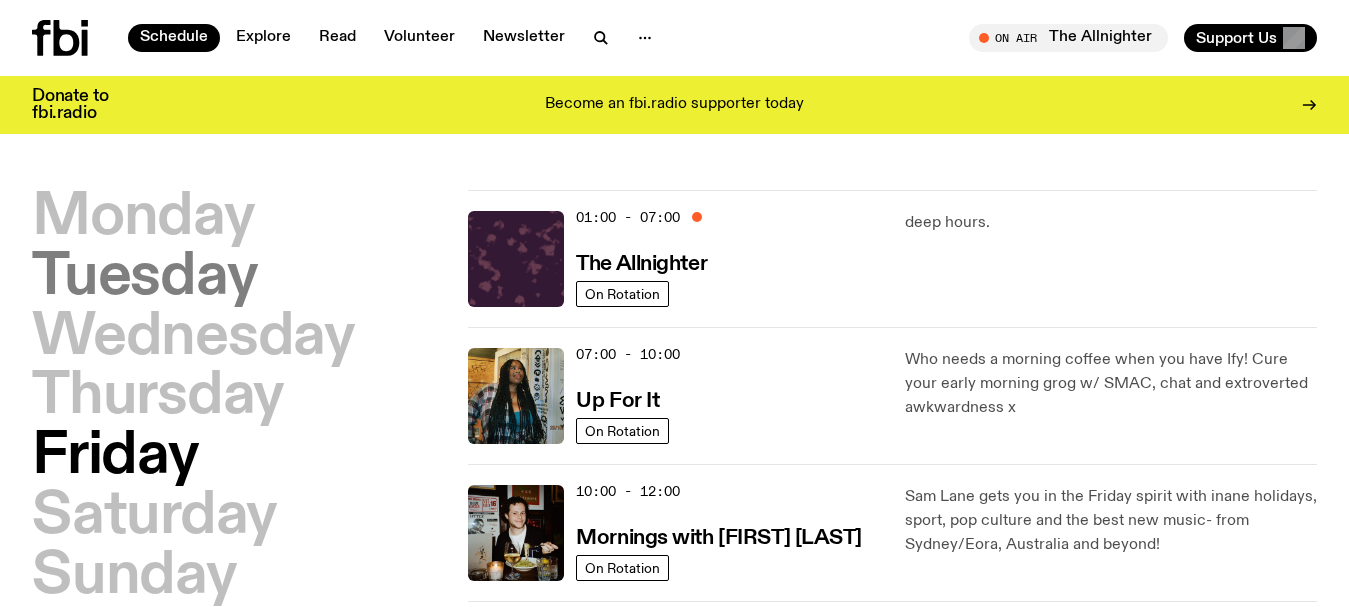 click on "Tuesday" at bounding box center [144, 278] 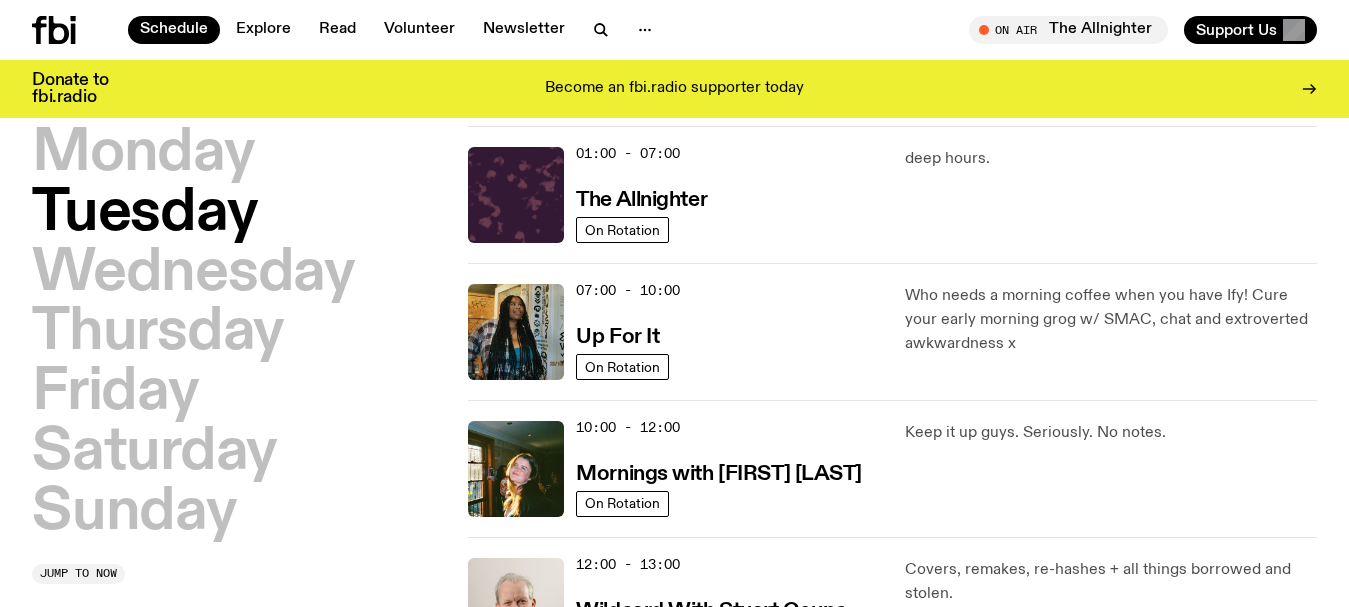 scroll, scrollTop: 56, scrollLeft: 0, axis: vertical 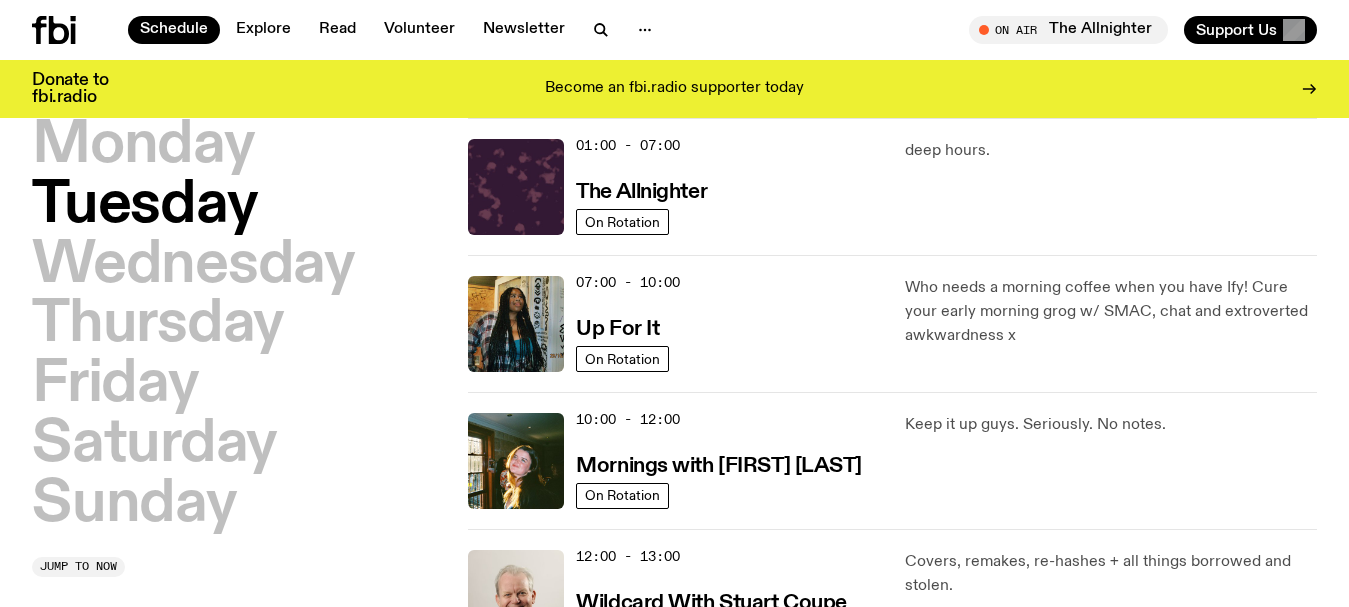 type 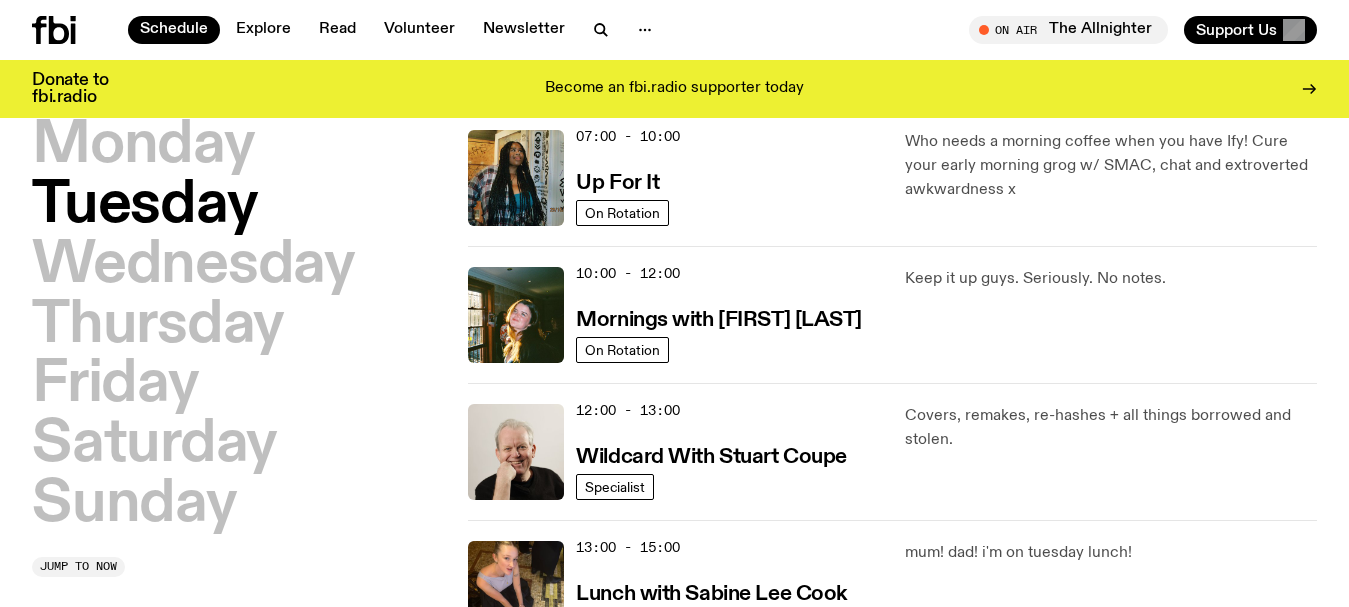 scroll, scrollTop: 256, scrollLeft: 0, axis: vertical 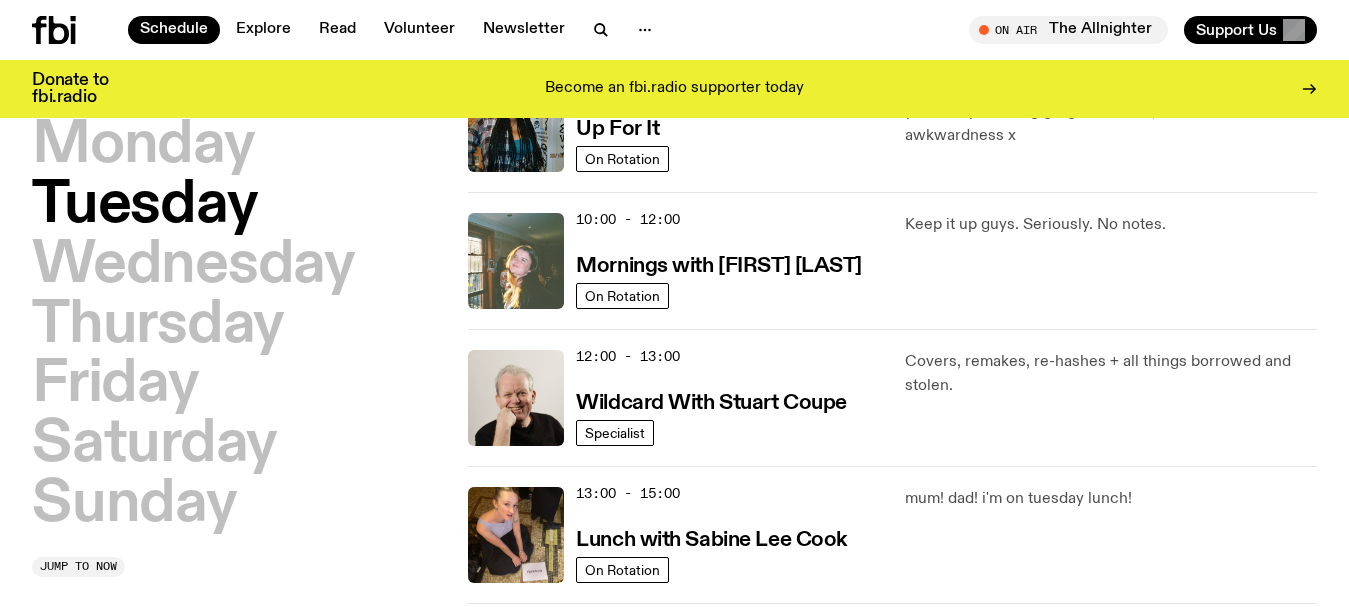 click 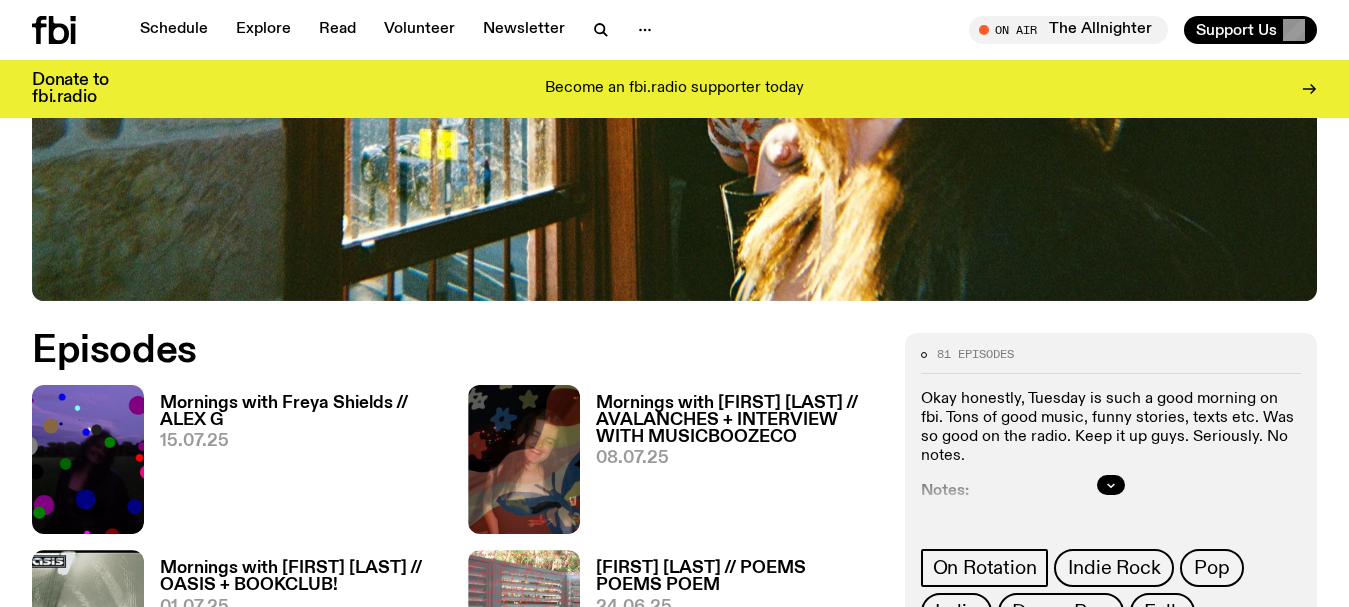 scroll, scrollTop: 793, scrollLeft: 0, axis: vertical 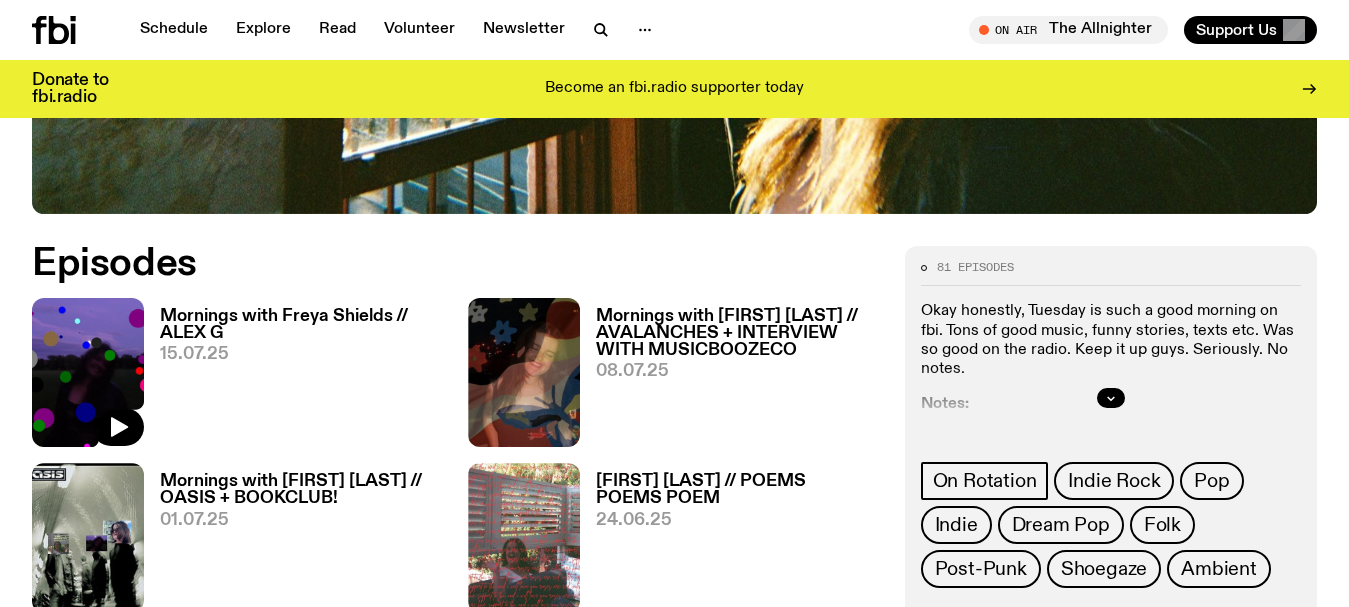 click 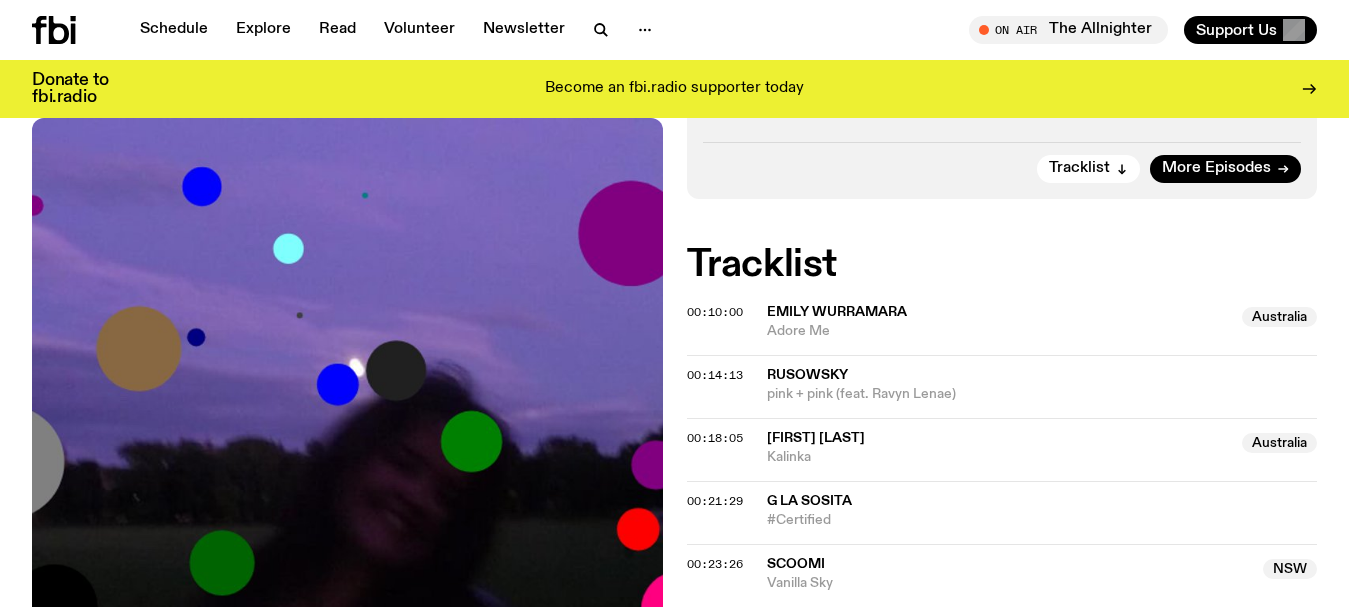 scroll, scrollTop: 1729, scrollLeft: 0, axis: vertical 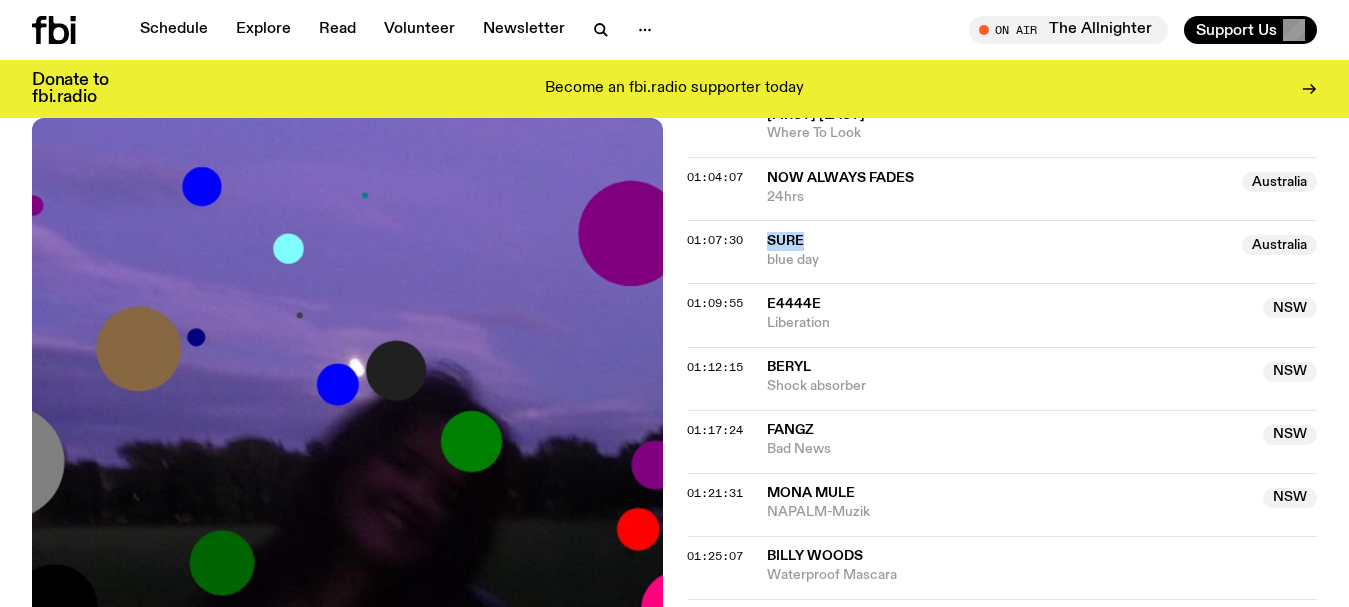 drag, startPoint x: 818, startPoint y: 245, endPoint x: 760, endPoint y: 240, distance: 58.21512 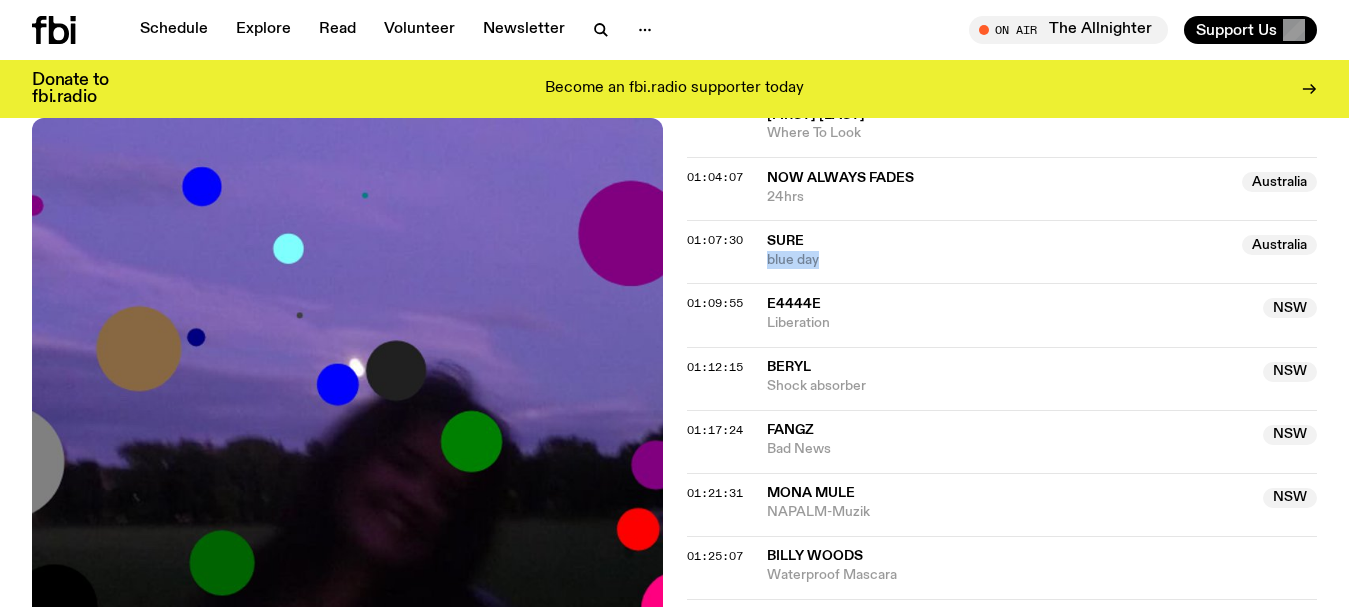 drag, startPoint x: 829, startPoint y: 259, endPoint x: 760, endPoint y: 261, distance: 69.02898 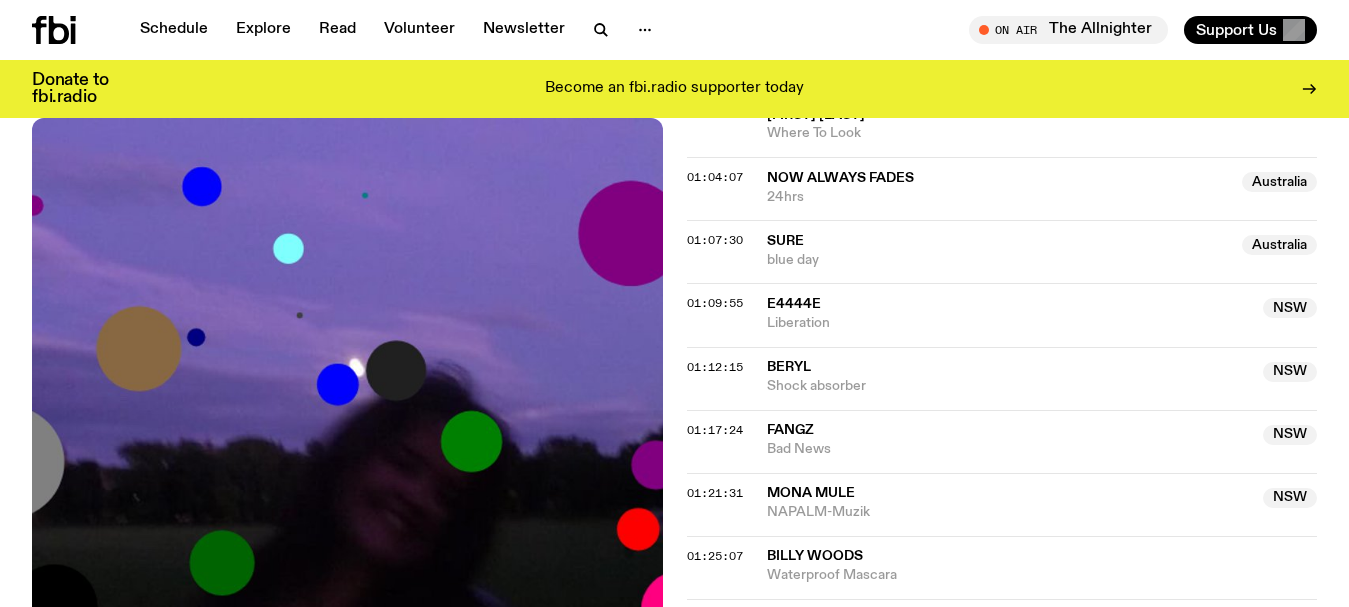 click on "Aired on  15.07.25 , 5:30am On Rotation Okay honestly, Tuesday is such a good morning on fbi. Tons of good music, funny stories, texts etc. Was so good on the radio. Keep it up guys. Seriously. No notes.  Notes: 10:30am - SONG BIRTHDAY [FIRST] [LAST] - Hope (2016) Are you an independent artist? Send me your music -  [EMAIL] Tracklist More Episodes Tracklist 00:10:00 [FIRST] [LAST]  Australia  Adore Me  Australia  00:14:13 [LAST] pink + pink (feat. [LAST] [LAST]) 00:18:05 [FIRST] [LAST]  Australia  Kalinka  Australia  00:21:29 [LAST] #Certified 00:23:26 [LAST]  NSW  Vanilla Sky  NSW  00:30:00 SONG BIRTHDY Sit down, close your eyes. It's time to nostalgic. Head down memory lane with me as we celebrate the release of [FIRST] [LAST]'s Hope.  00:32:00 [FIRST] [LAST] Hope 00:32:44 [LAST]  NSW  Asikee  NSW  00:37:28 Worlds Only  NSW  To them we are indebted  NSW  00:43:37 [FIRST] [LAST] Supernova (feat. [LAST]) 00:47:46 [LAST]  NSW  Ngamaka (feat. [LAST] [LAST])  NSW  00:51:22 [LAST], [LAST] & [LAST] Ace Trumpets 00:56:27" 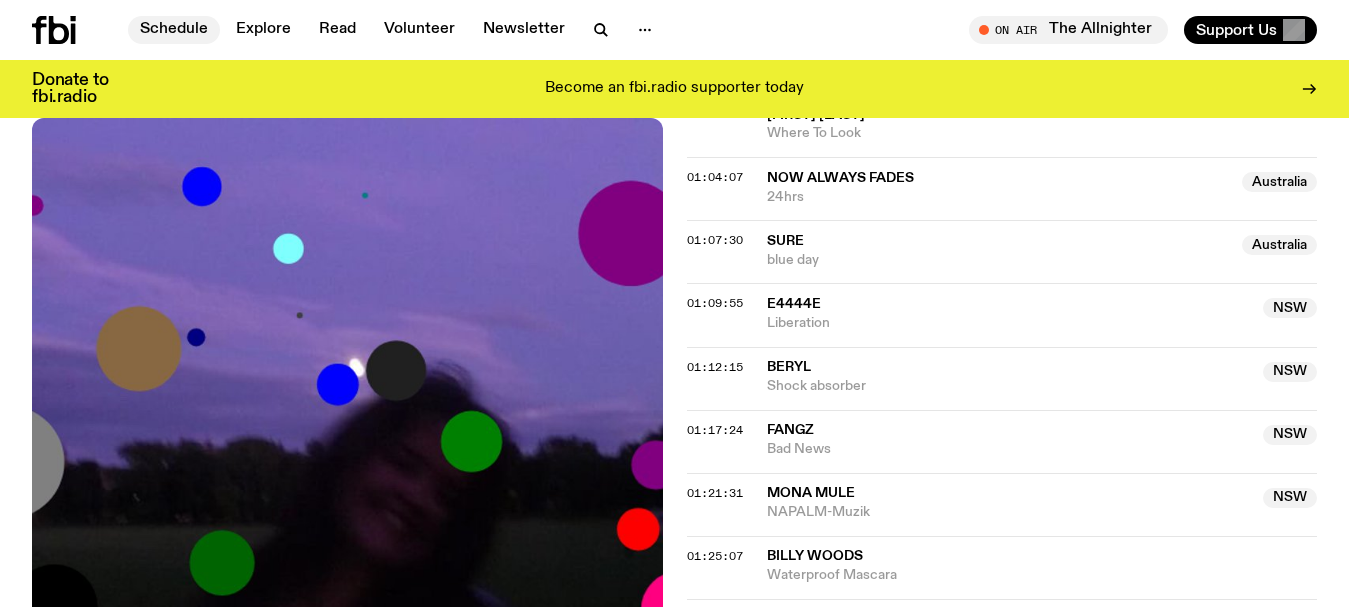 click on "Schedule" 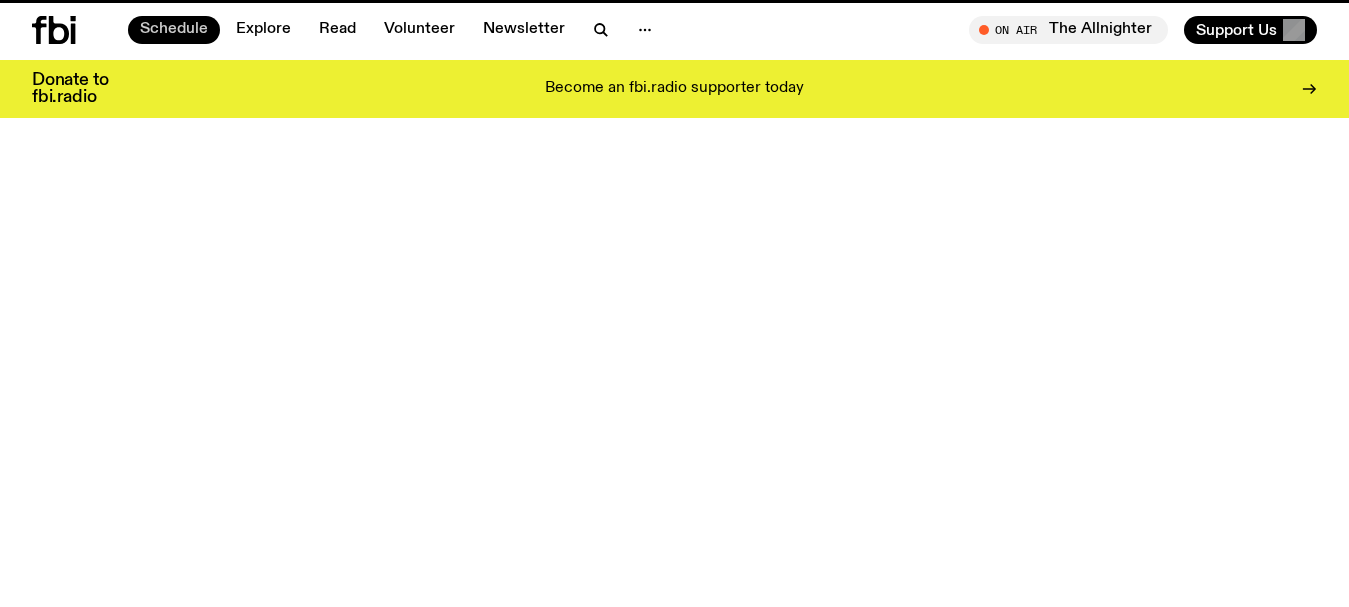 scroll, scrollTop: 0, scrollLeft: 0, axis: both 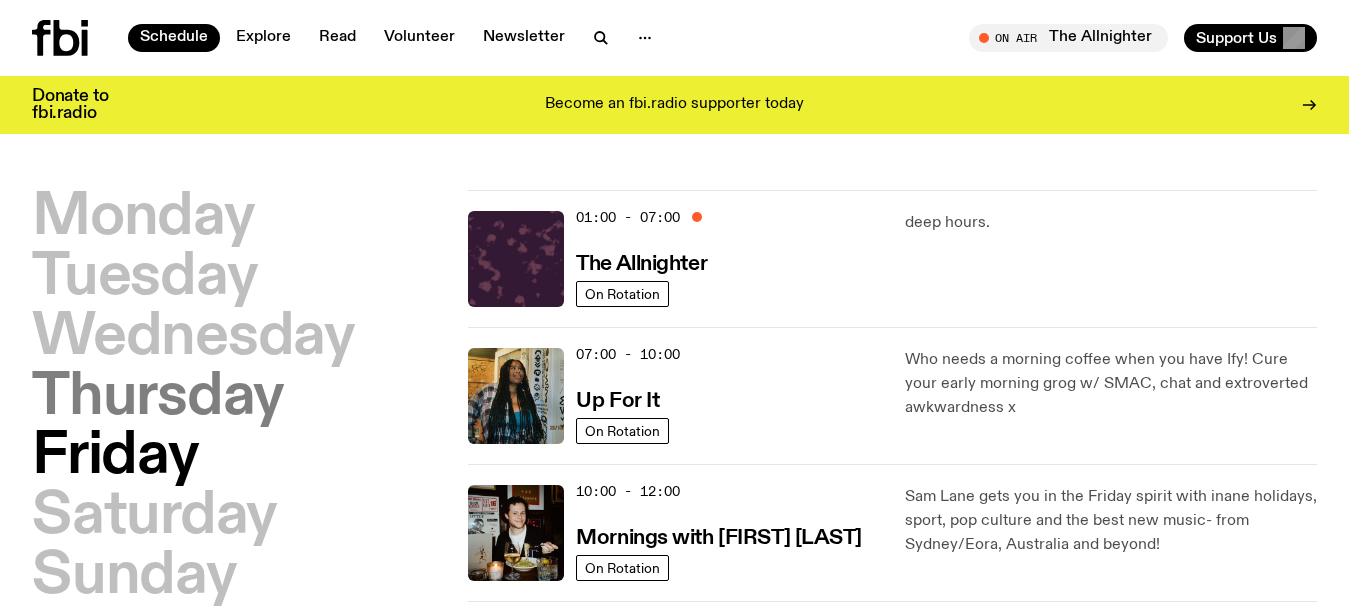 click on "Thursday" at bounding box center (158, 398) 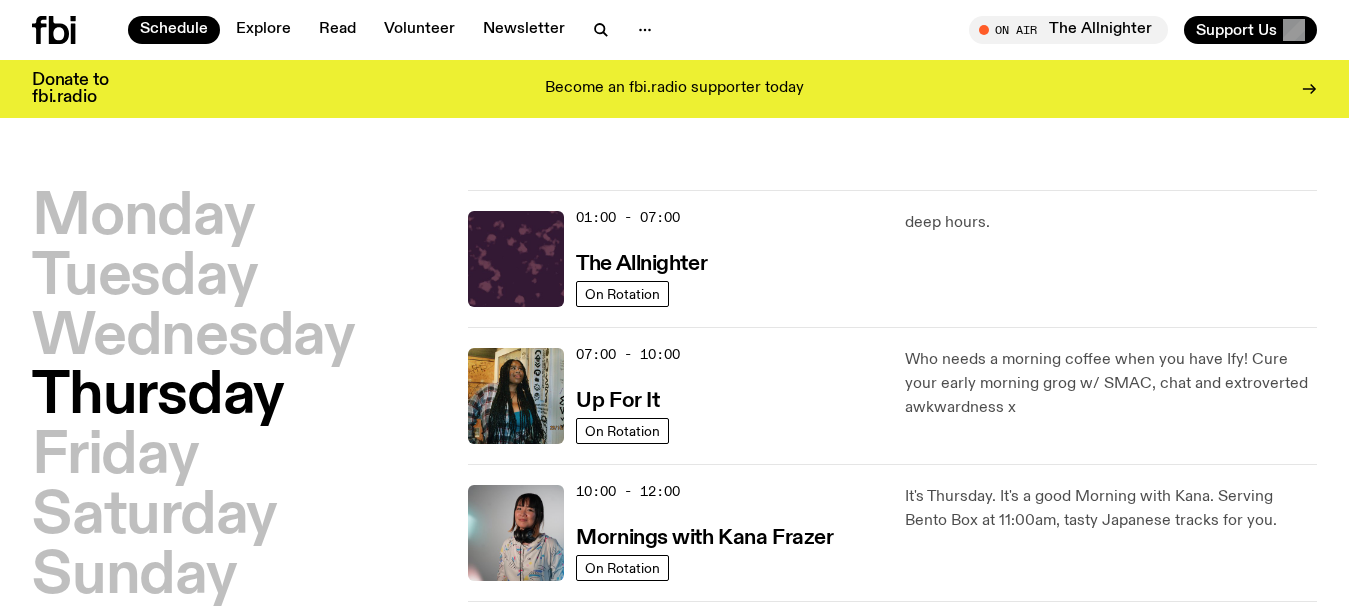 scroll, scrollTop: 56, scrollLeft: 0, axis: vertical 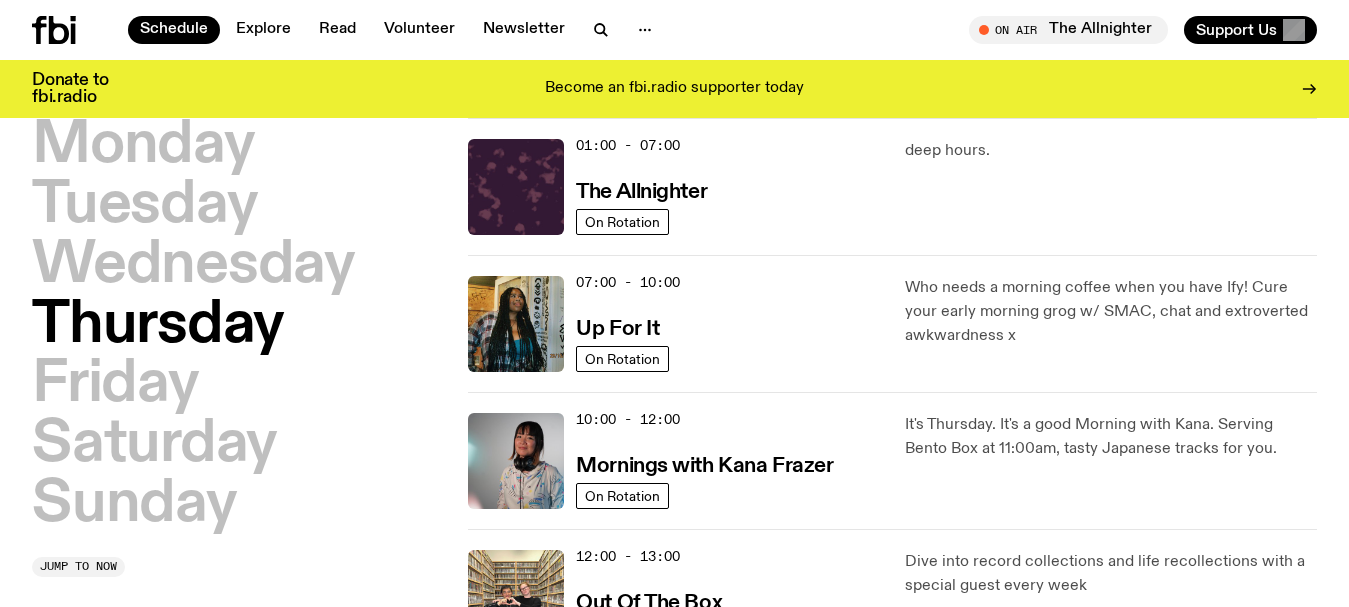 type 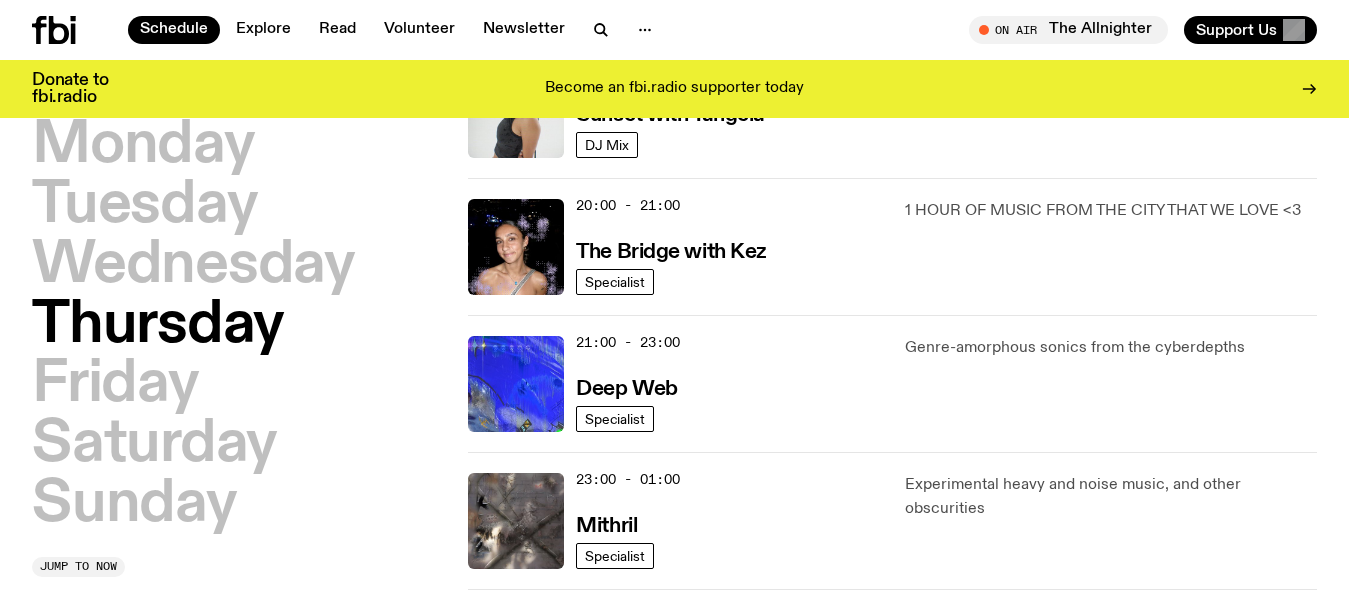scroll, scrollTop: 956, scrollLeft: 0, axis: vertical 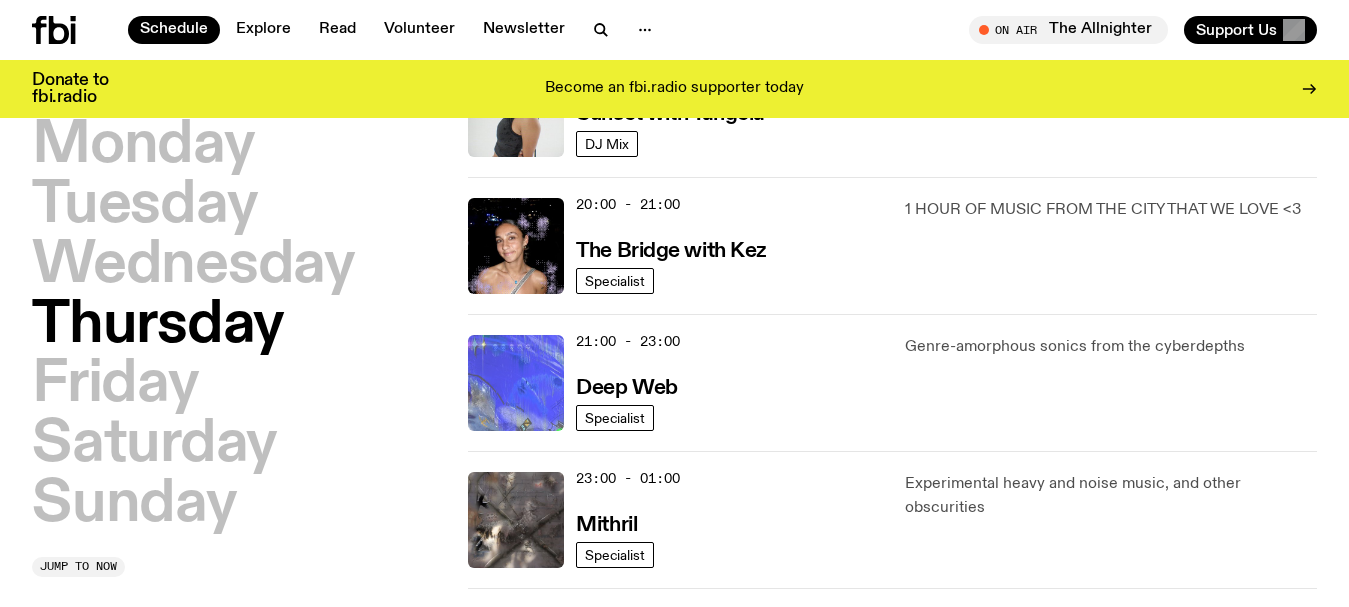 click 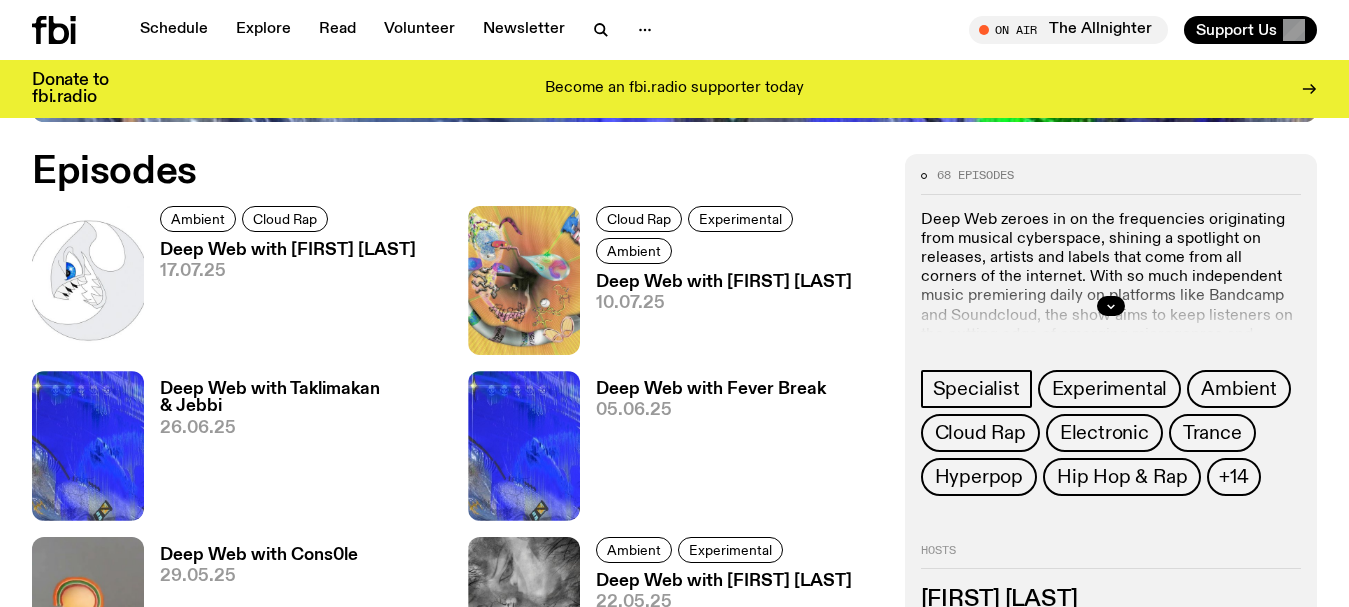 scroll, scrollTop: 891, scrollLeft: 0, axis: vertical 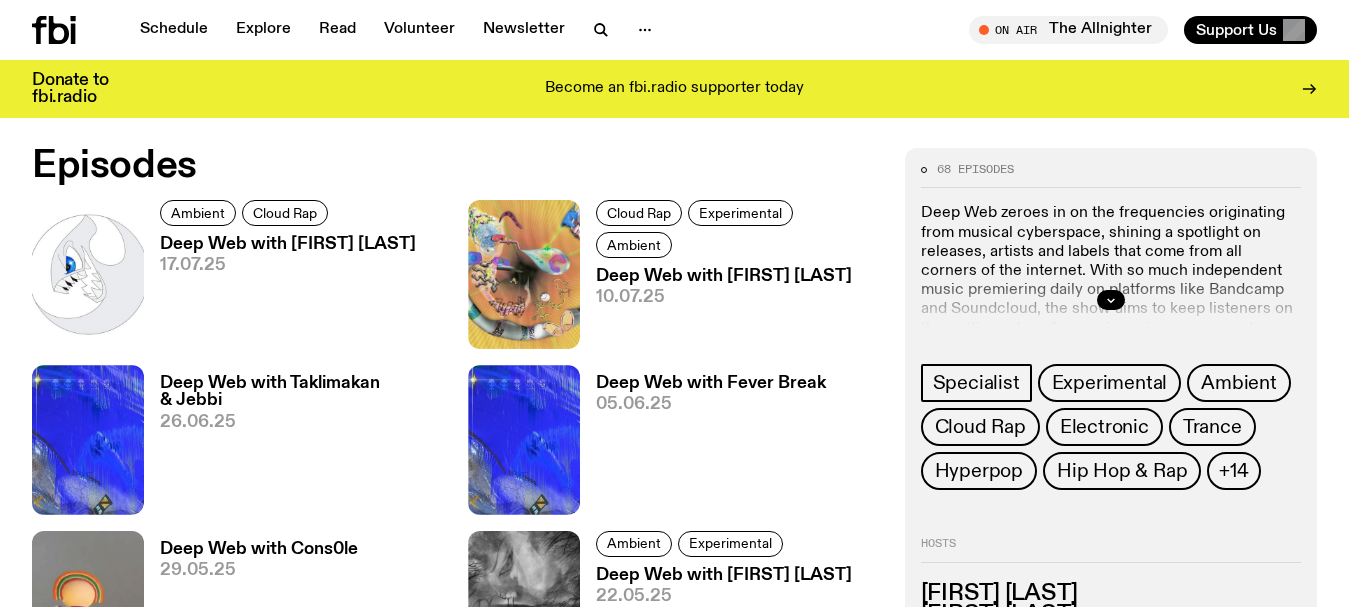 click on "68 episodes Deep Web zeroes in on the frequencies originating from musical cyberspace, shining a spotlight on releases, artists and labels that come from all corners of the internet. With so much independent music premiering daily on platforms like Bandcamp and Soundcloud, the show aims to keep listeners on the cutting edge of emerging microgenres and movements, alongside fun internet nonsense.  Header art by Flufflord @blushh.fka.flufflord  Logo and Webby design by [FIRST] [LAST] @heynatking Instagram:  https://www.instagram.com/deepwebfm Facebook:  https://www.facebook.com/deepwebfm Send music submissions/interview requests/say hi at  deepweb@fbiradio.com @spider_of_kn0ts @drumlesstrance Specialist Experimental Ambient Cloud Rap Electronic Trance Hyperpop Hip Hop & Rap +14  Hosts  [FIRST] [LAST] [FIRST] [LAST]  Episodes  Ambient Cloud Rap Deep Web with [FIRST] [LAST] 17.07.25 Cloud Rap Experimental Ambient Deep Web with [FIRST] [LAST] 10.07.25 Deep Web  with [LAST] & [LAST] 26.06.25 05.06.25 Noise" at bounding box center [674, 862] 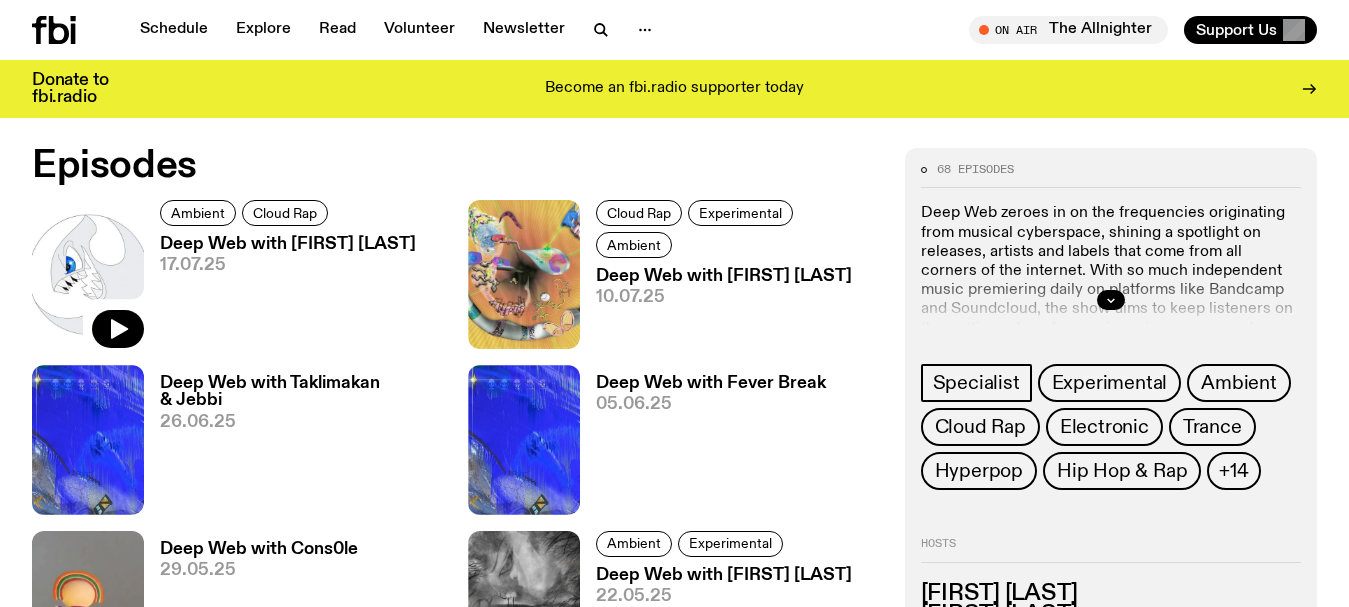 click 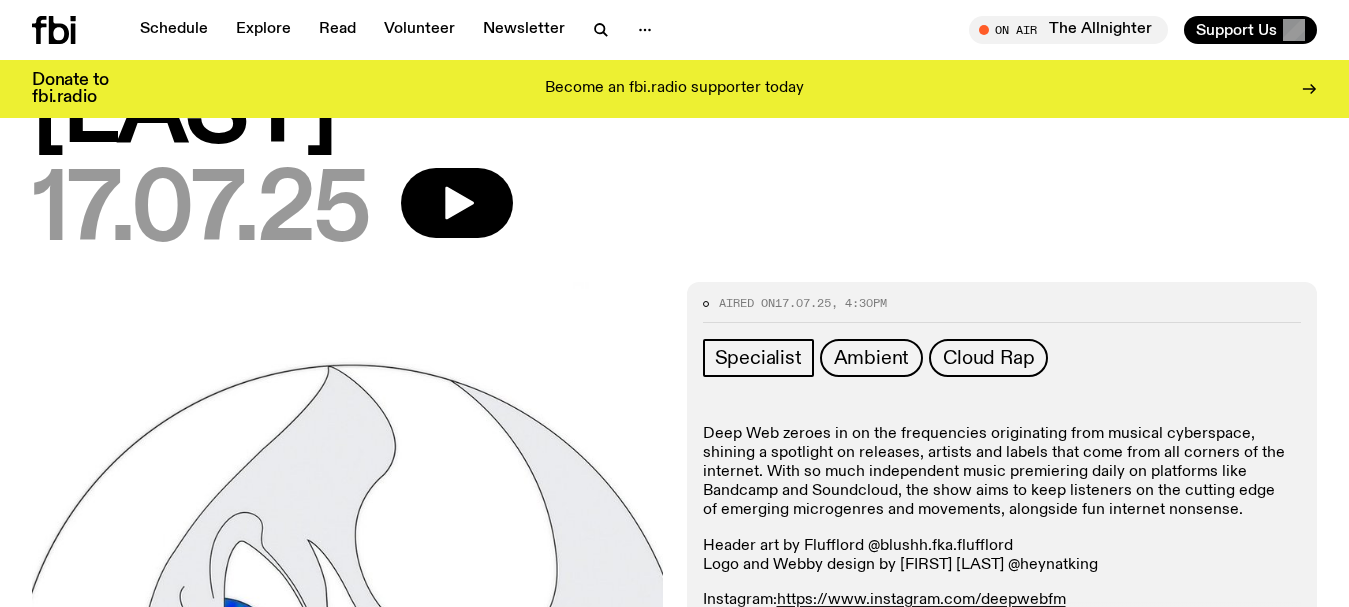 scroll, scrollTop: 1331, scrollLeft: 0, axis: vertical 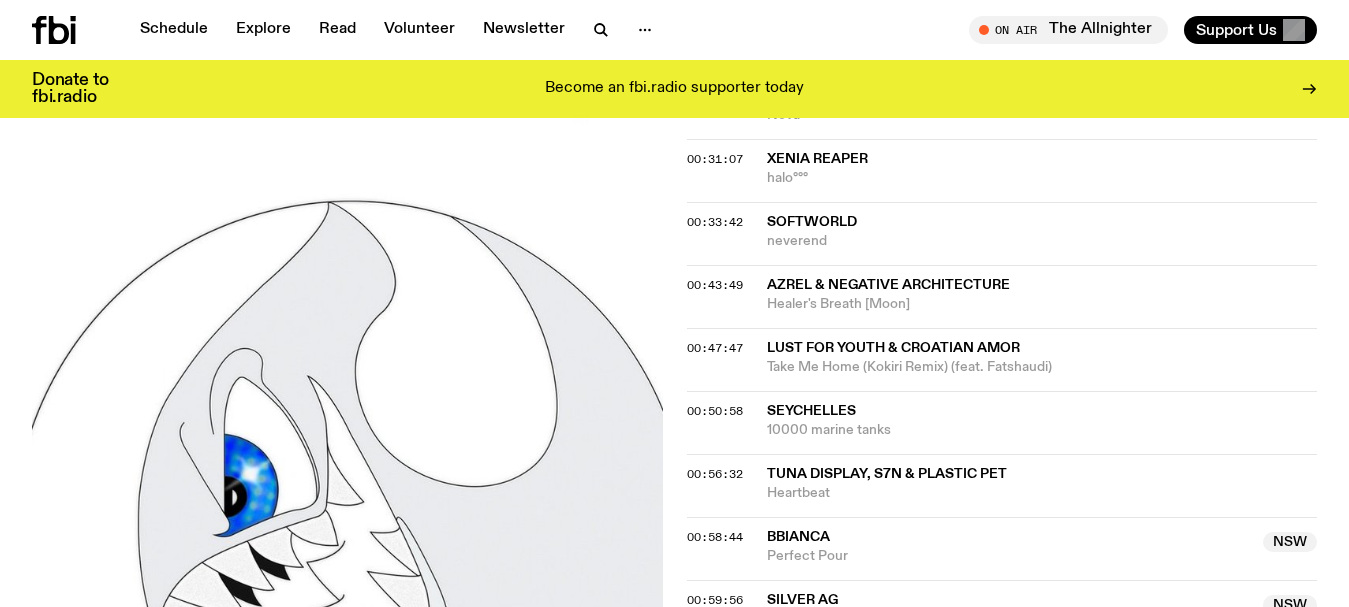 click at bounding box center [347, 538] 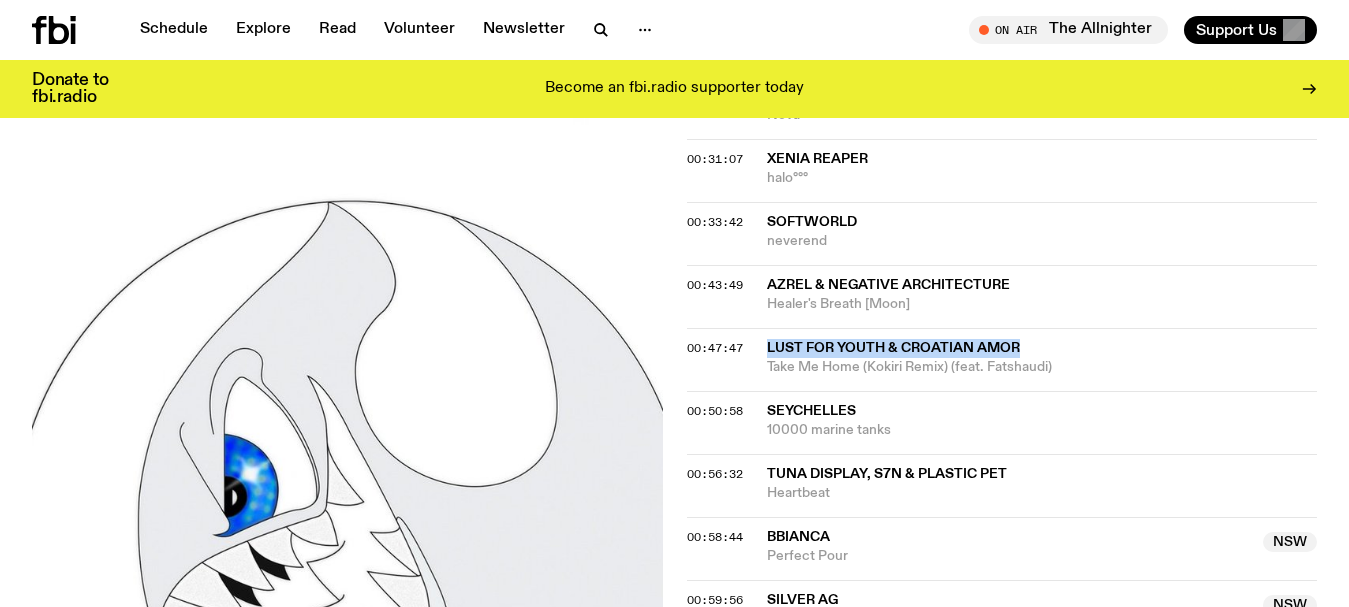 drag, startPoint x: 1036, startPoint y: 351, endPoint x: 768, endPoint y: 349, distance: 268.00748 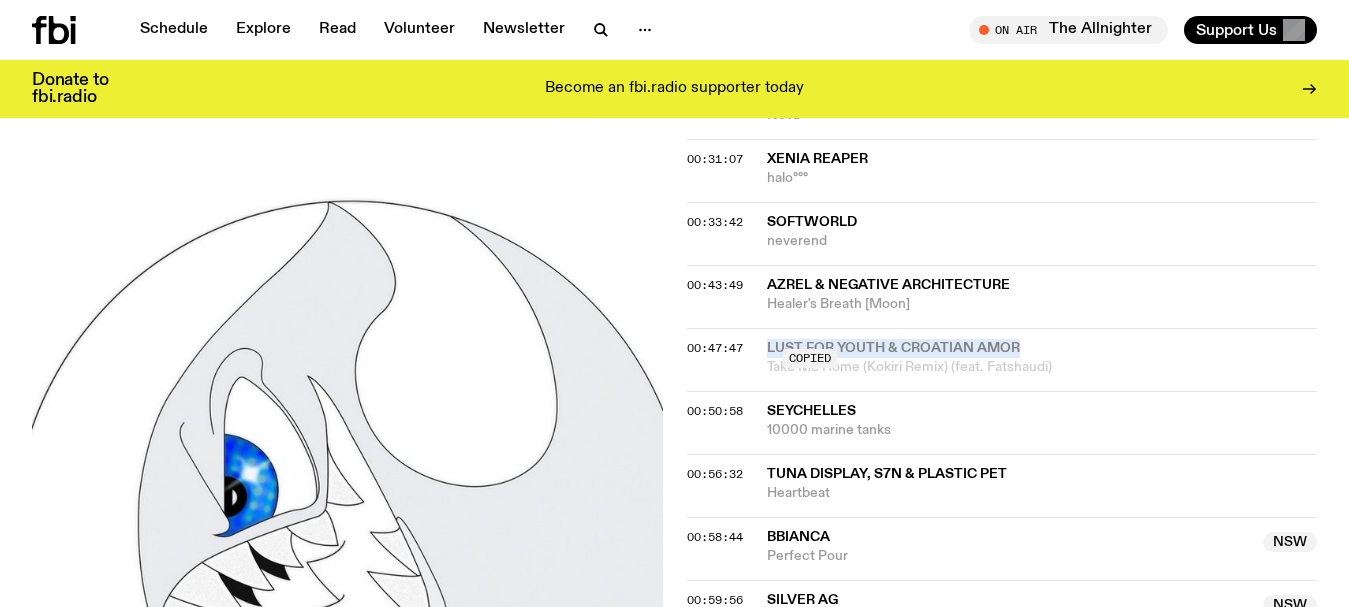 copy on "Lust For Youth & Croatian Amor" 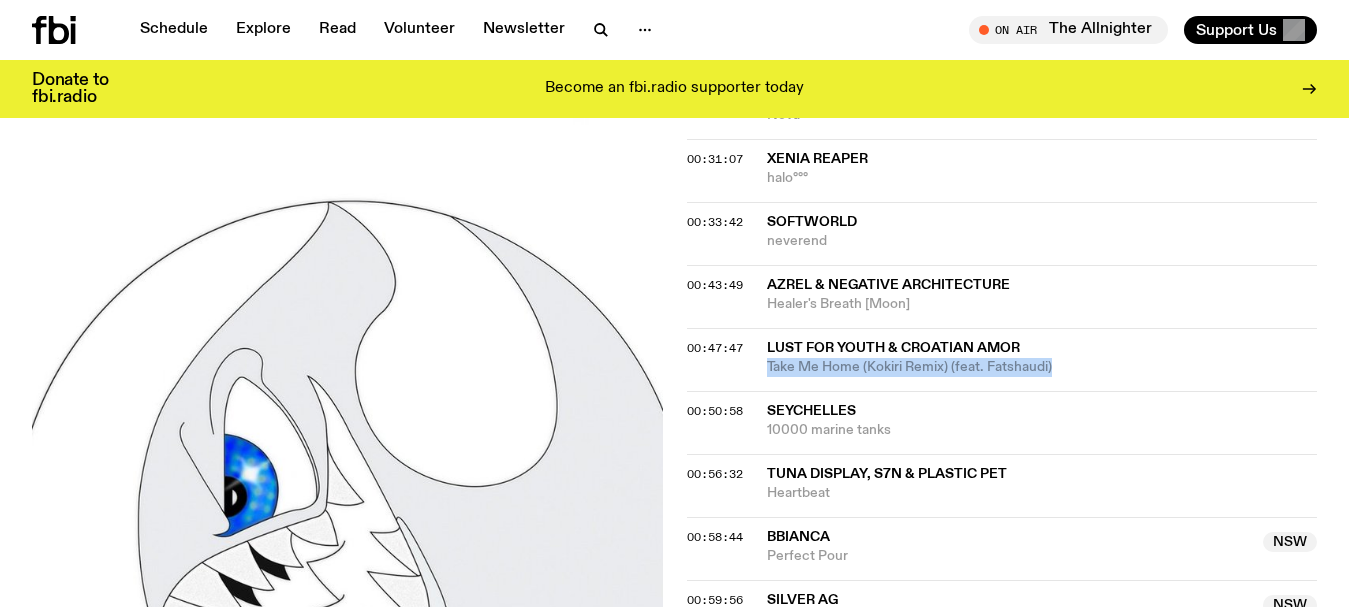 drag, startPoint x: 1083, startPoint y: 371, endPoint x: 766, endPoint y: 371, distance: 317 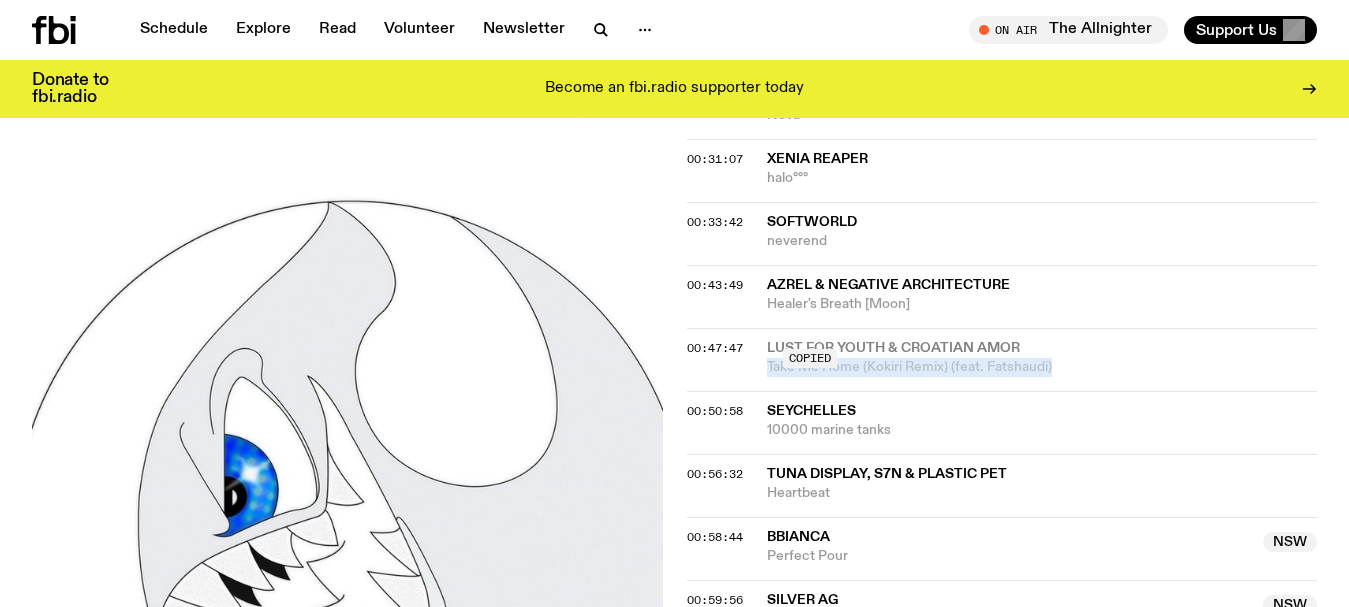 copy on "Take Me Home (Kokiri Remix) (feat. Fatshaudi)" 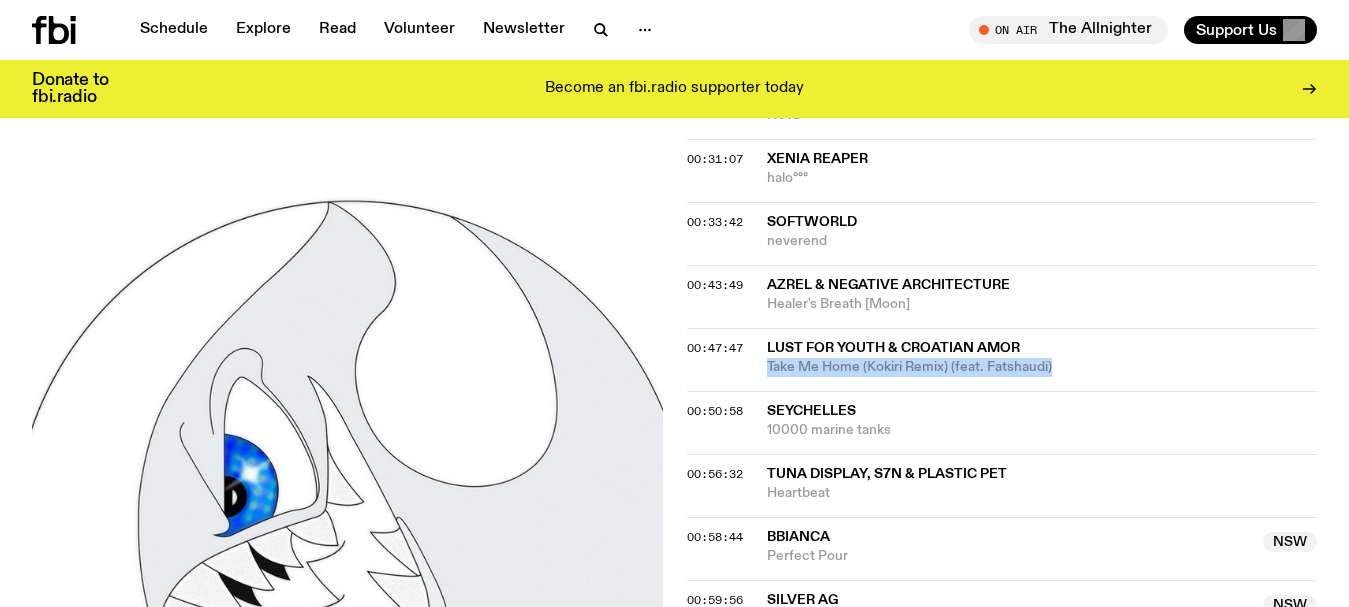 click on "Take Me Home (Kokiri Remix) (feat. Fatshaudi)" at bounding box center (1042, 367) 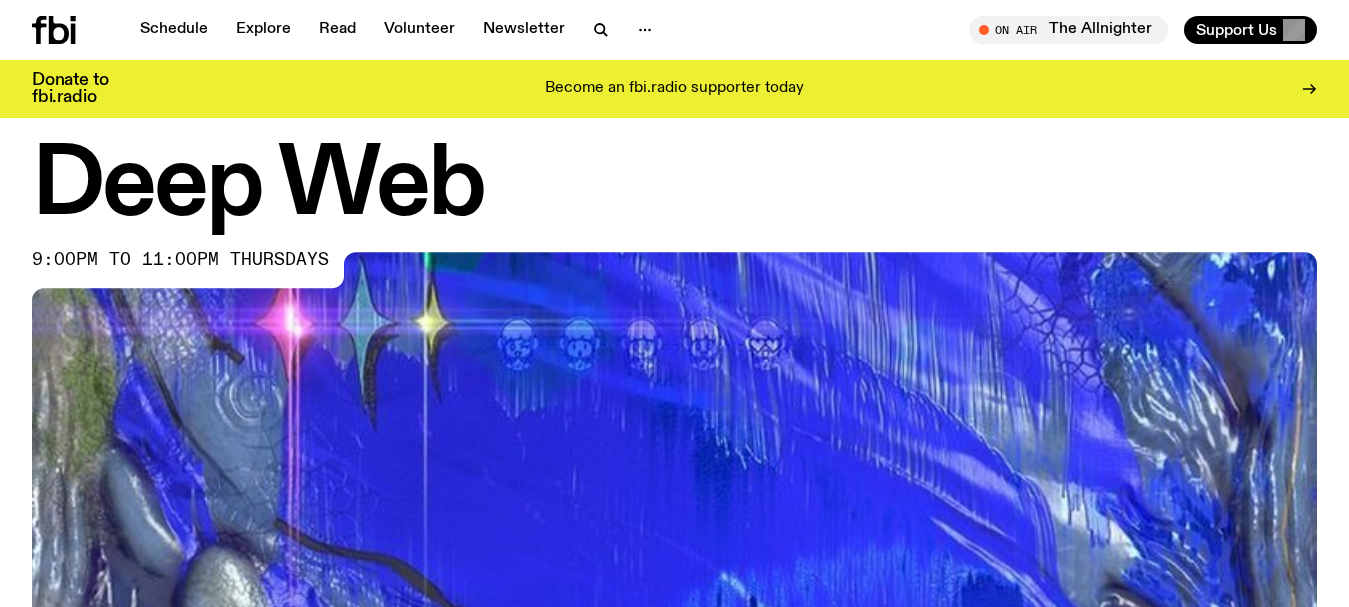 scroll, scrollTop: 0, scrollLeft: 0, axis: both 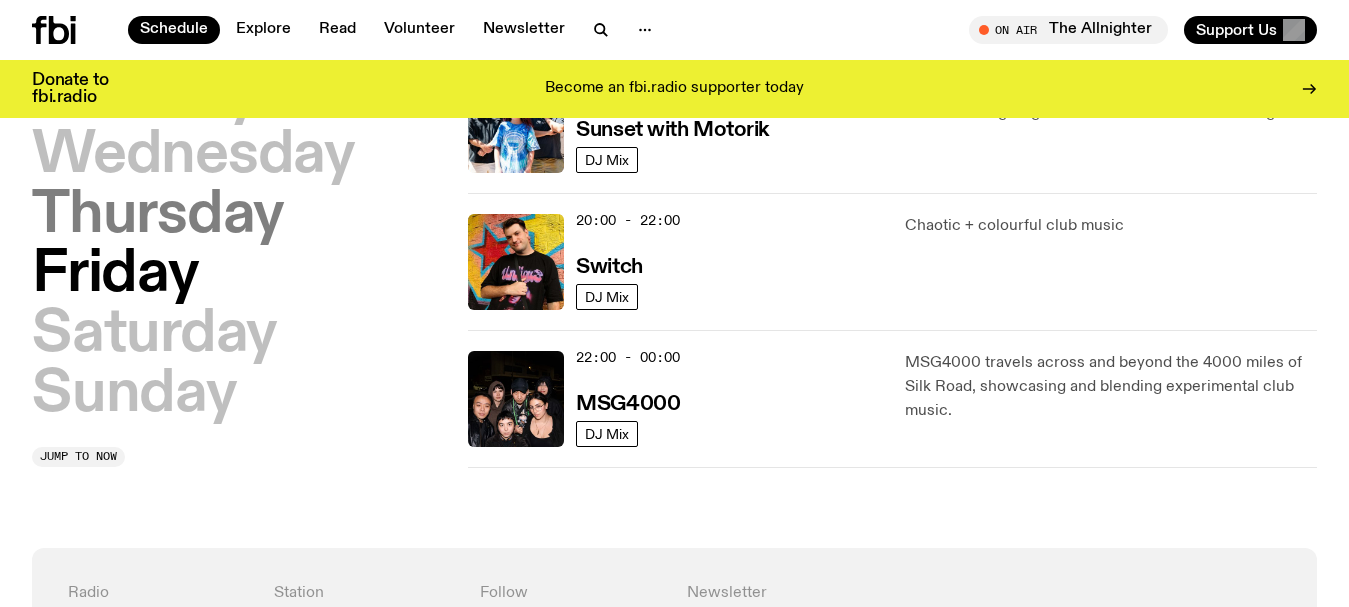 click on "Thursday" at bounding box center [158, 216] 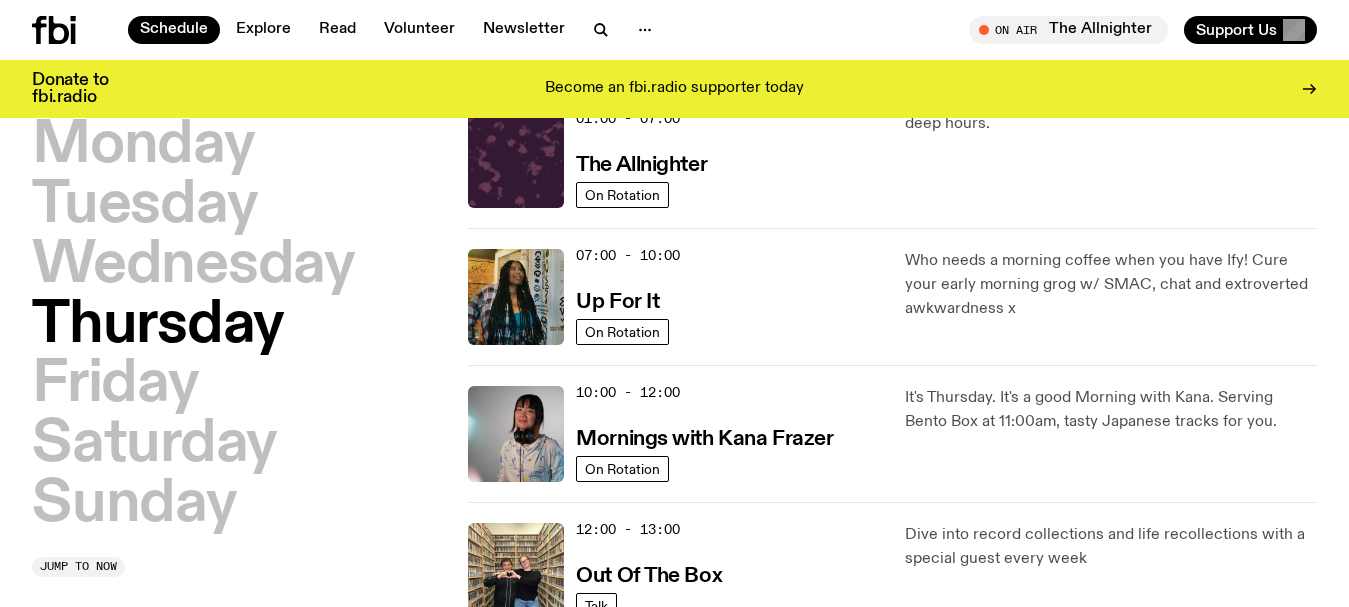 scroll, scrollTop: 56, scrollLeft: 0, axis: vertical 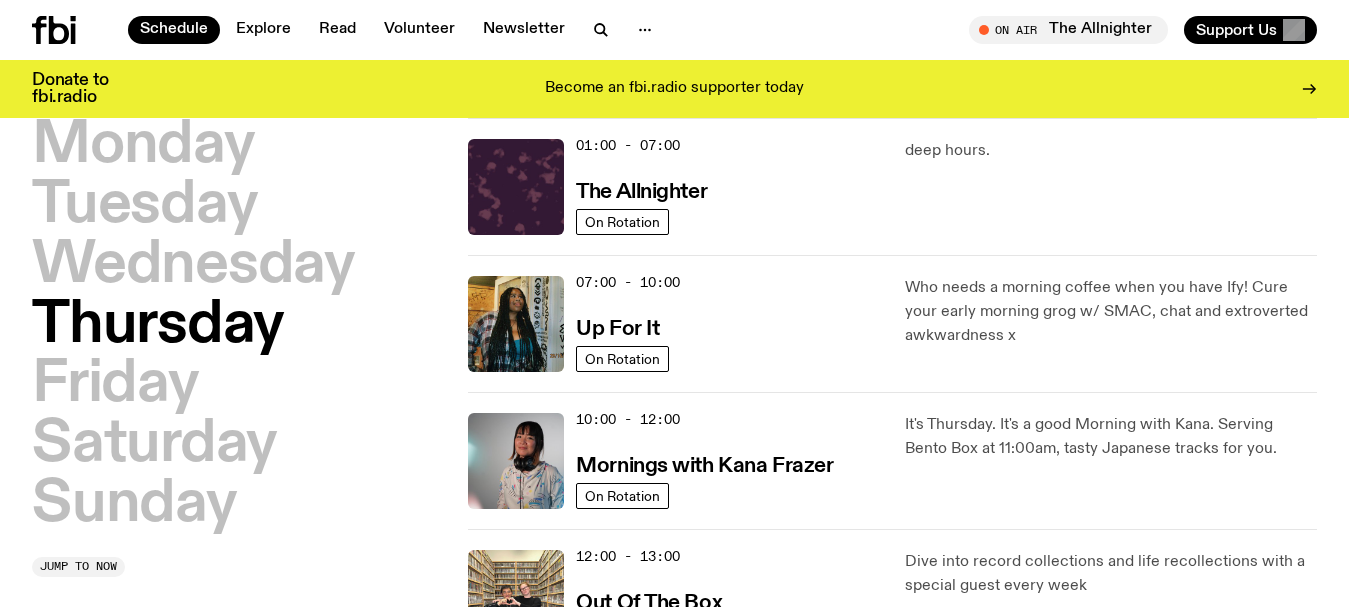 type 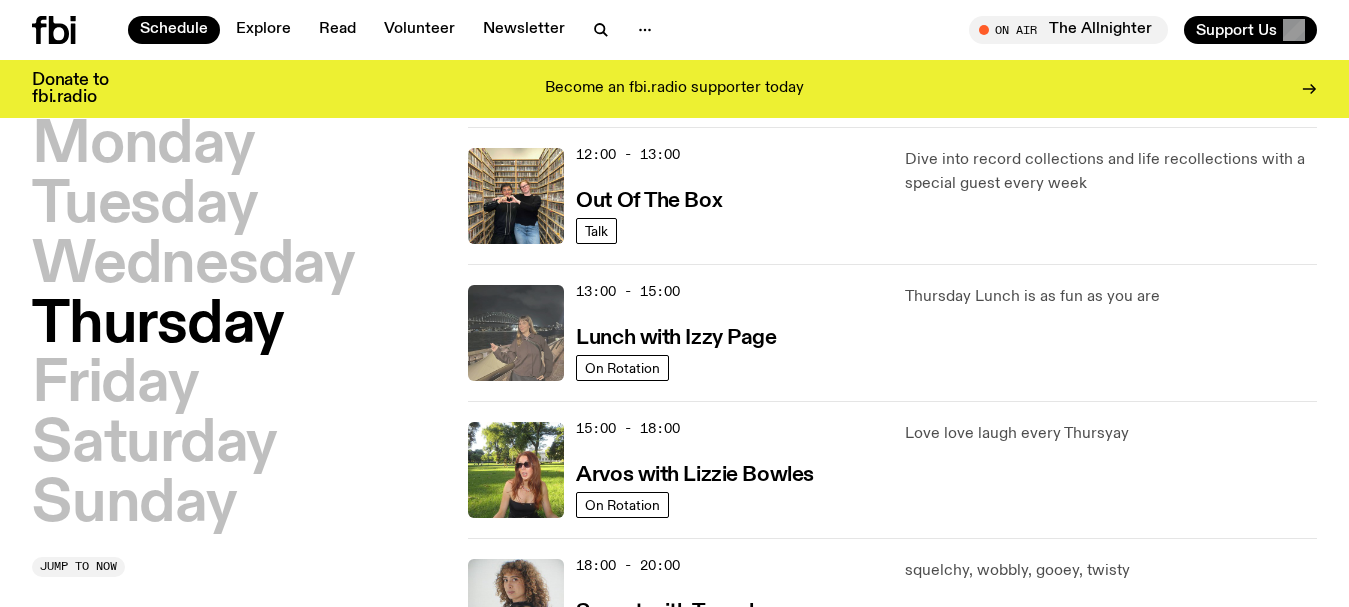 scroll, scrollTop: 493, scrollLeft: 0, axis: vertical 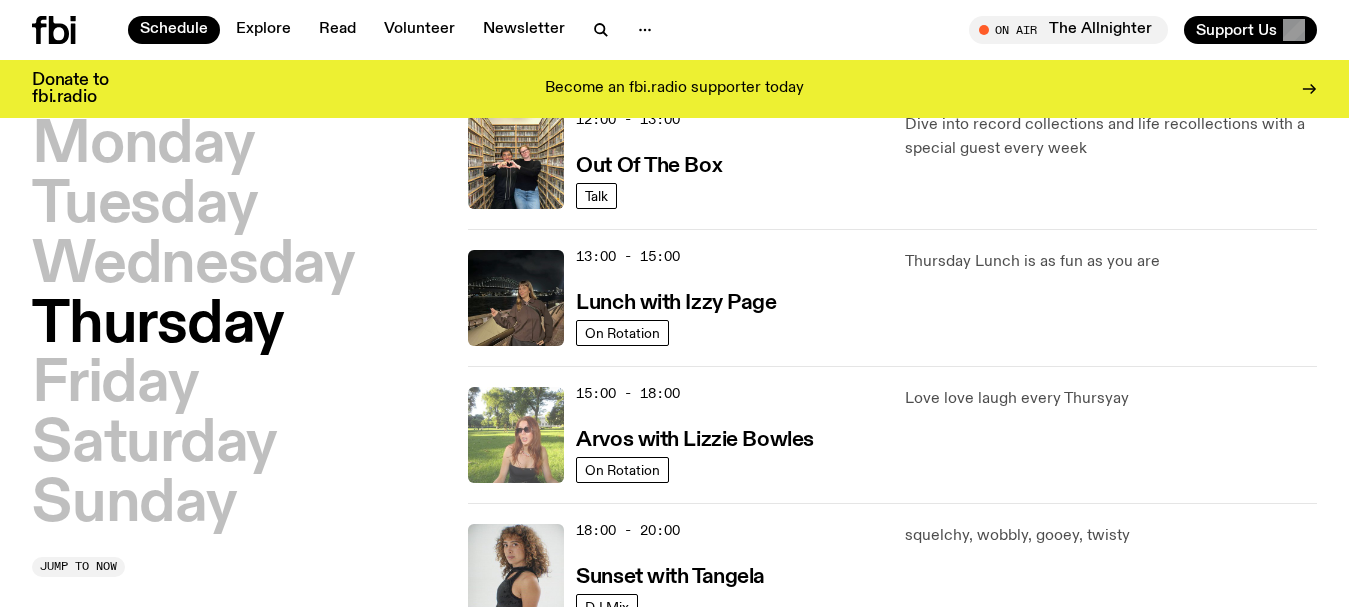 click 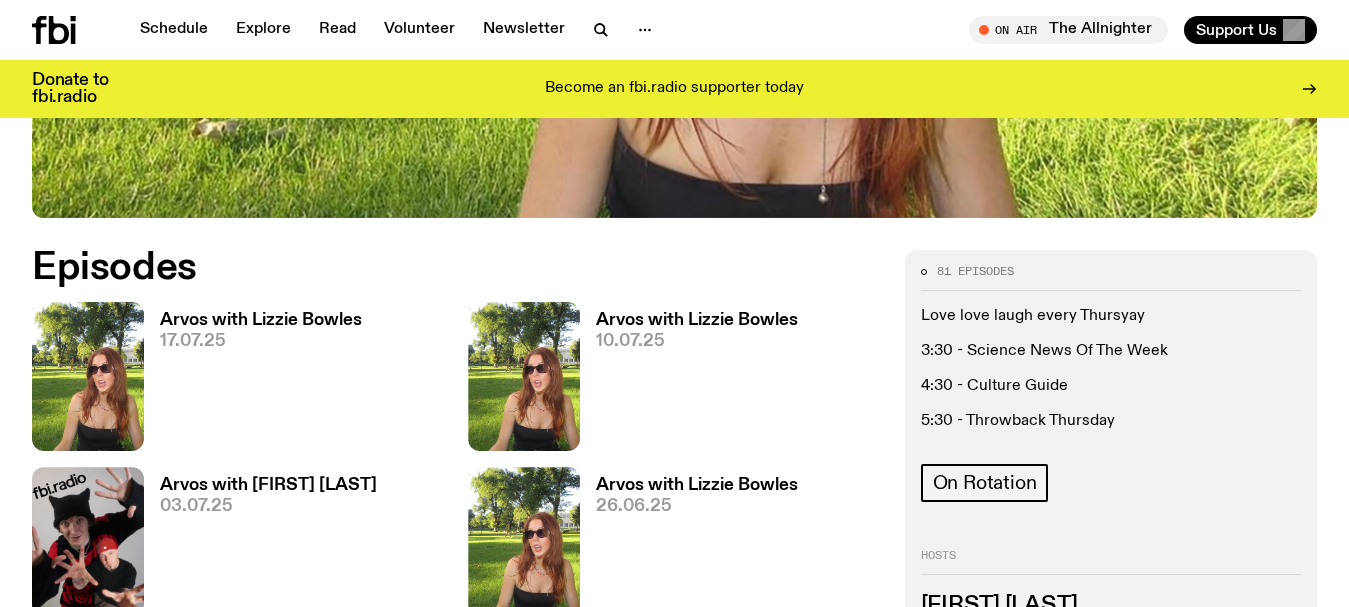 scroll, scrollTop: 795, scrollLeft: 0, axis: vertical 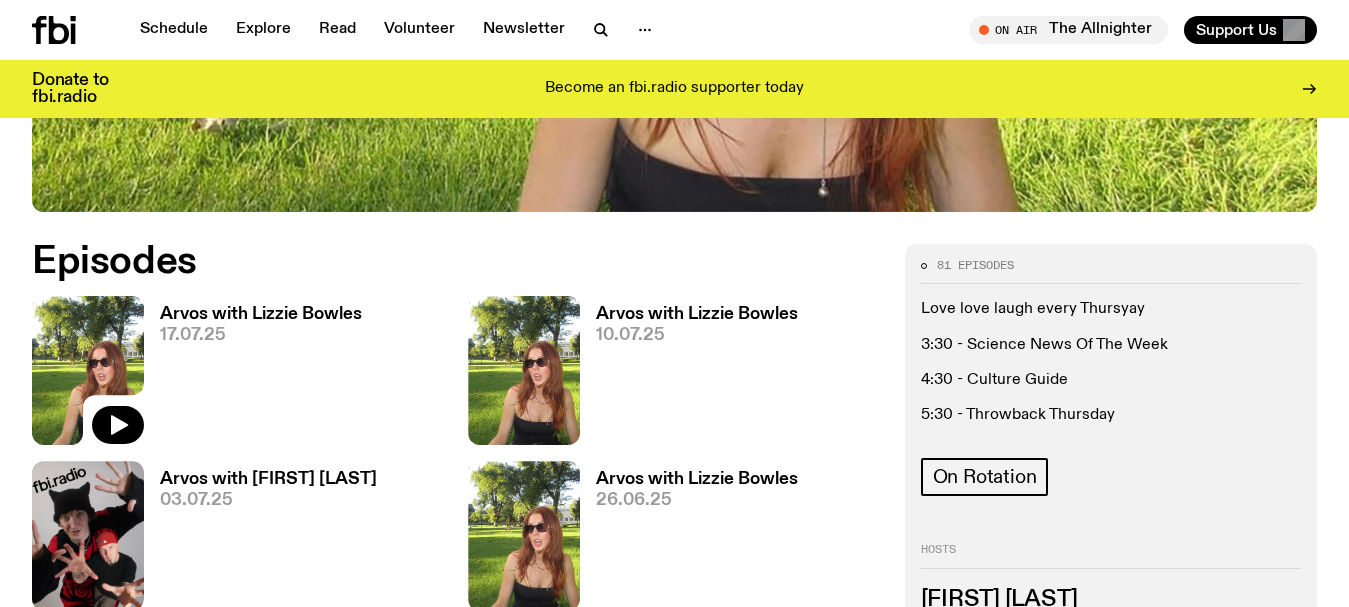click 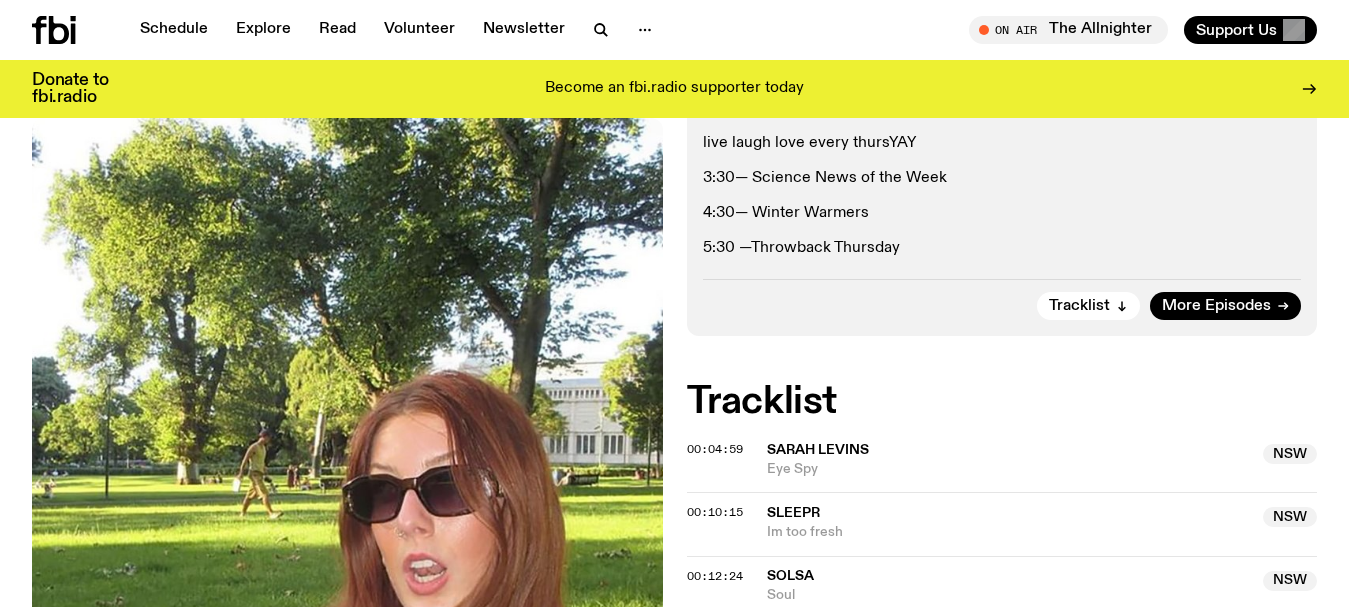 scroll, scrollTop: 730, scrollLeft: 0, axis: vertical 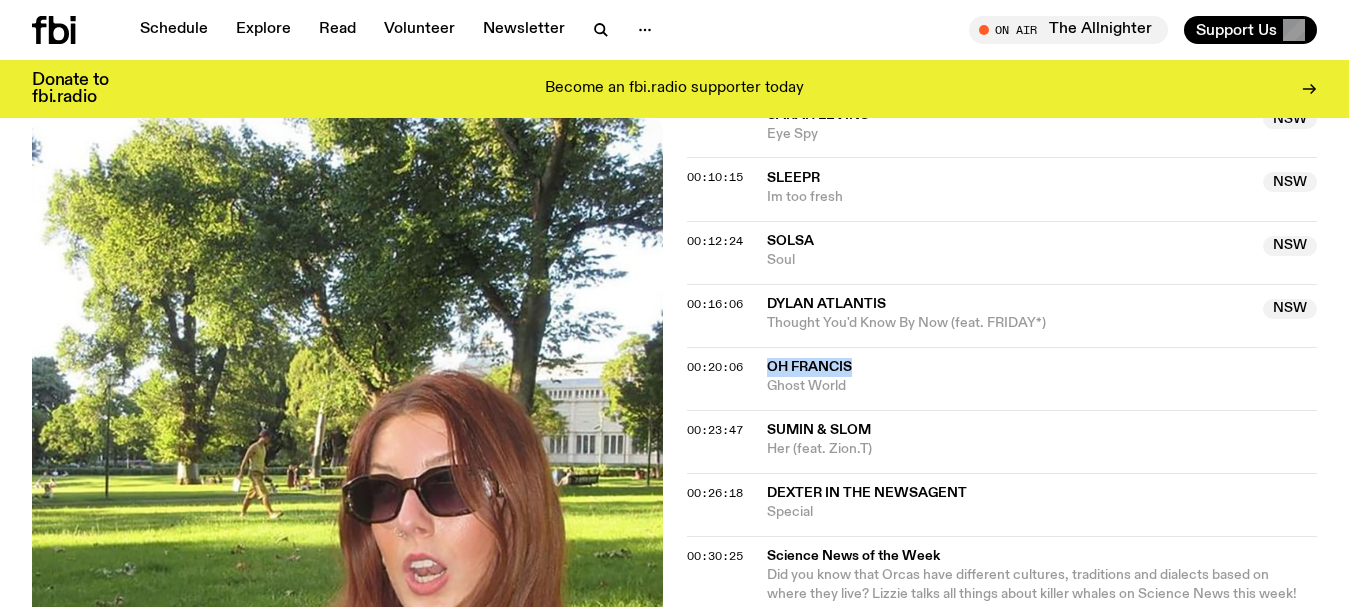 drag, startPoint x: 871, startPoint y: 370, endPoint x: 764, endPoint y: 367, distance: 107.042046 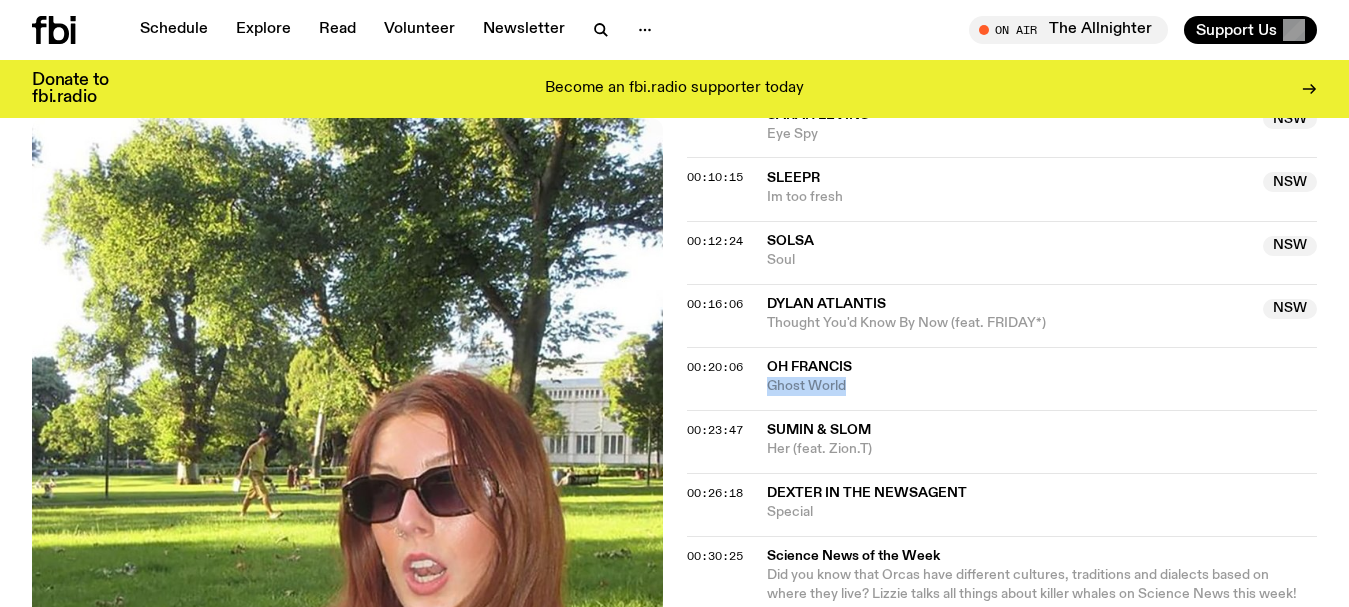 drag, startPoint x: 868, startPoint y: 382, endPoint x: 764, endPoint y: 382, distance: 104 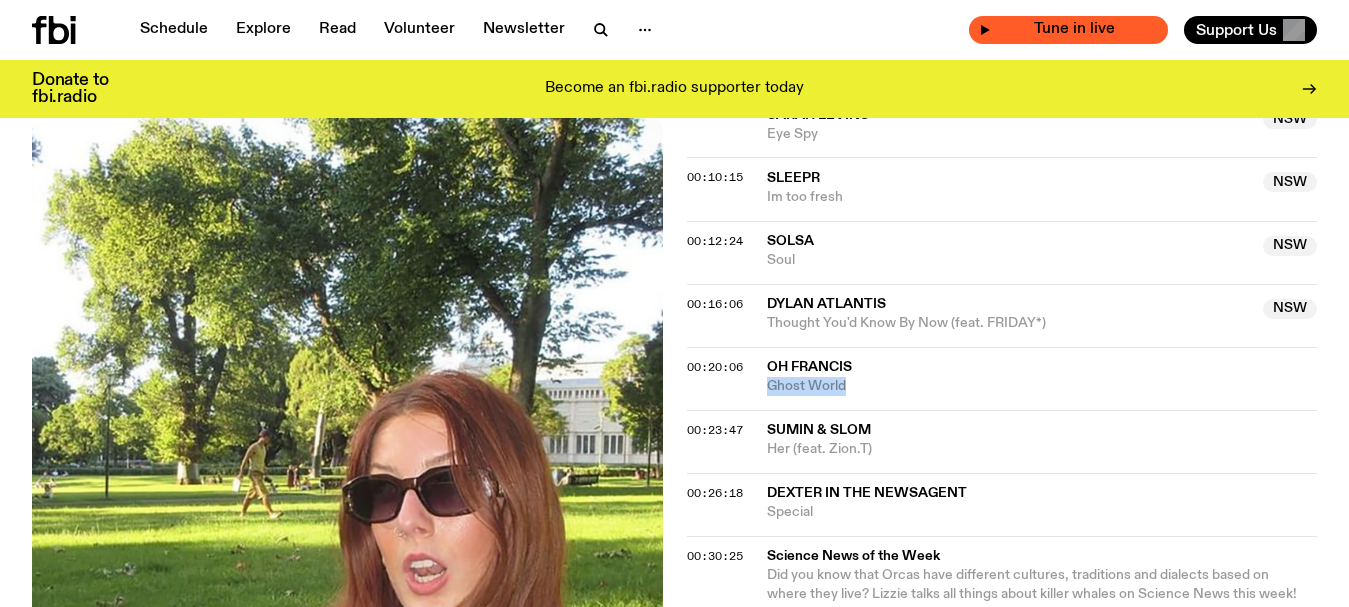 copy on "Ghost World" 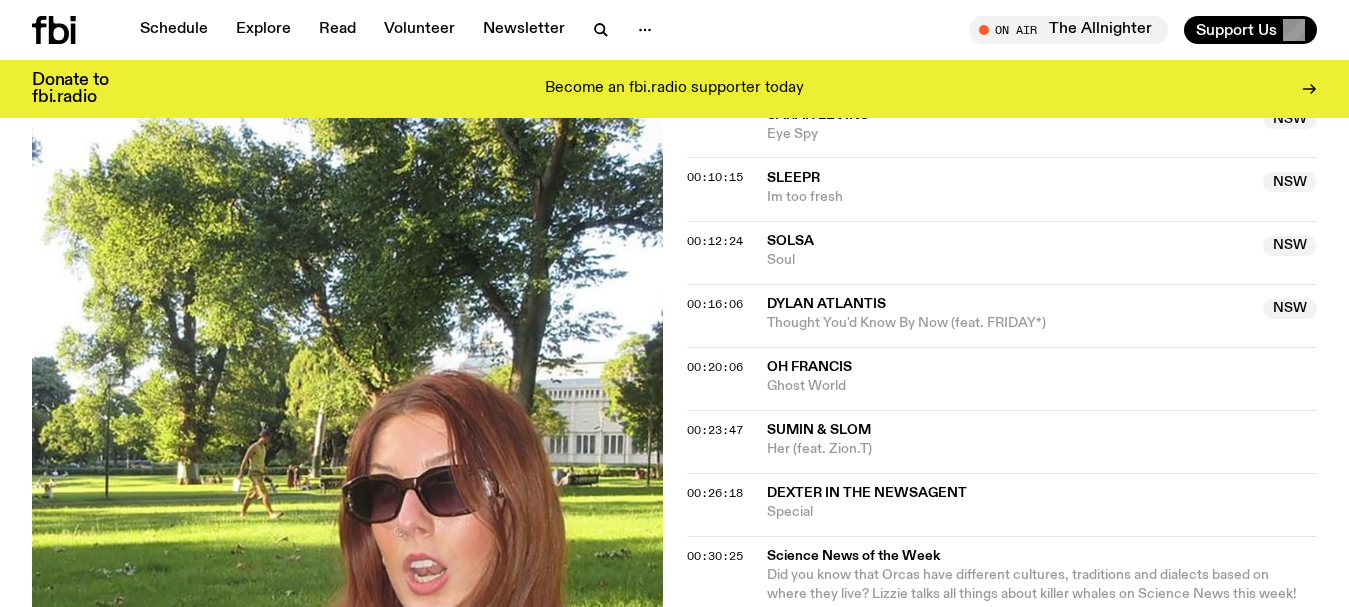 click on "Aired on  17.07.25 , 10:30am On Rotation live laugh love every thursYAY 3:30— Science News of the Week 4:30—  Winter Warmers  5:30 —Throwback Thursday Tracklist More Episodes Tracklist 00:04:59 [FIRST] [LAST]  NSW  Eye Spy  NSW  00:10:15 SLEEPR  NSW  Im too fresh  NSW  00:12:24 [LAST]  NSW  Soul  NSW  00:16:06 [FIRST] [LAST]  NSW  Thought You'd Know By Now (feat. FRIDAY*)  NSW  00:20:06 [FIRST] [LAST] Ghost World 00:23:47 [LAST] & [LAST] Her (feat. [LAST]) 00:26:18 [LAST] Special 00:30:25 Science News of the Week Did you know that Orcas have different cultures, traditions and dialects based on where they live? [LAST] talks all things about killer whales on Science News this week! Track playing under Science News this week is Arctic Pulse by Arcologies  00:37:39 [LAST] [LAST] the absolute state 00:41:43 [LAST] & [LAST]  Australia  Ghost Song  Australia  00:43:49 [LAST] [LAST] 00:49:20 [LAST], [LAST] & [LAST] ROCK BOLHA 00:51:20 [LAST]  NSW  Liberation  NSW  00:53:51 [LAST]" 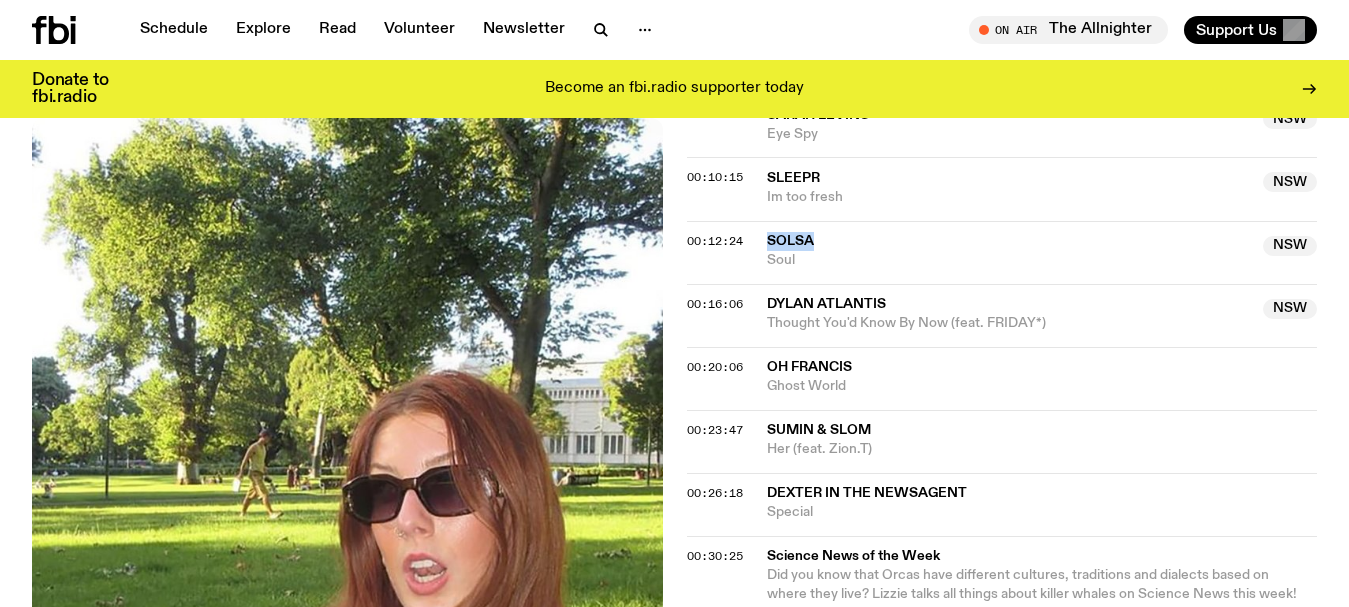 drag, startPoint x: 818, startPoint y: 243, endPoint x: 752, endPoint y: 241, distance: 66.0303 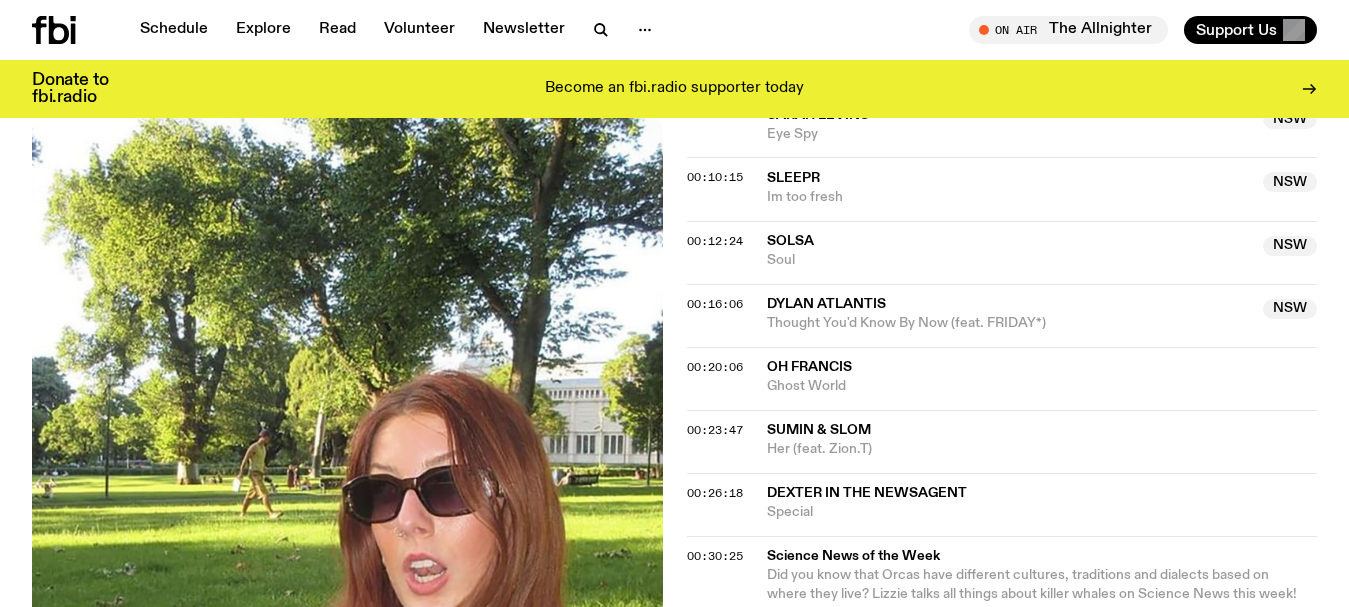click on "Soul" at bounding box center (1009, 260) 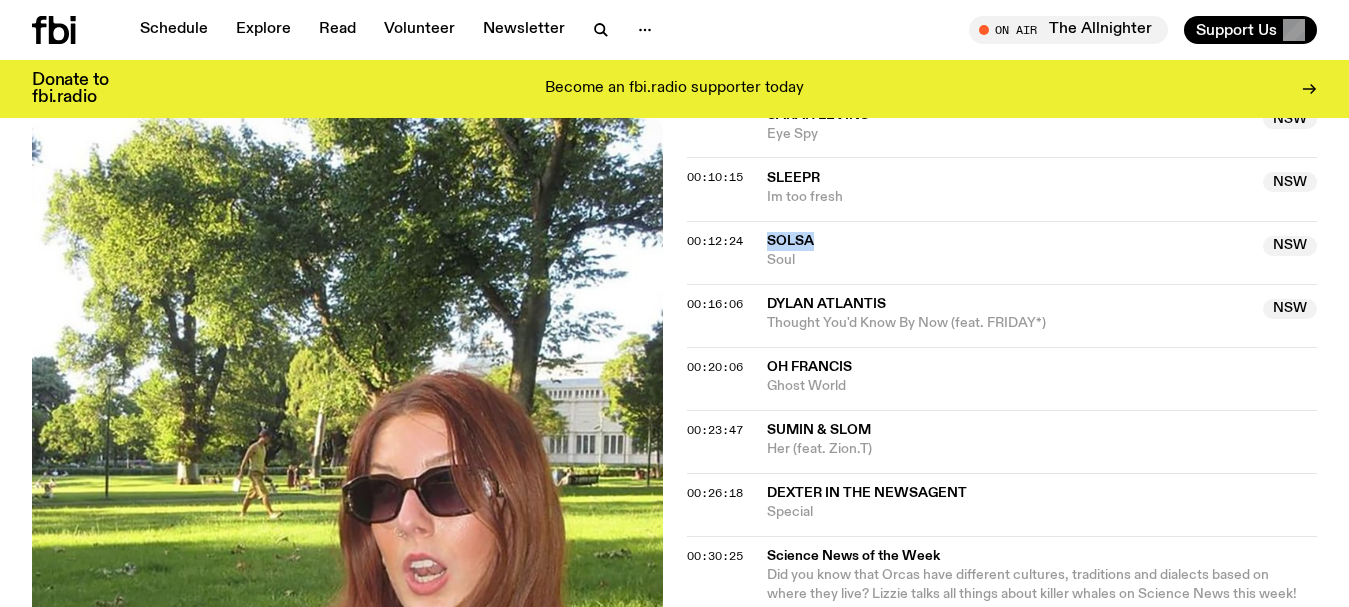 drag, startPoint x: 757, startPoint y: 240, endPoint x: 814, endPoint y: 240, distance: 57 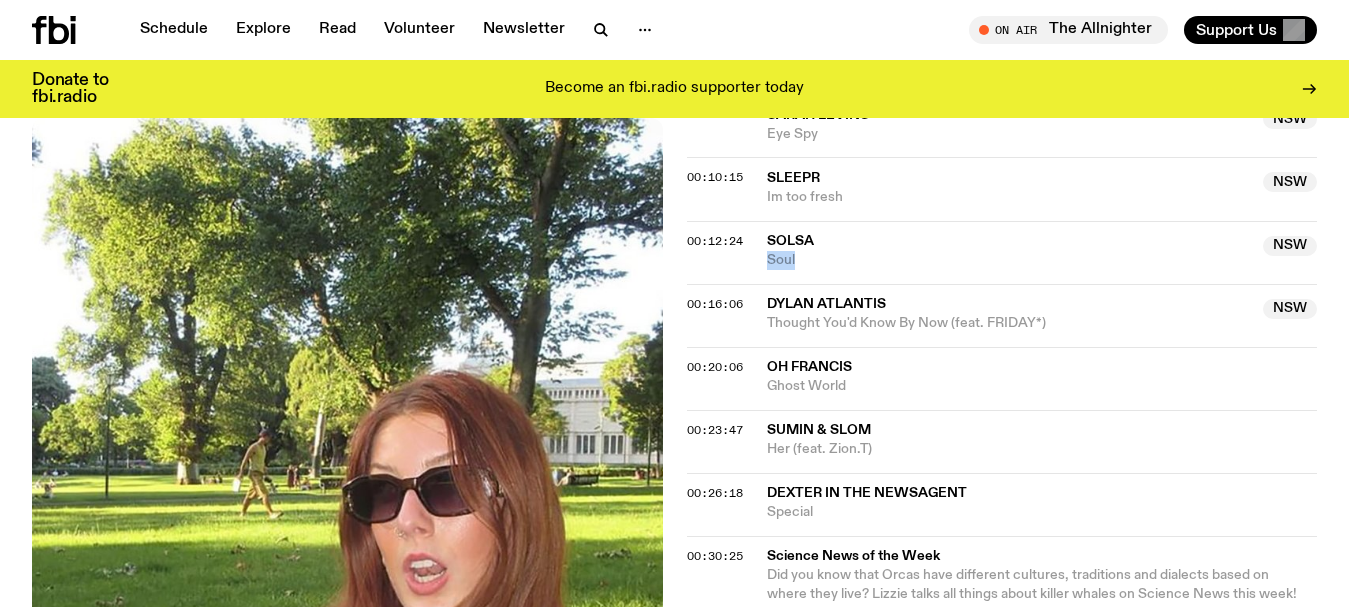 drag, startPoint x: 829, startPoint y: 259, endPoint x: 763, endPoint y: 262, distance: 66.068146 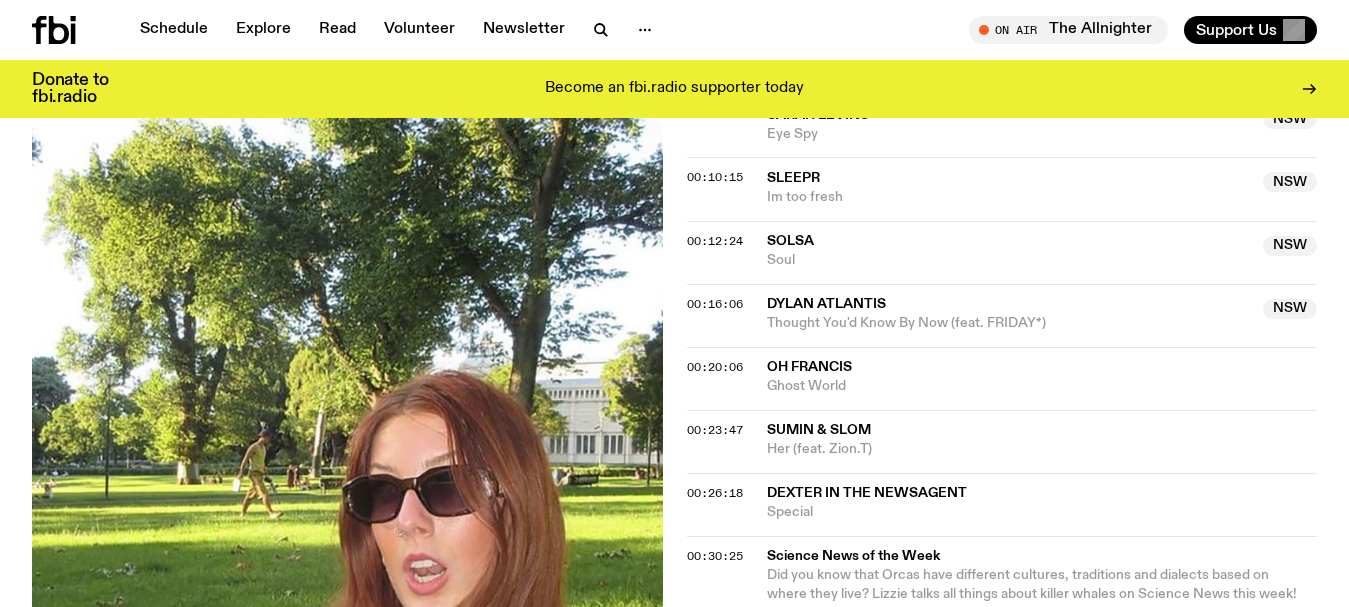 click on "SOLSA" at bounding box center (1009, 241) 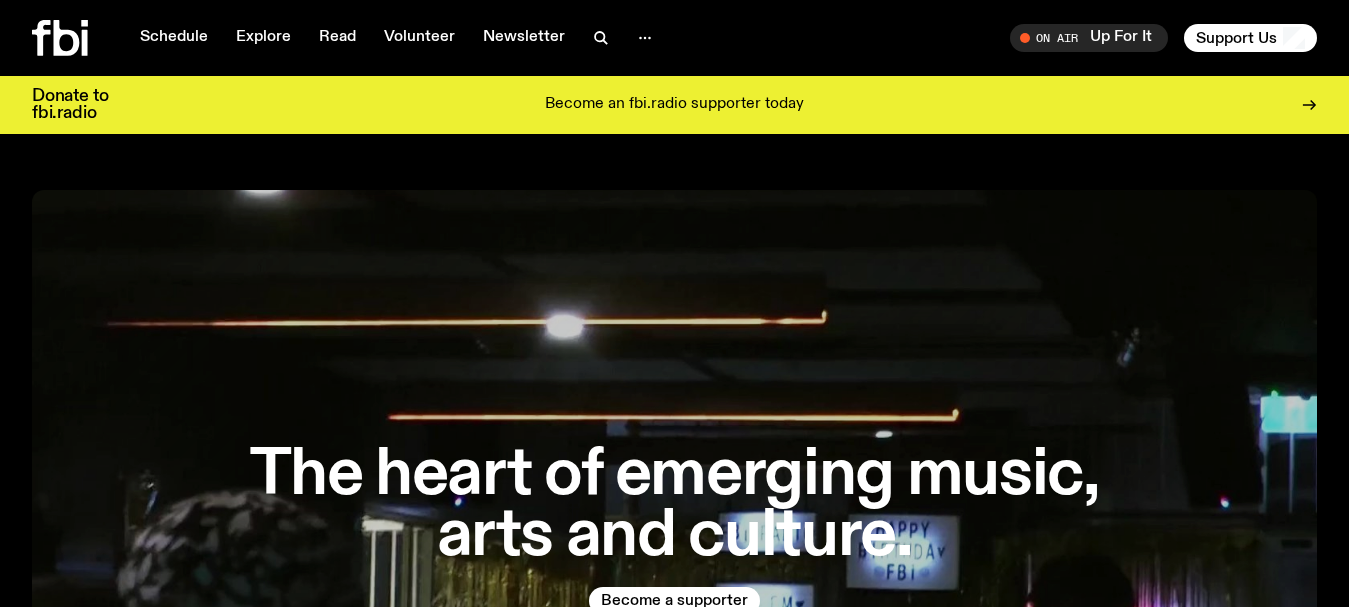 scroll, scrollTop: 0, scrollLeft: 0, axis: both 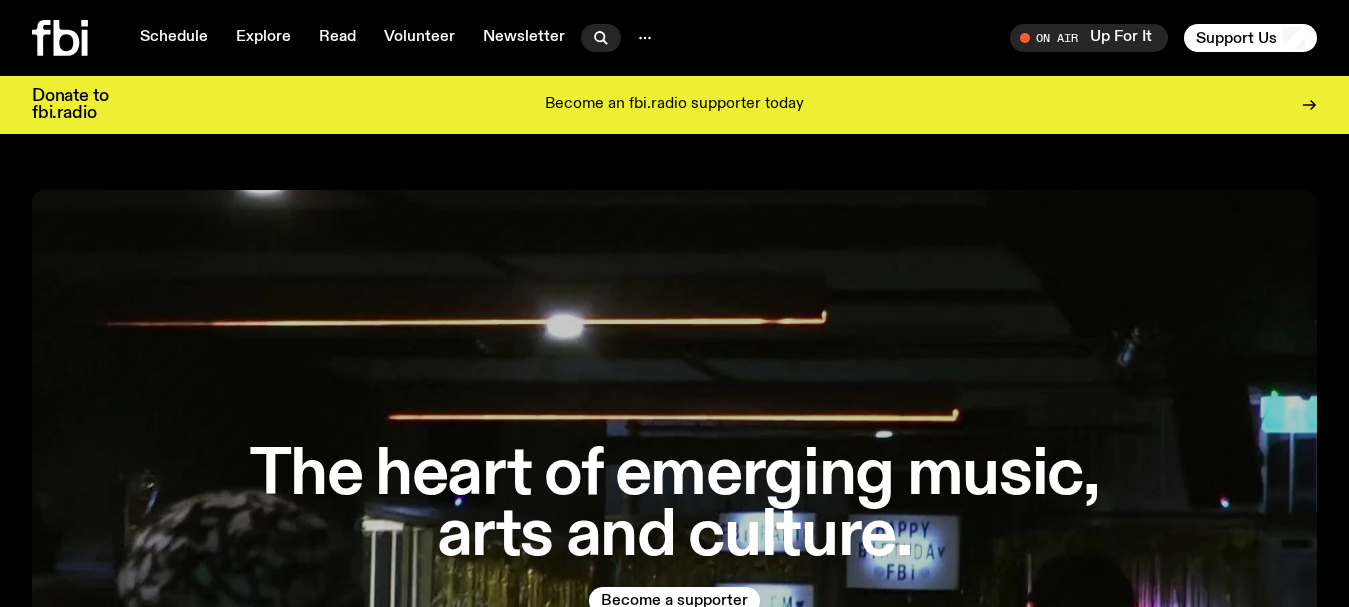 drag, startPoint x: 0, startPoint y: 0, endPoint x: 593, endPoint y: 38, distance: 594.2163 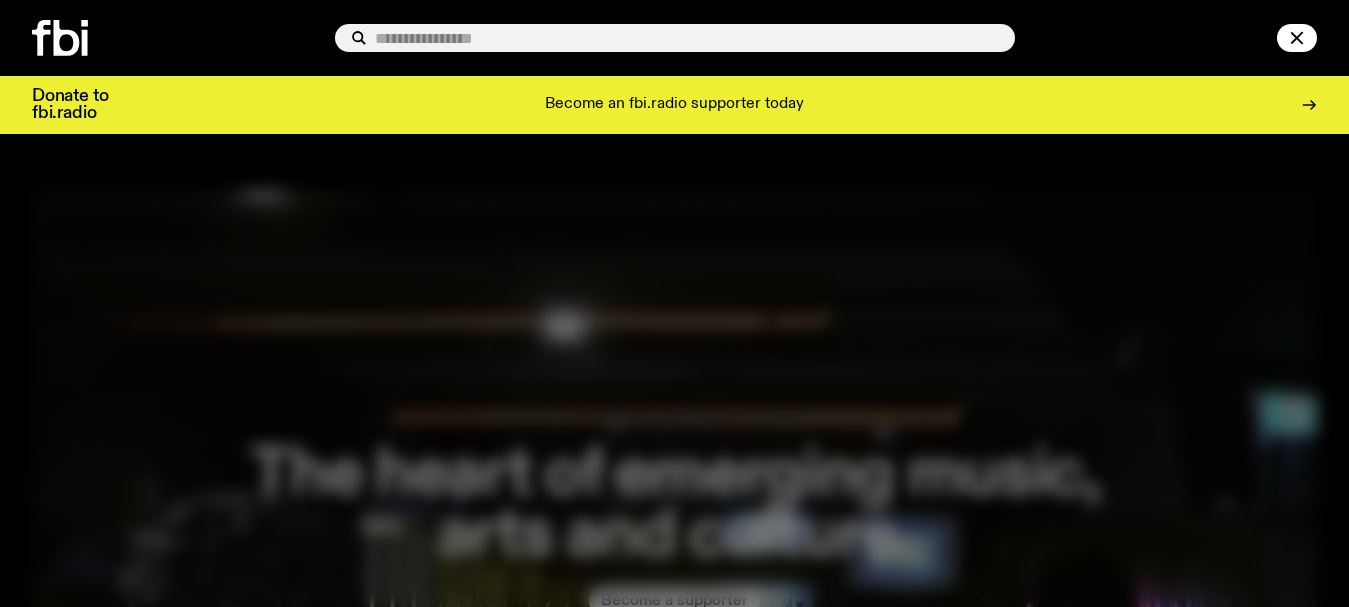 click at bounding box center (687, 38) 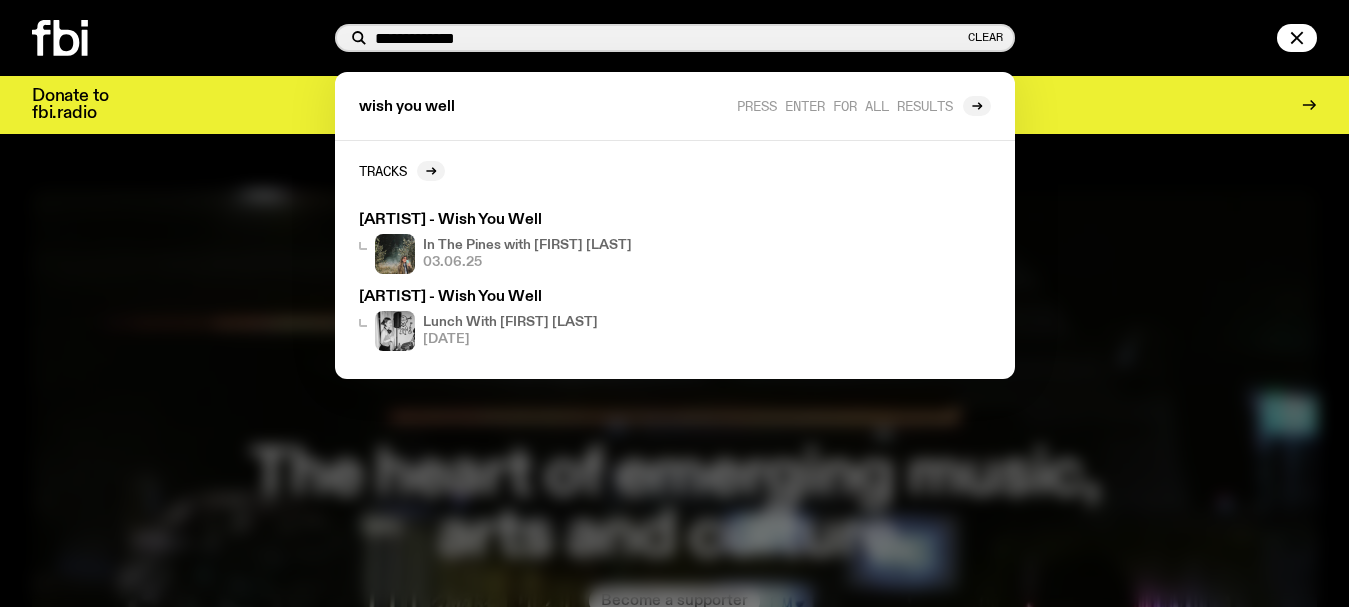 click on "**********" at bounding box center (669, 38) 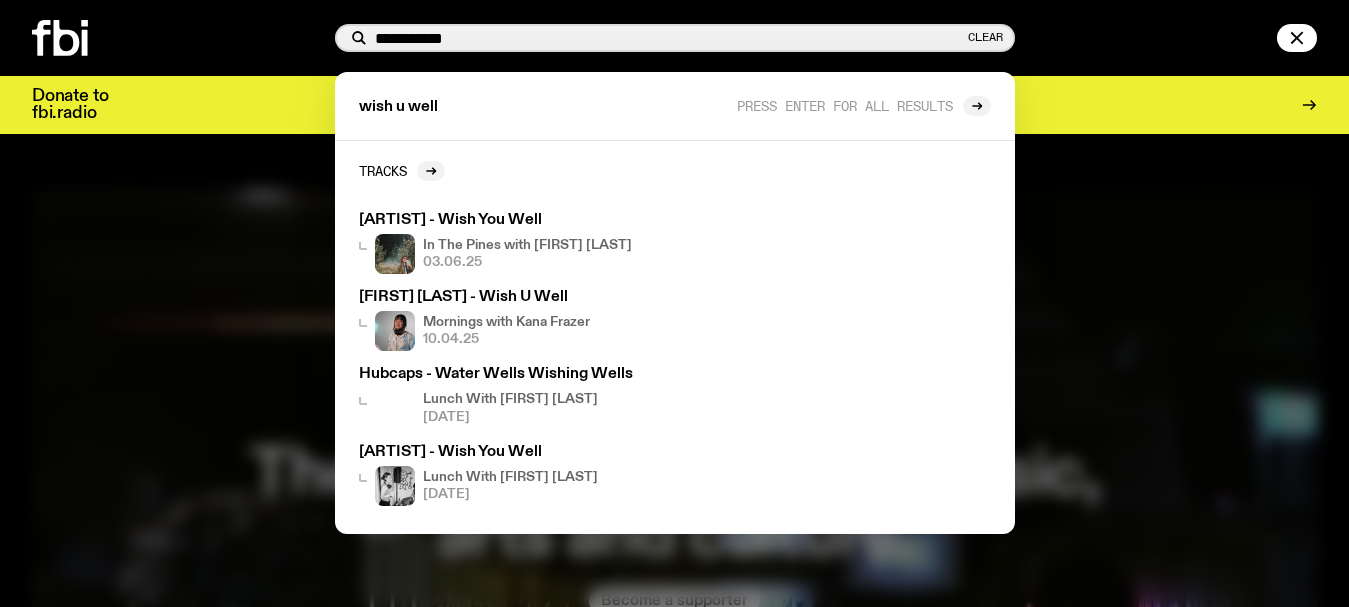 type on "**********" 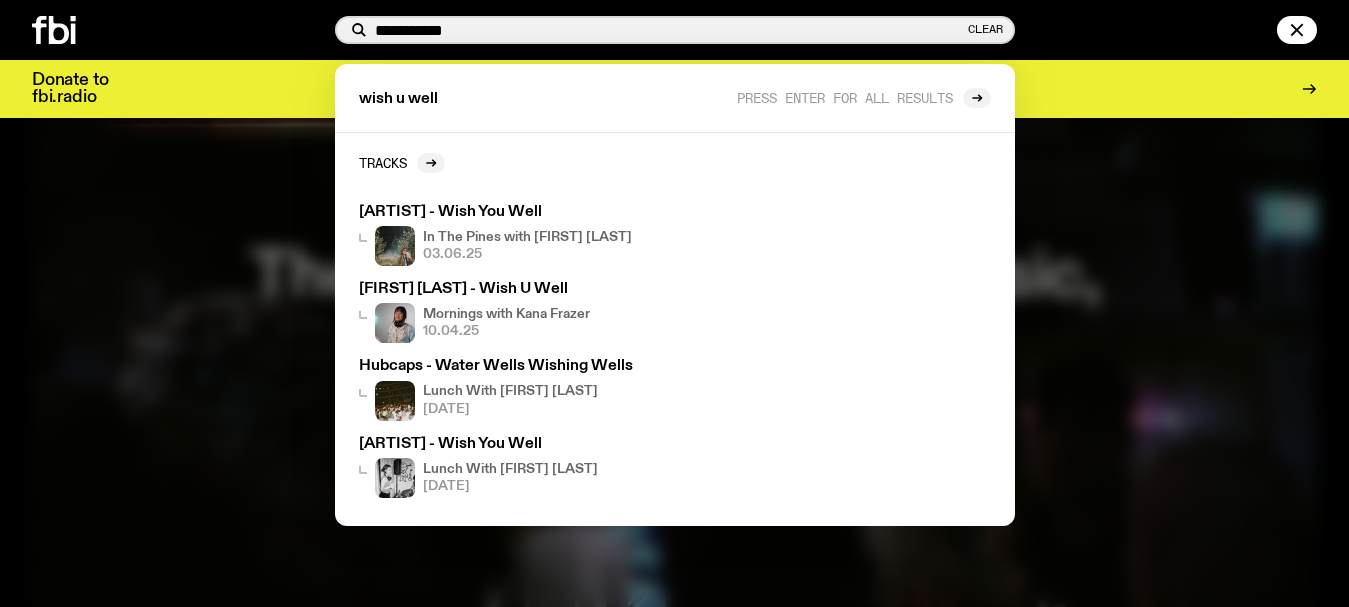 scroll, scrollTop: 200, scrollLeft: 0, axis: vertical 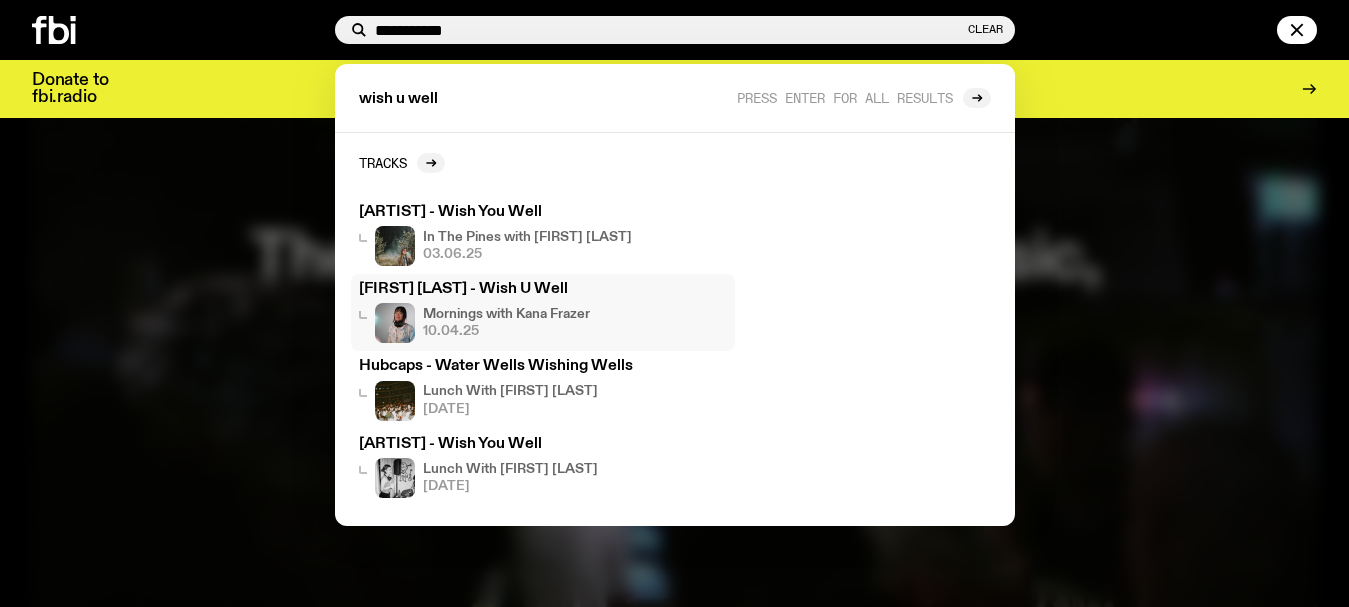 click on "[FIRST] [LAST] - Wish U Well" at bounding box center (543, 289) 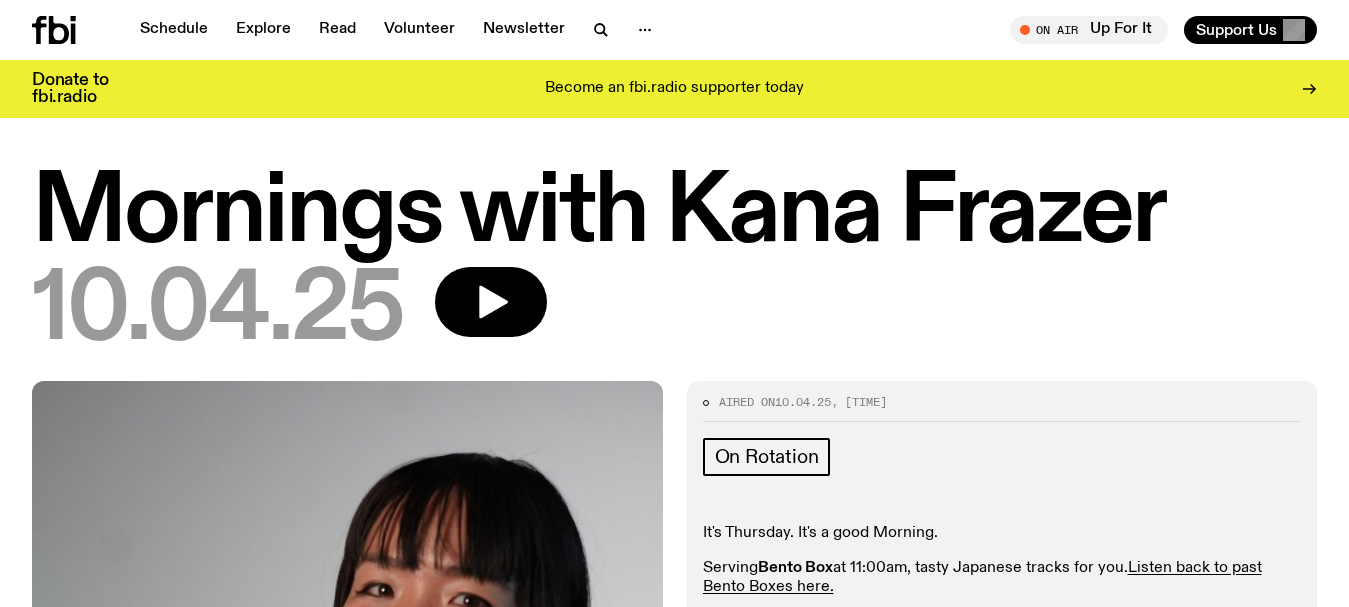 scroll, scrollTop: 0, scrollLeft: 0, axis: both 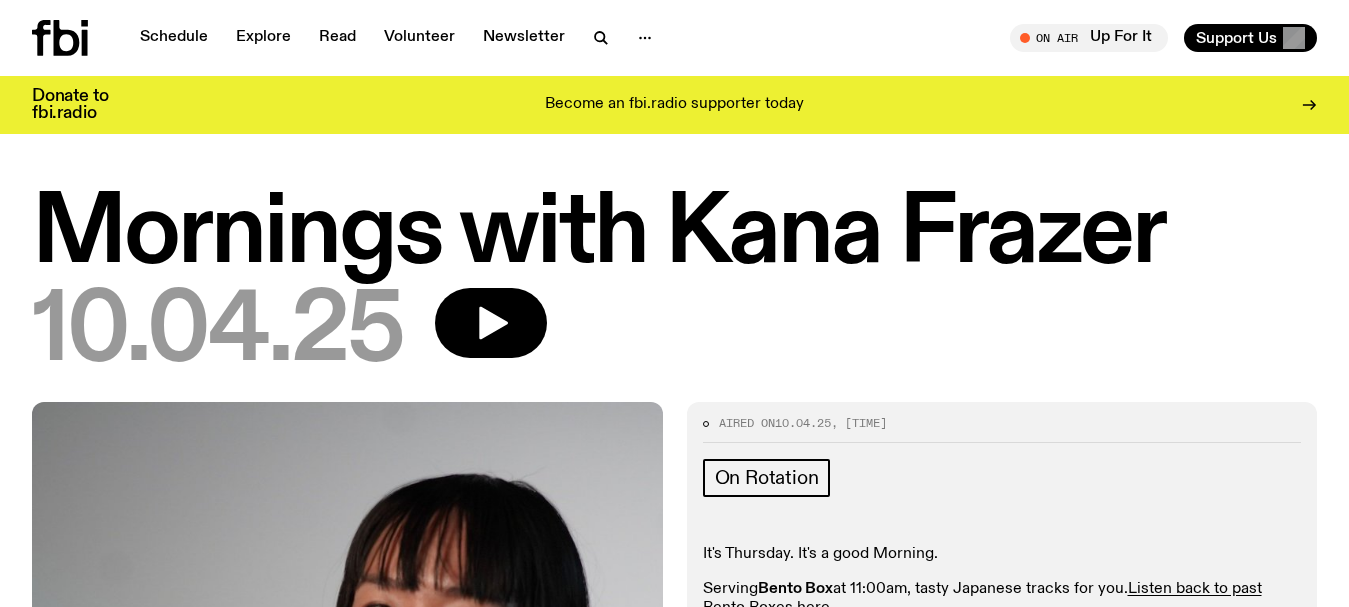 click on "Mornings with [FIRST] [LAST] [DATE]" 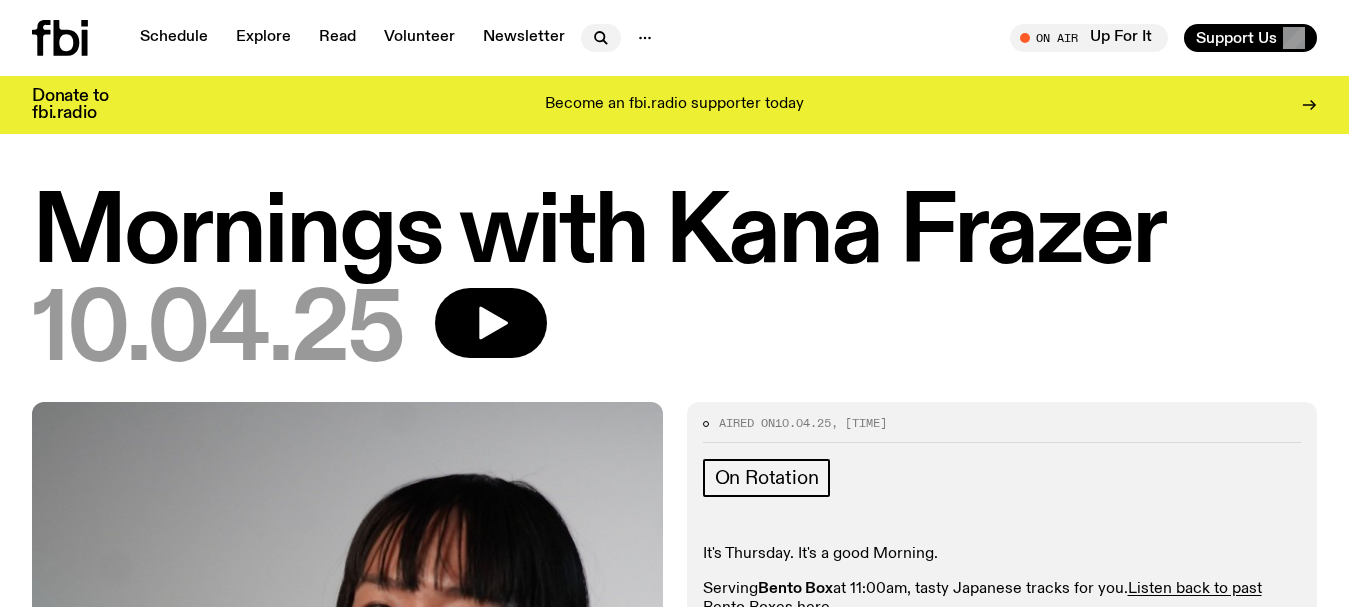 click 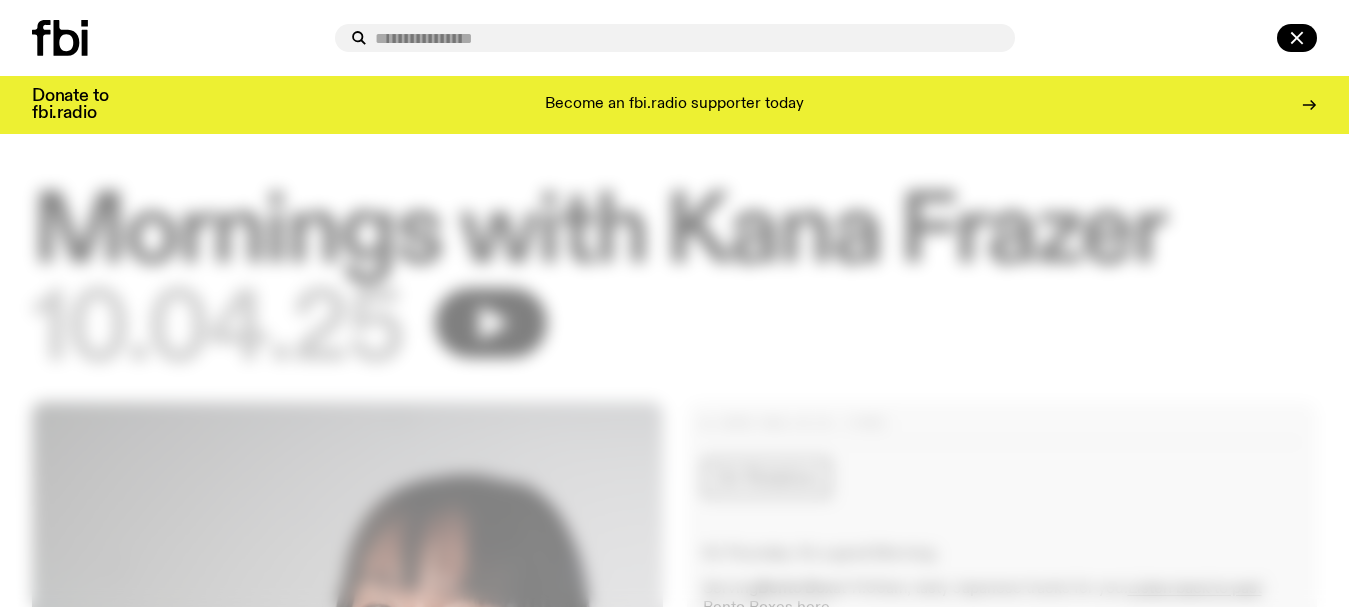 click at bounding box center (687, 38) 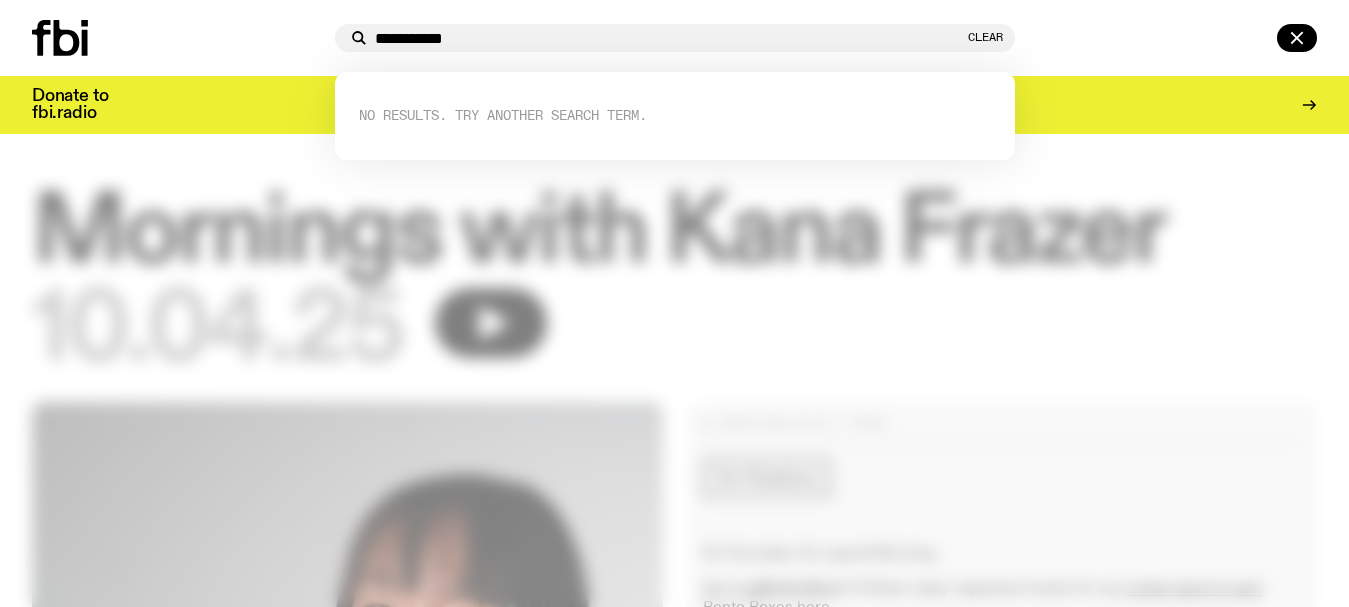 drag, startPoint x: 409, startPoint y: 27, endPoint x: 312, endPoint y: 26, distance: 97.00516 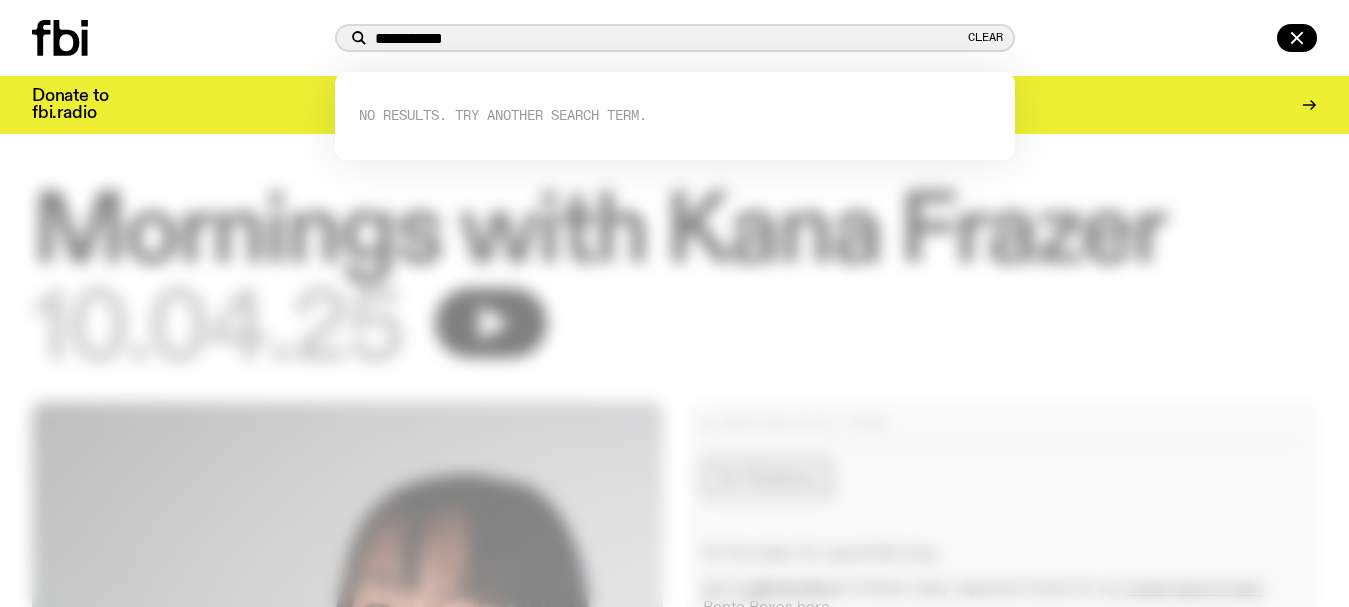 drag, startPoint x: 461, startPoint y: 35, endPoint x: 352, endPoint y: 35, distance: 109 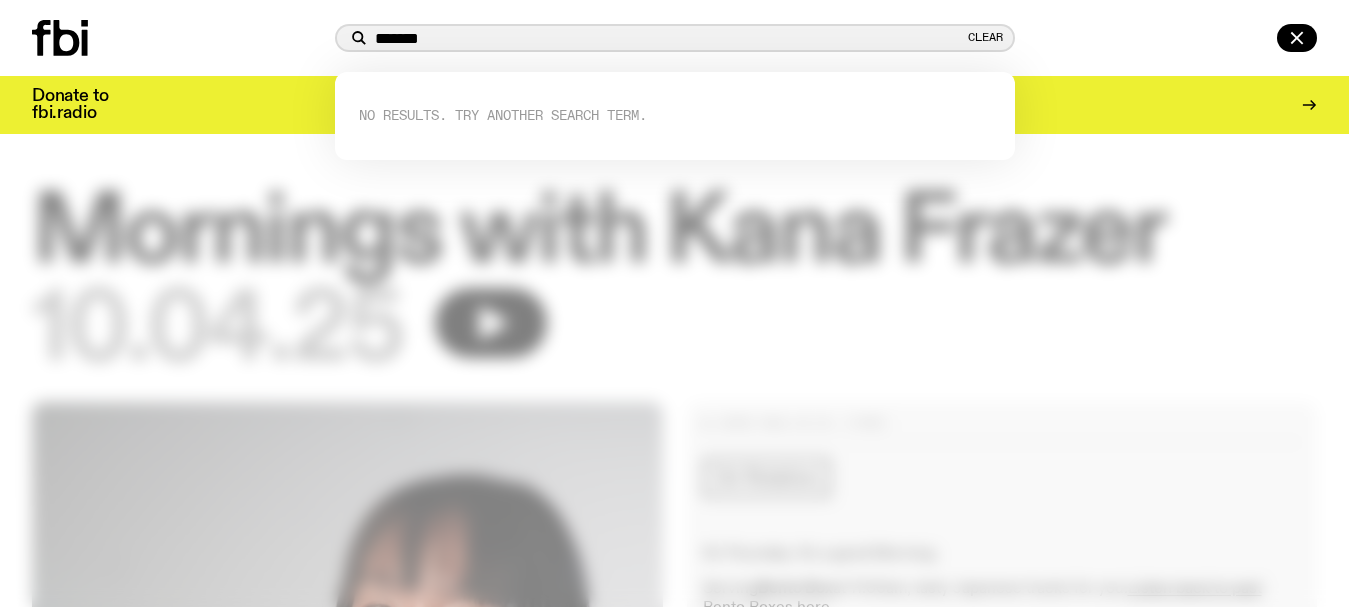 type on "*******" 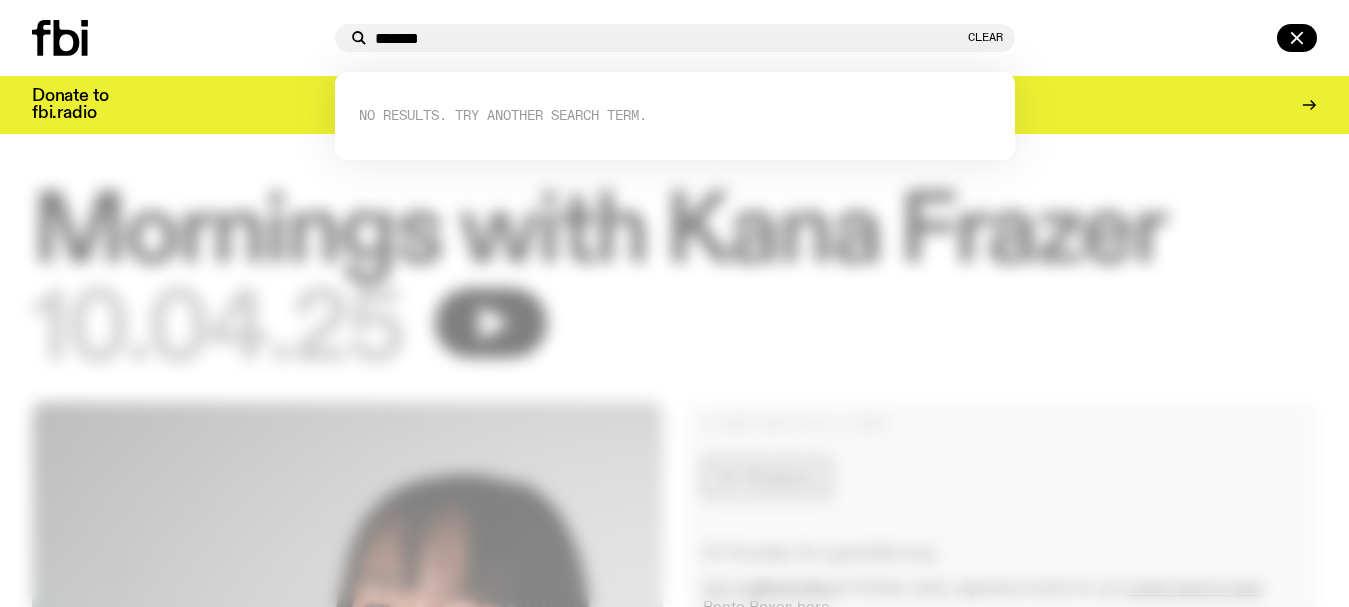click on "*******  Clear" at bounding box center [675, 38] 